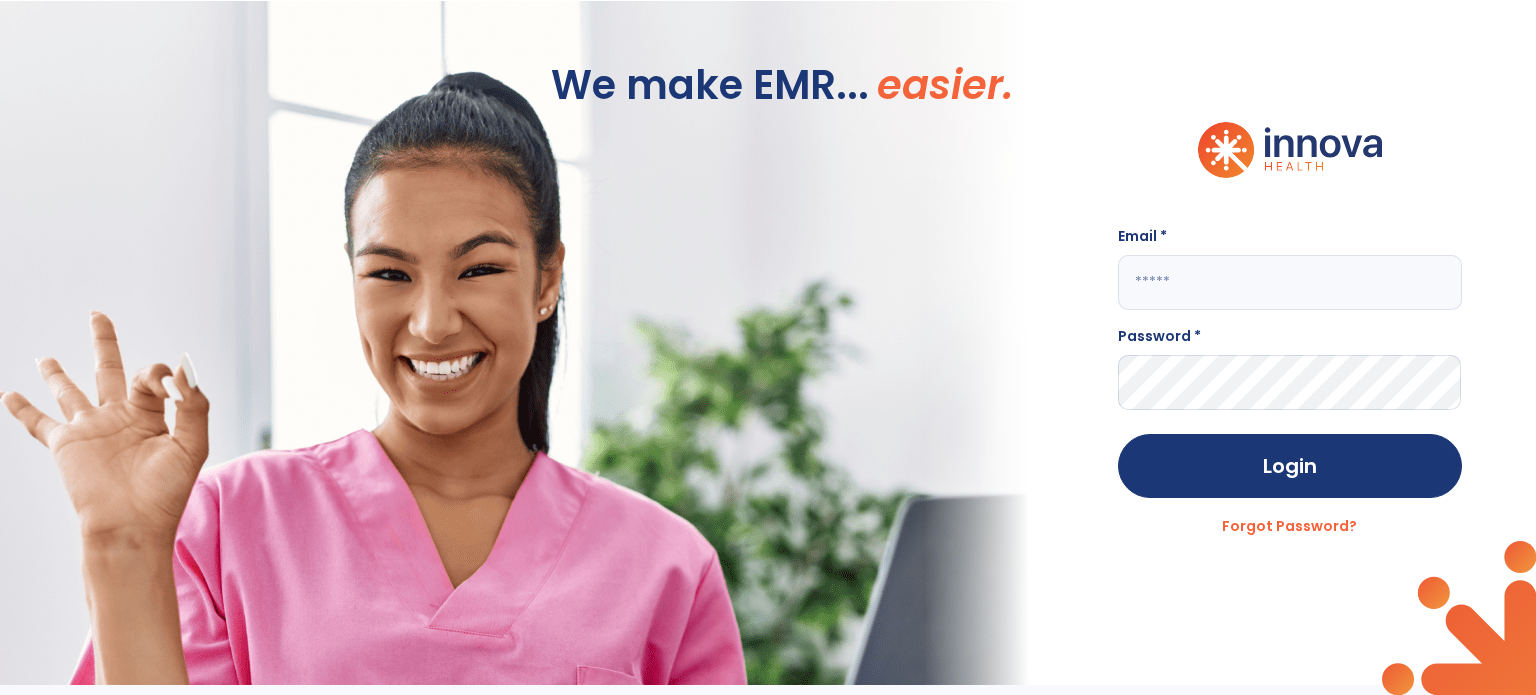 scroll, scrollTop: 0, scrollLeft: 0, axis: both 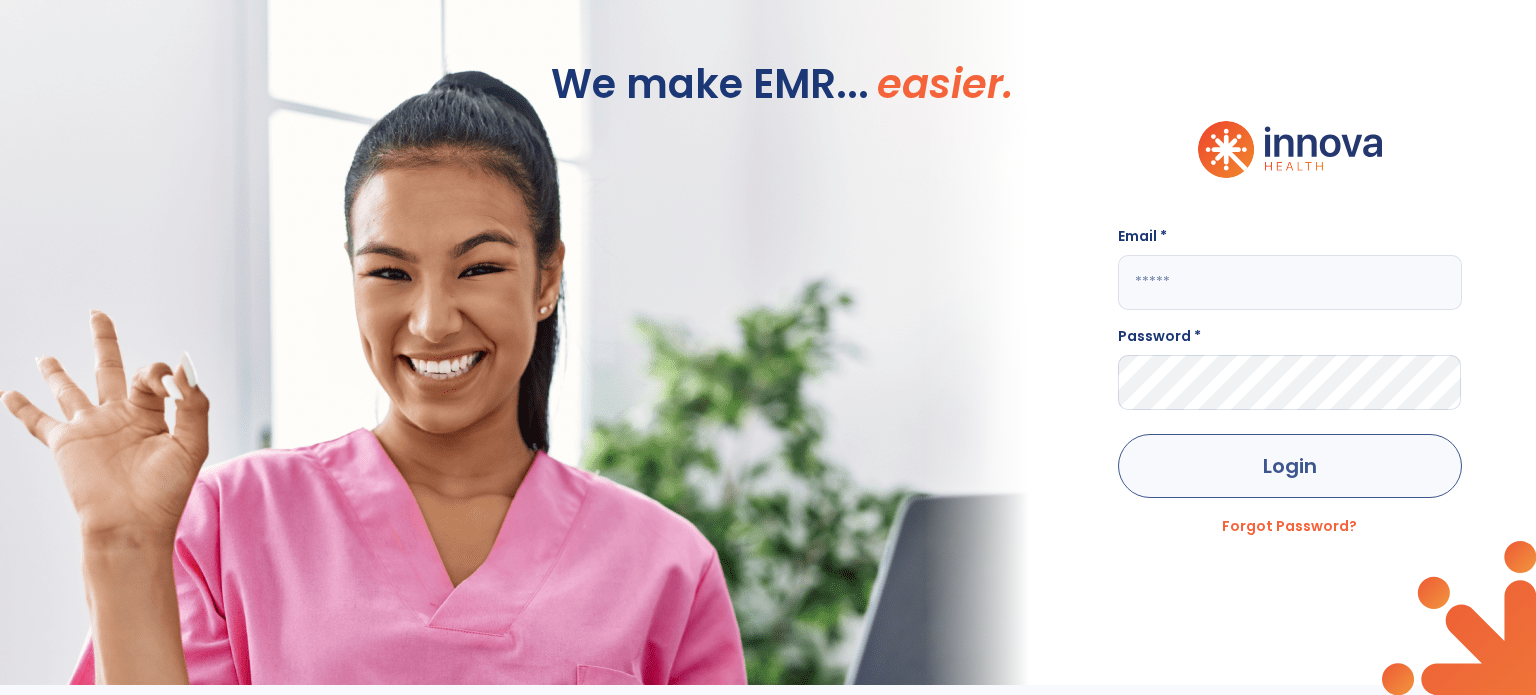 type on "**********" 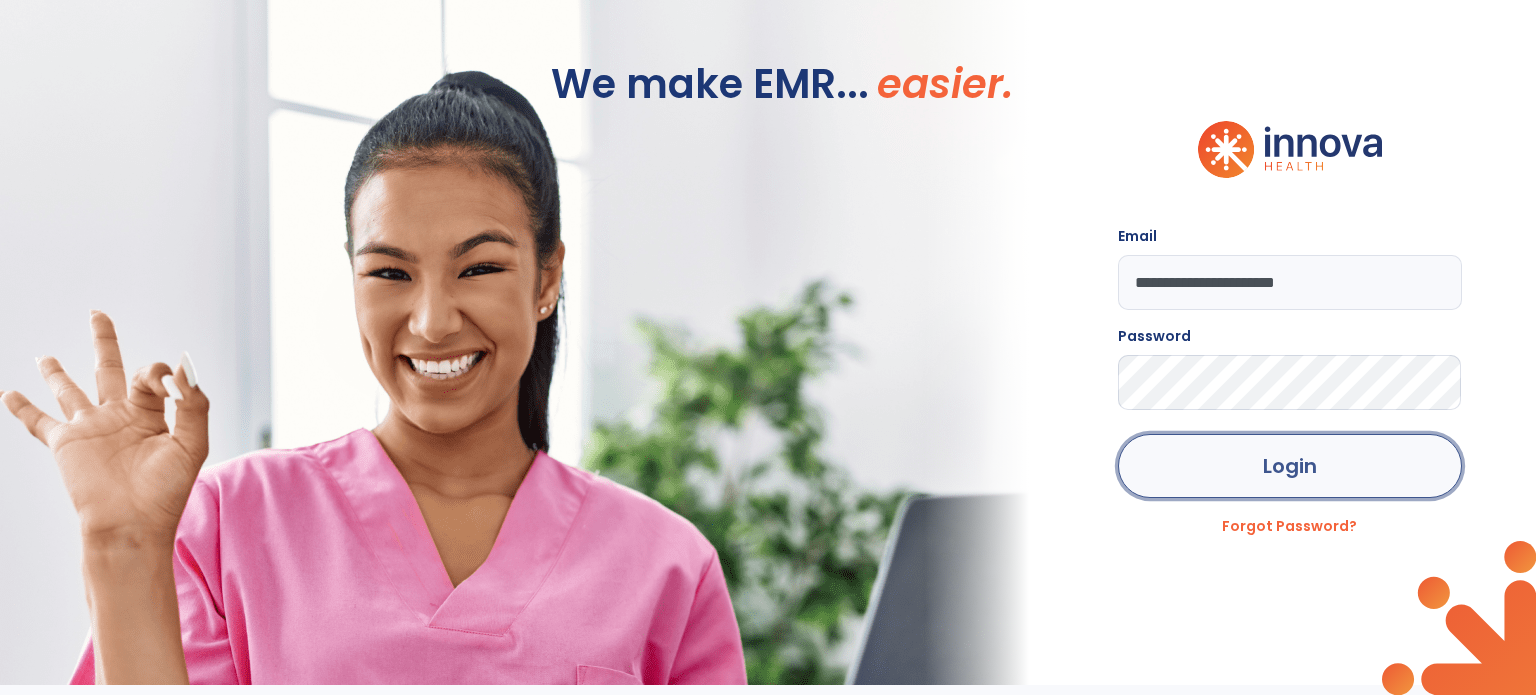 click on "Login" 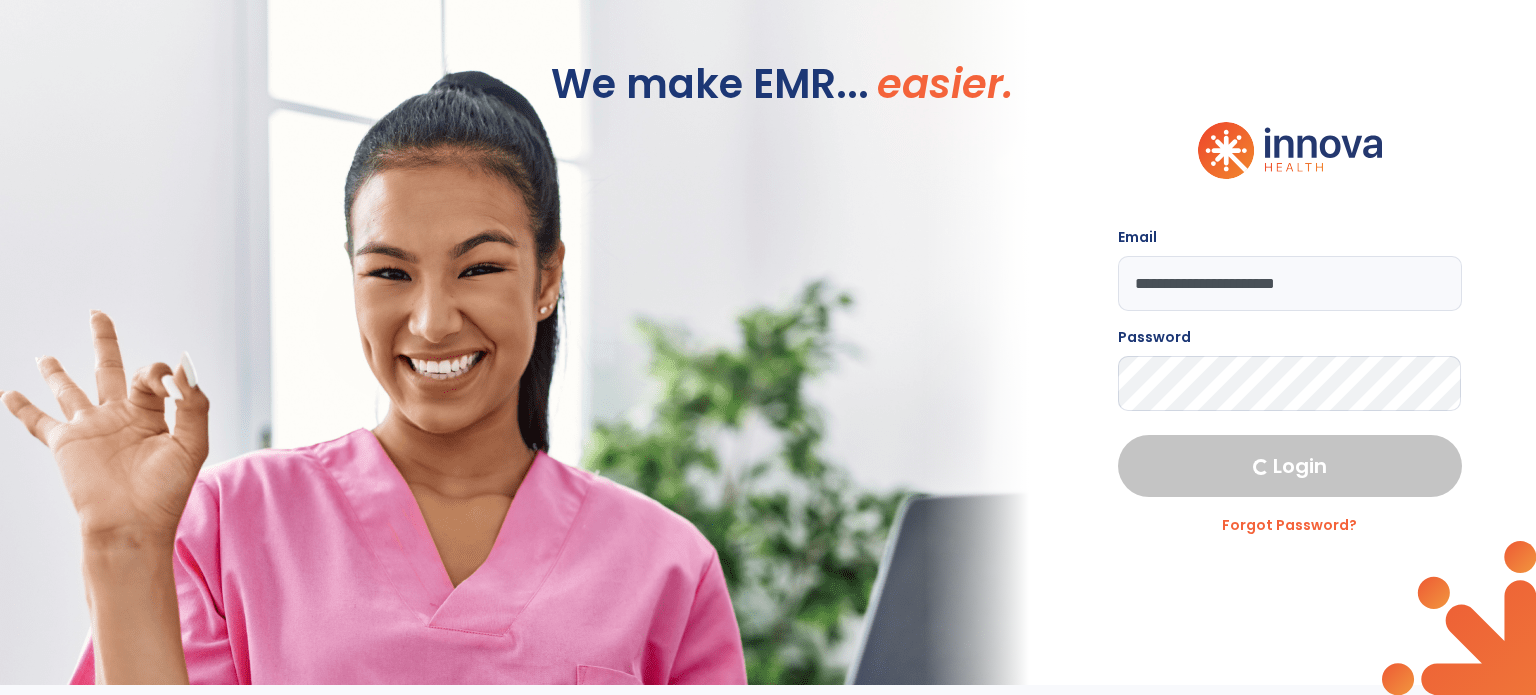 select on "****" 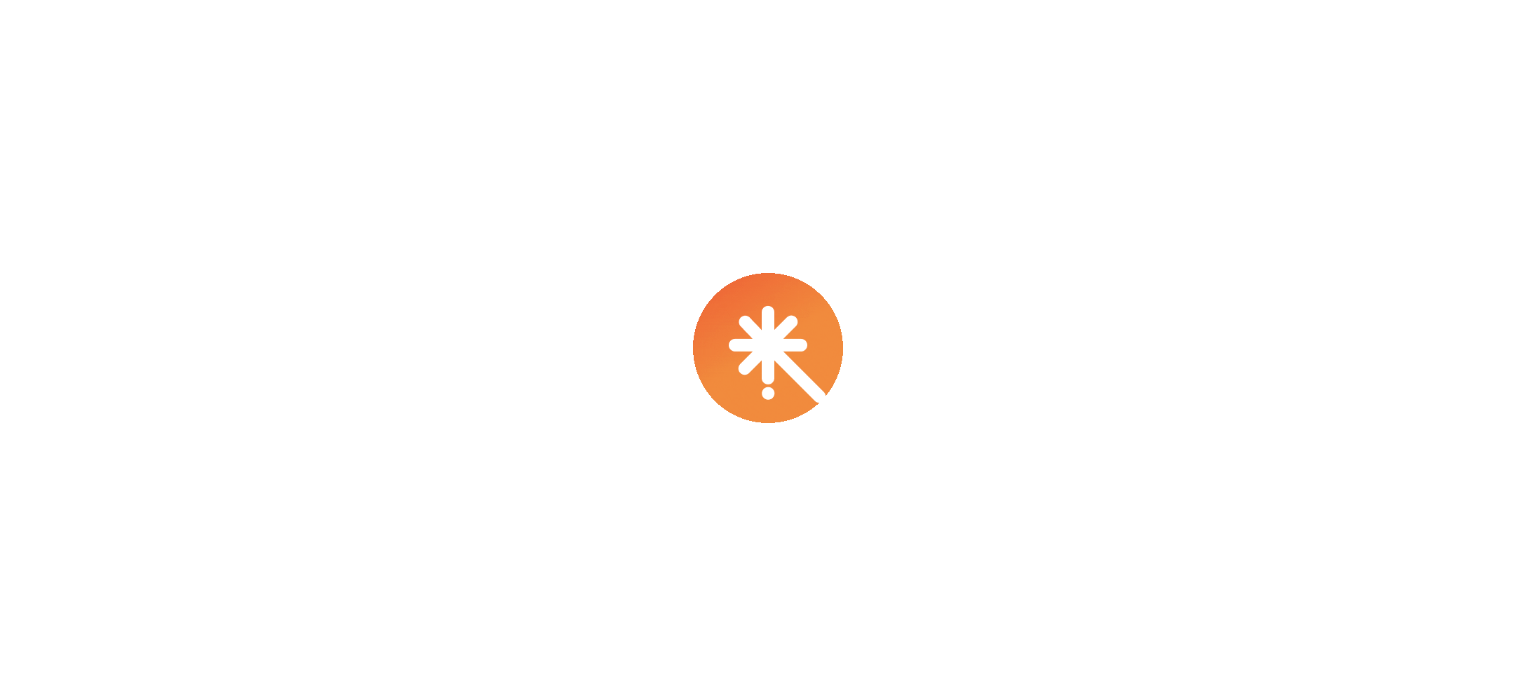 scroll, scrollTop: 0, scrollLeft: 0, axis: both 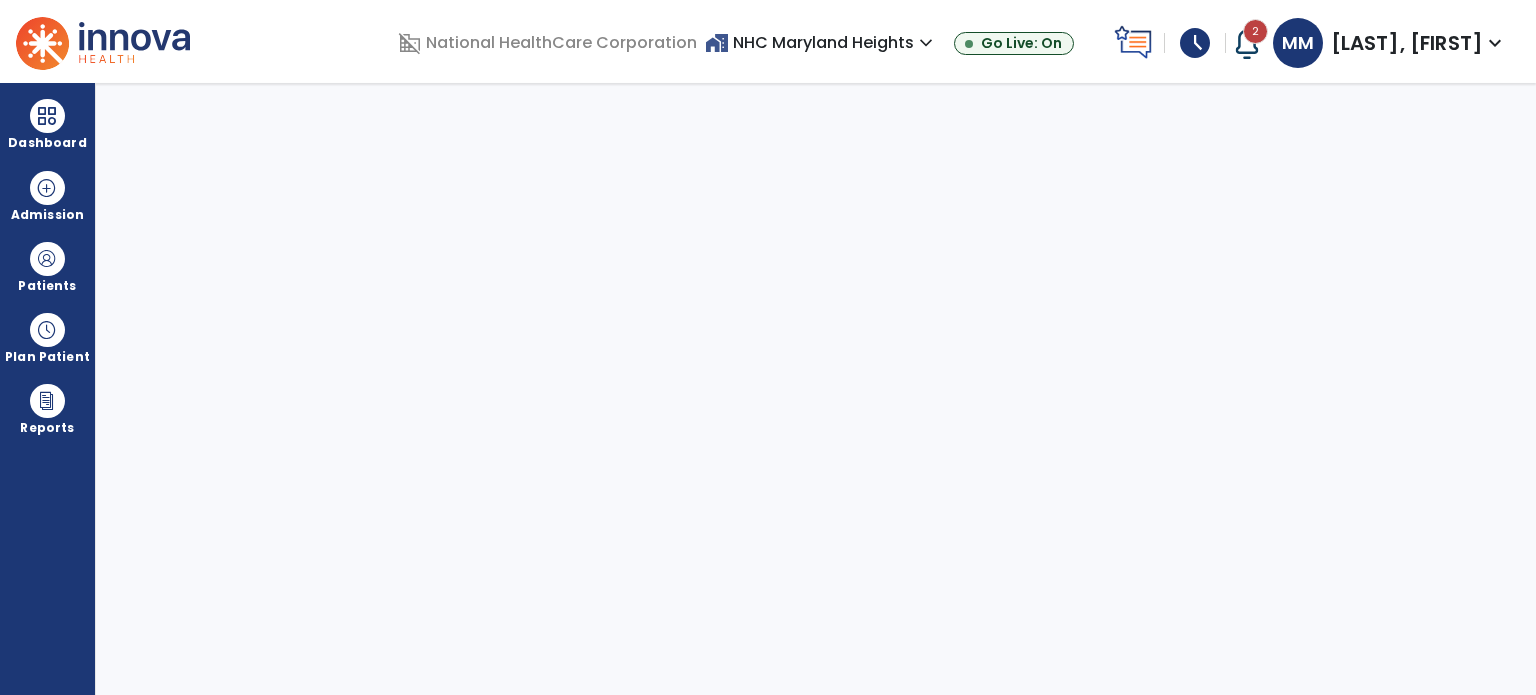 select on "****" 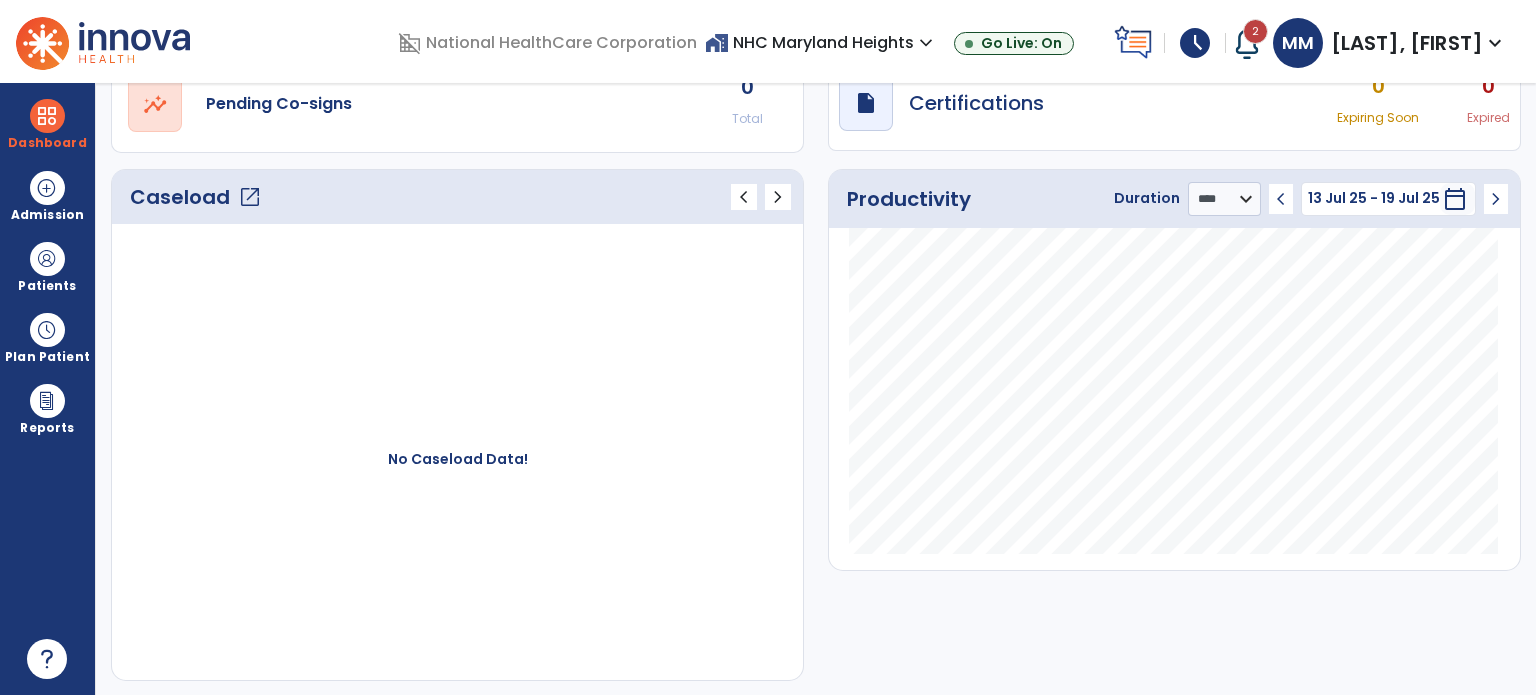 scroll, scrollTop: 0, scrollLeft: 0, axis: both 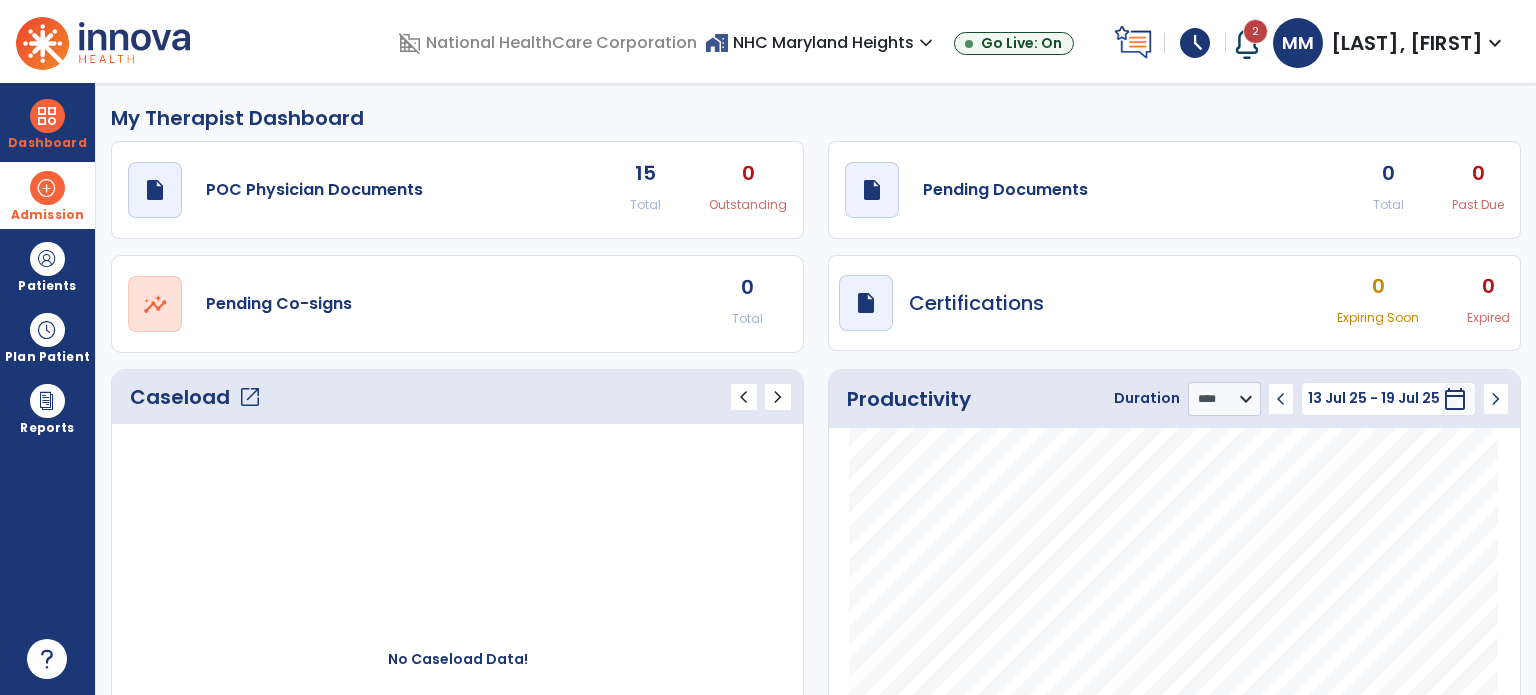 click on "Admission" at bounding box center [47, 215] 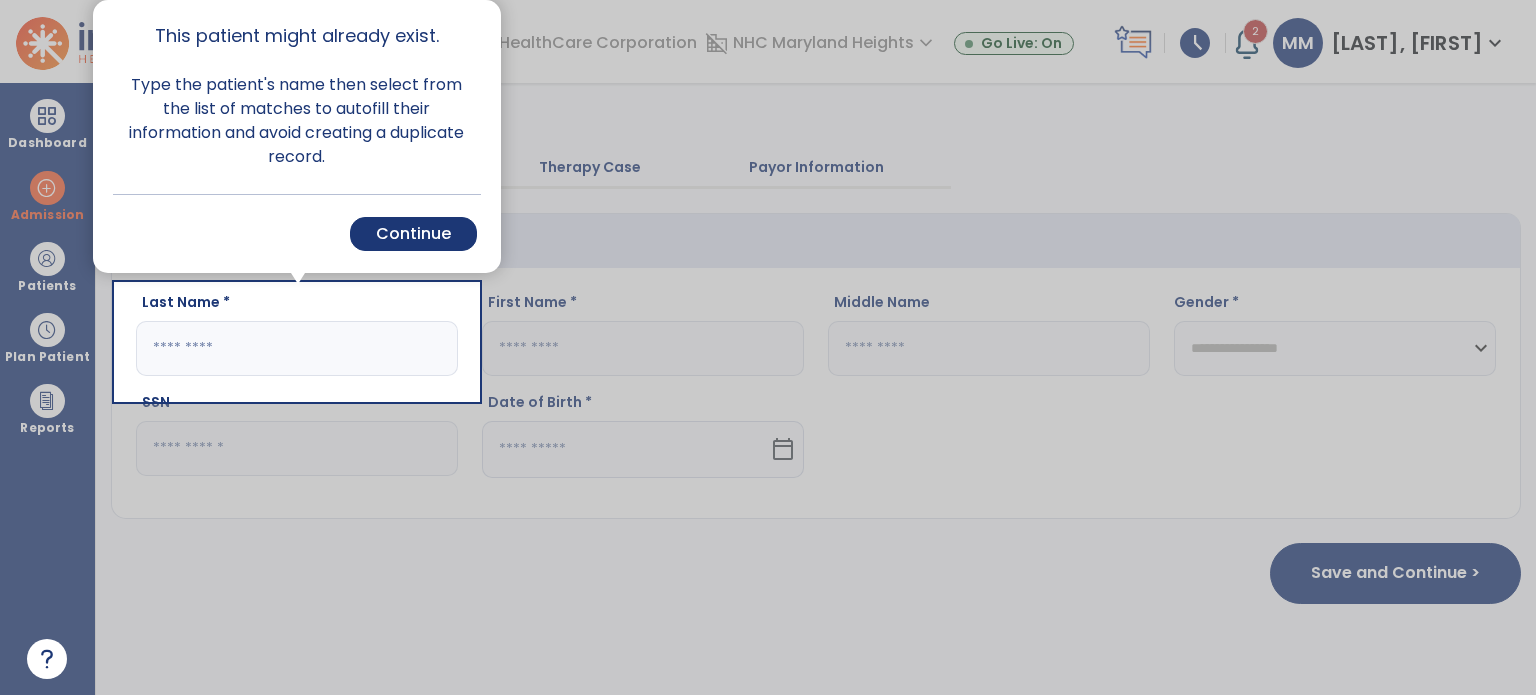 click at bounding box center (297, 547) 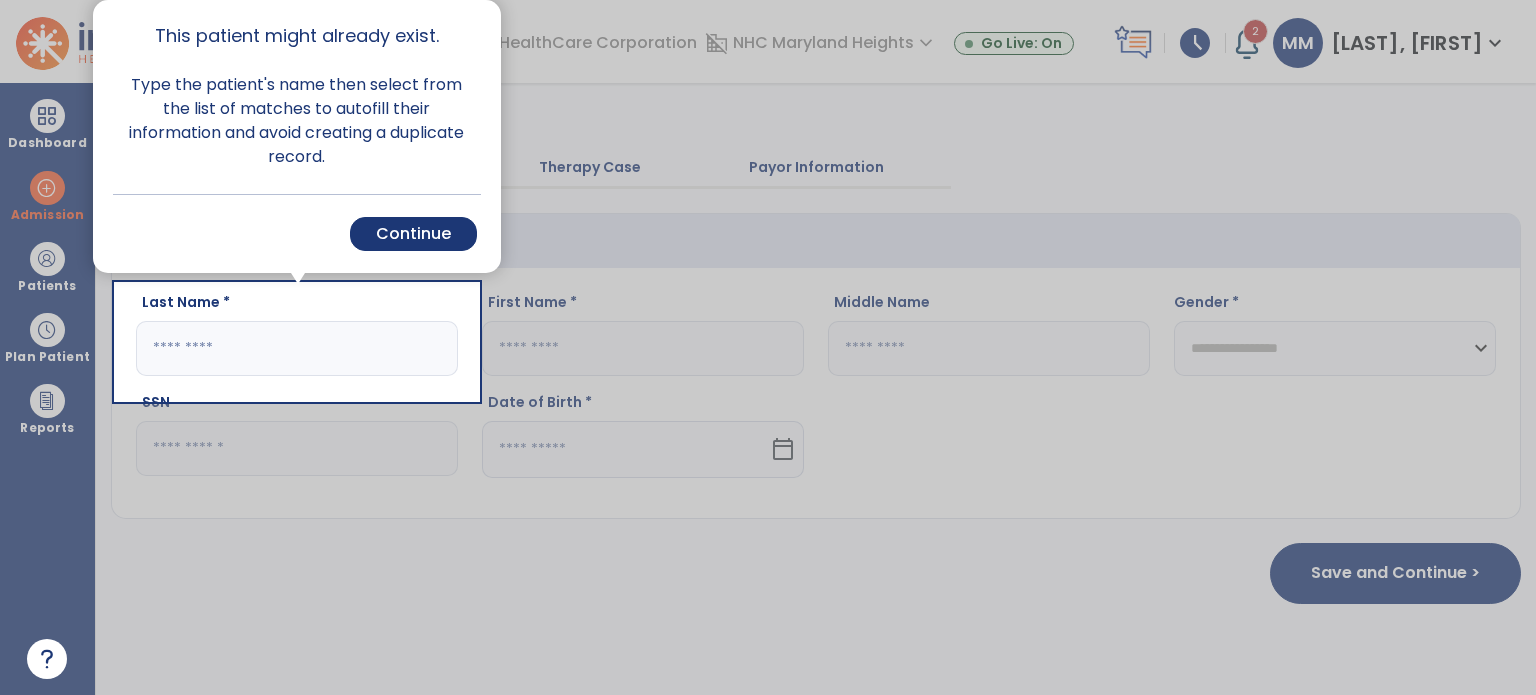 select on "****" 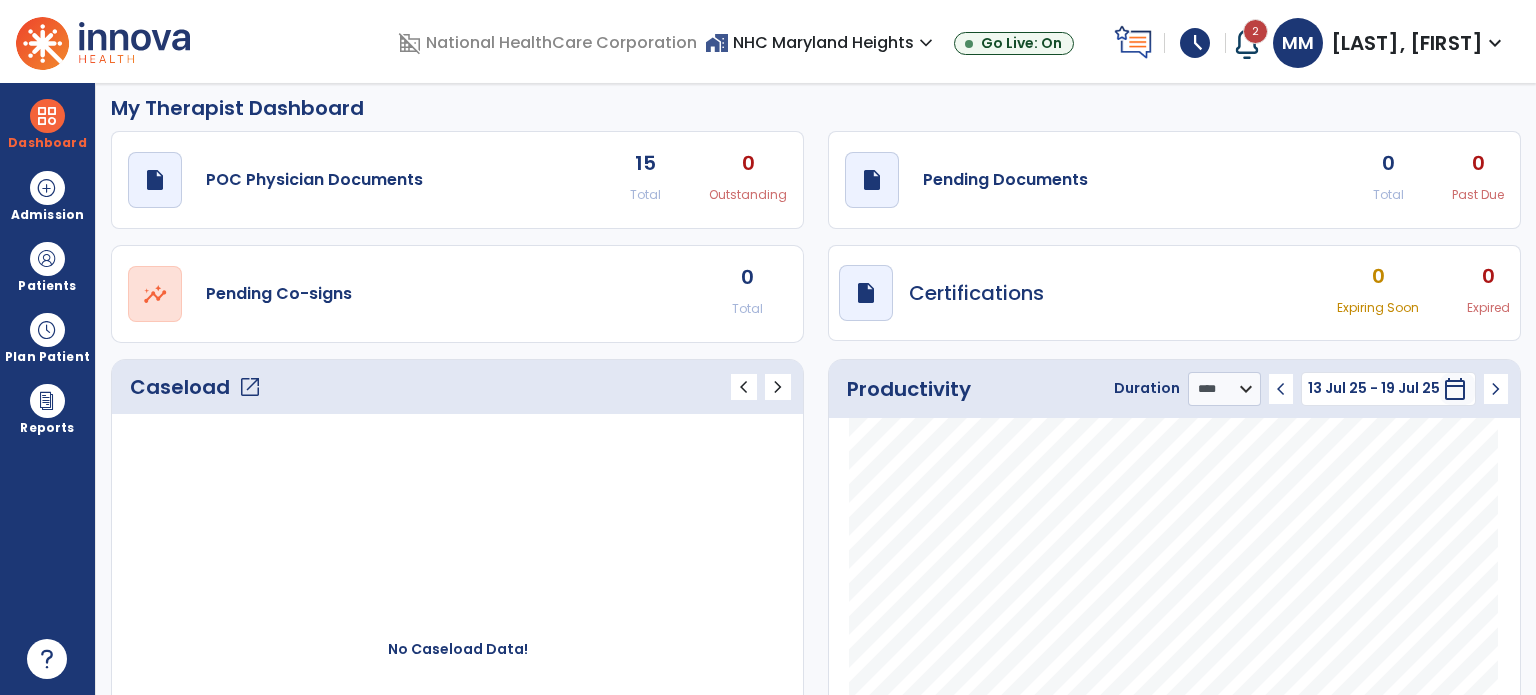 scroll, scrollTop: 12, scrollLeft: 0, axis: vertical 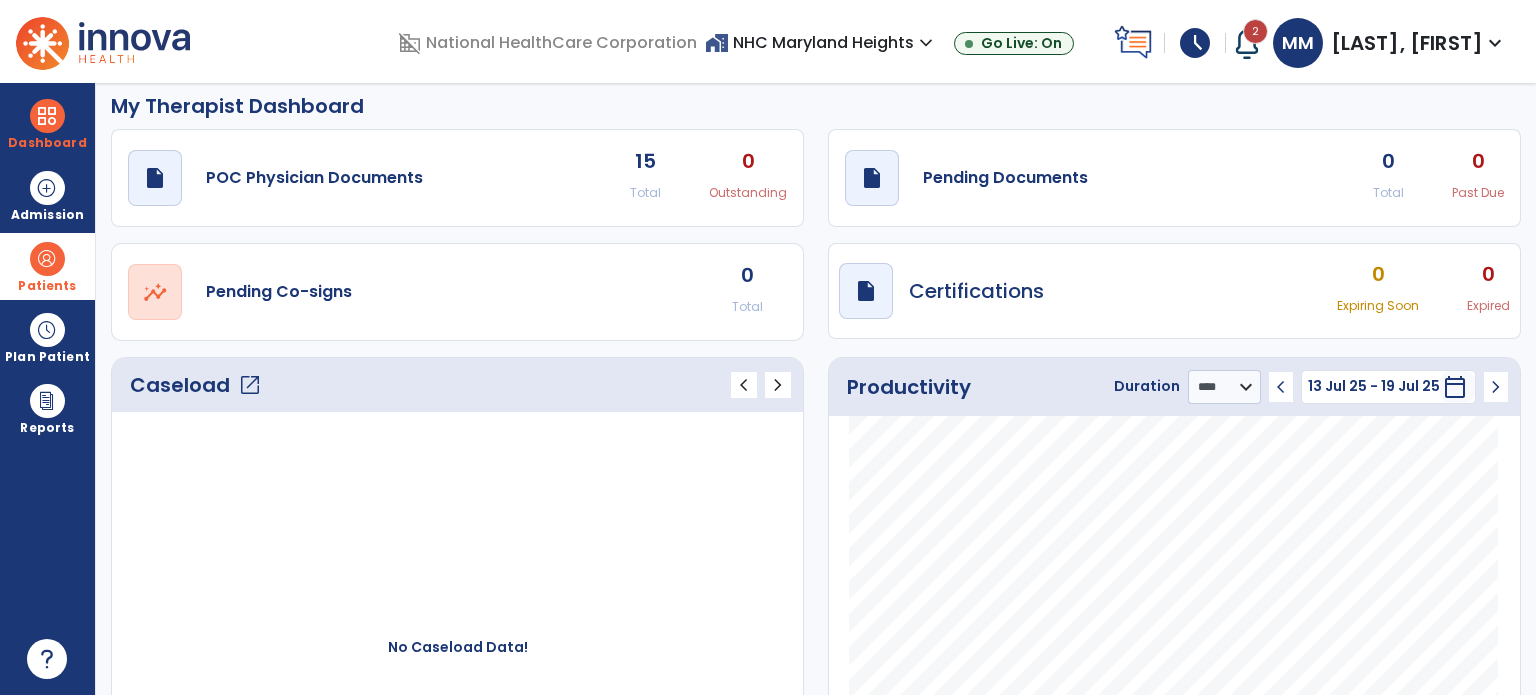 click on "Patients" at bounding box center (47, 266) 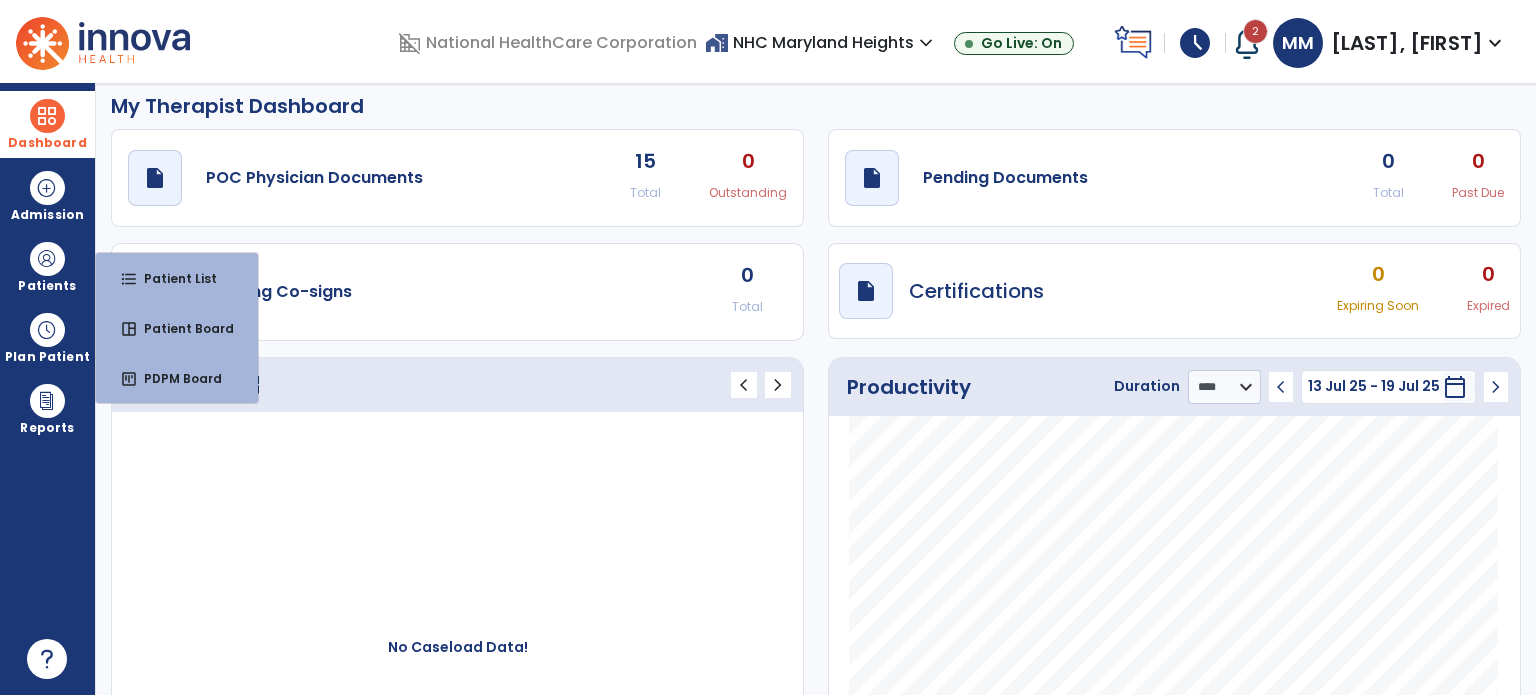click at bounding box center [47, 116] 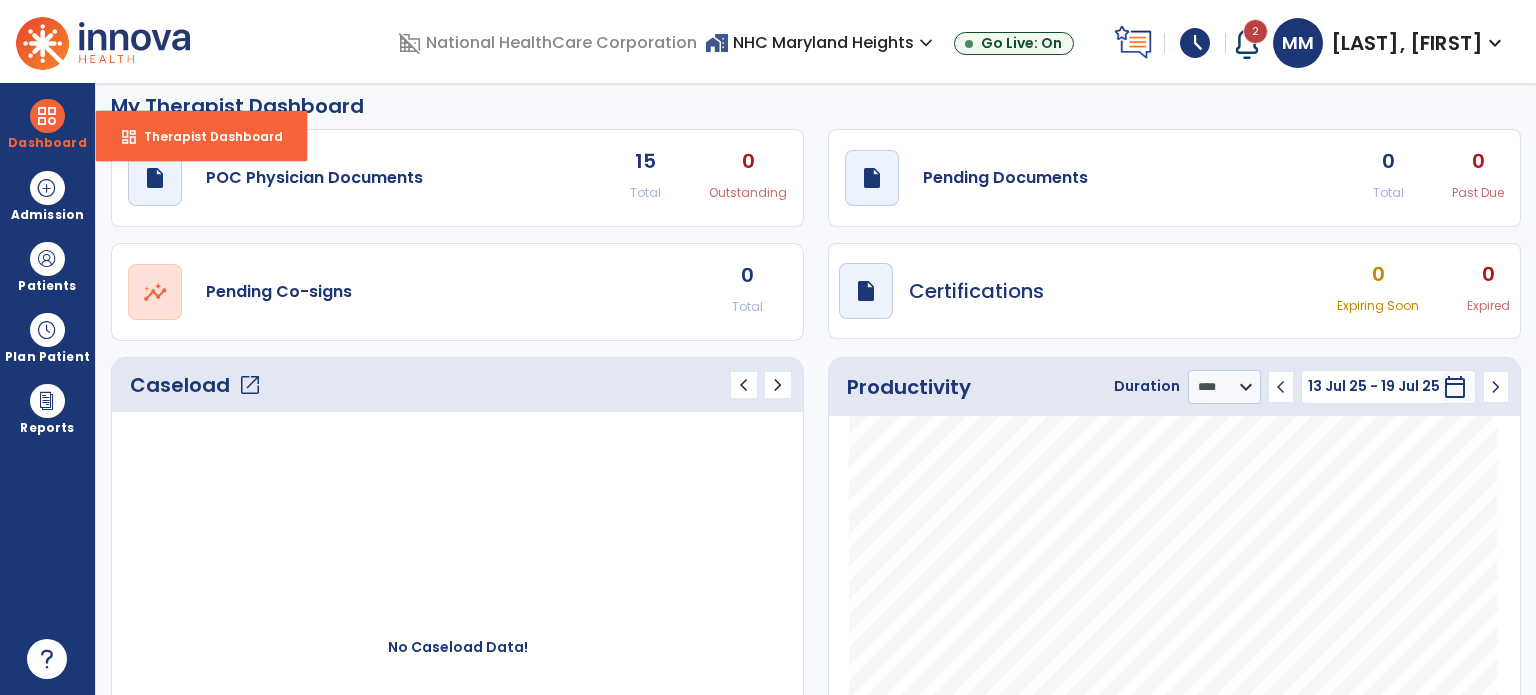 click on "No Caseload Data!" 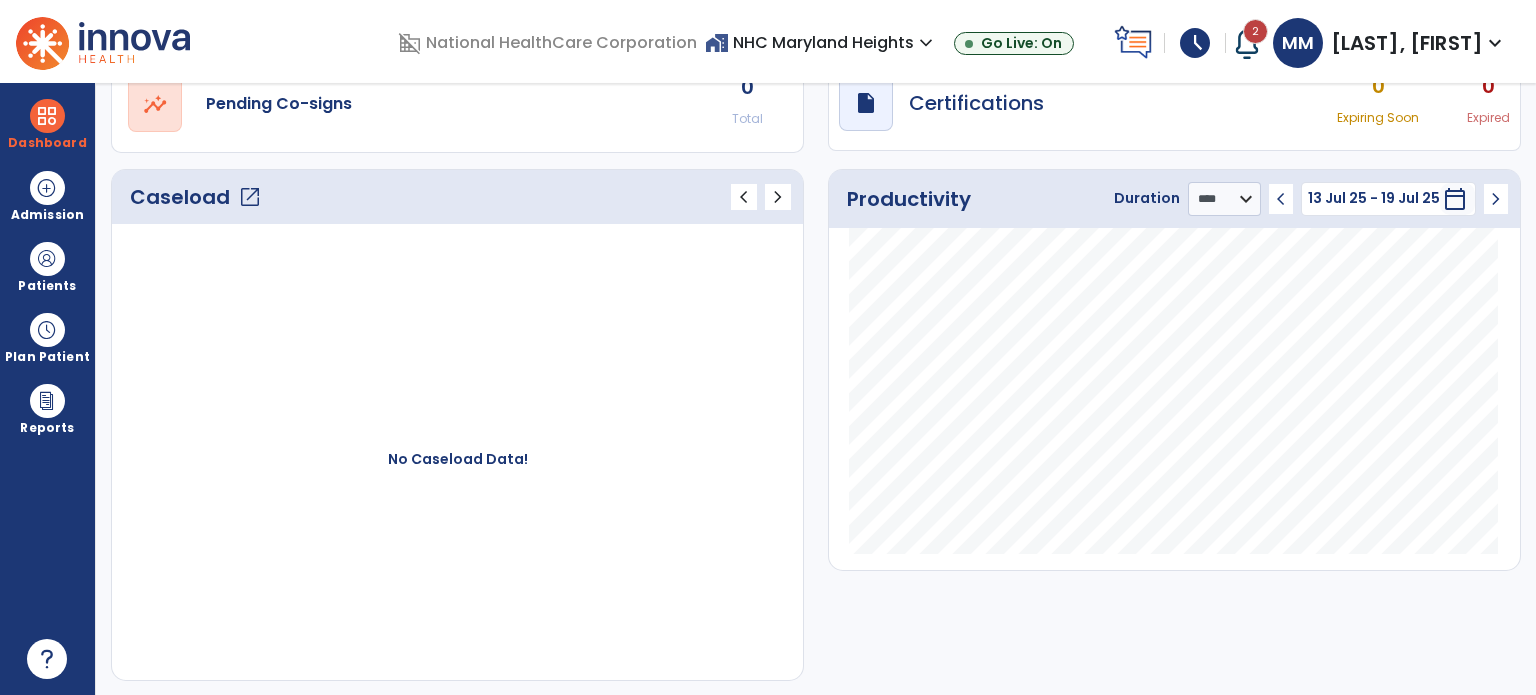 scroll, scrollTop: 0, scrollLeft: 0, axis: both 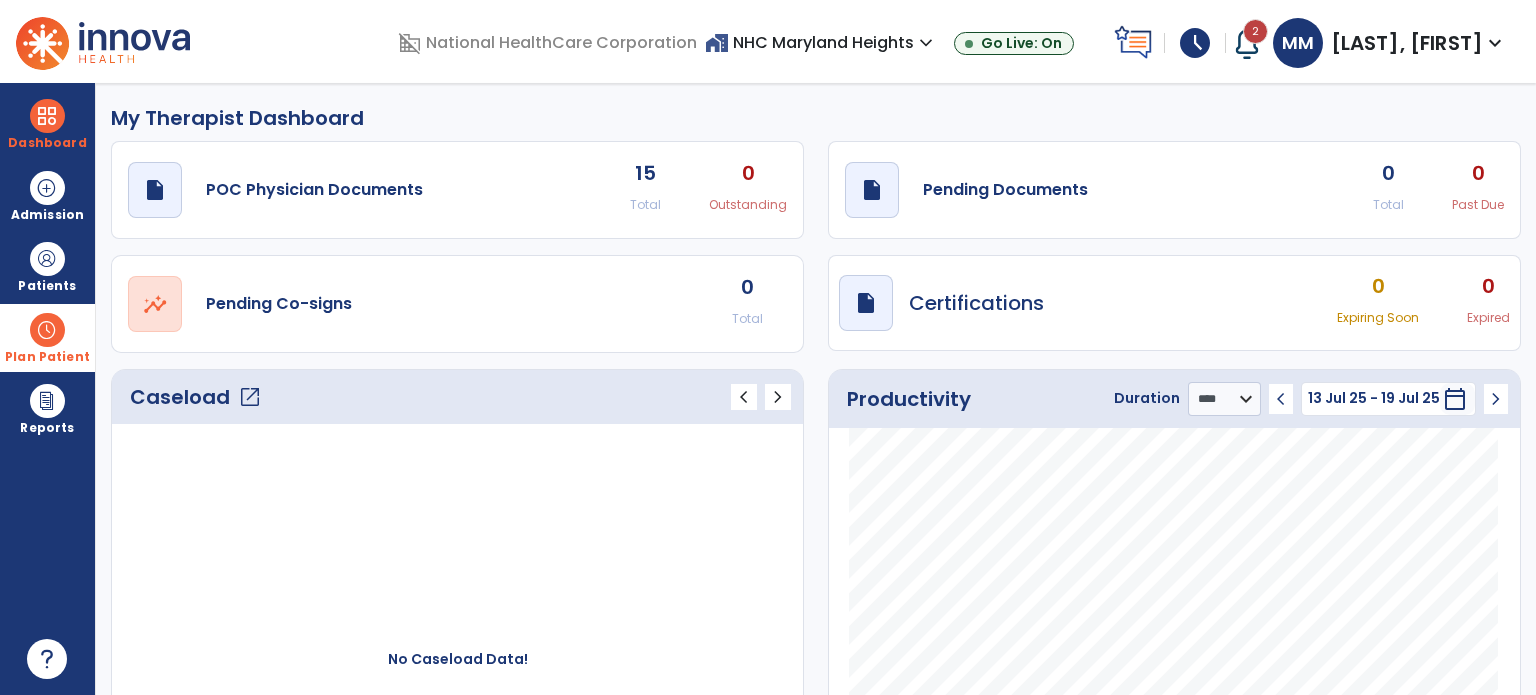 click at bounding box center (47, 330) 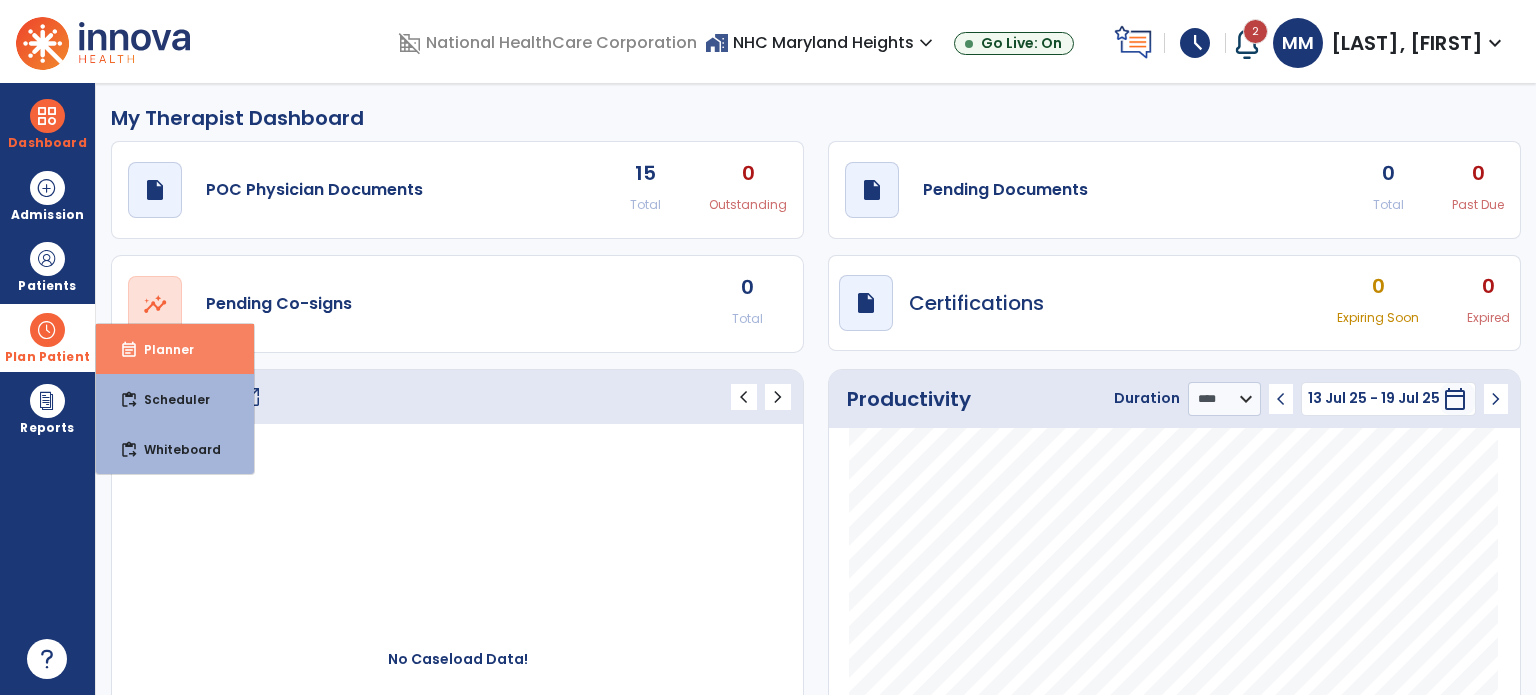 click on "Planner" at bounding box center [161, 349] 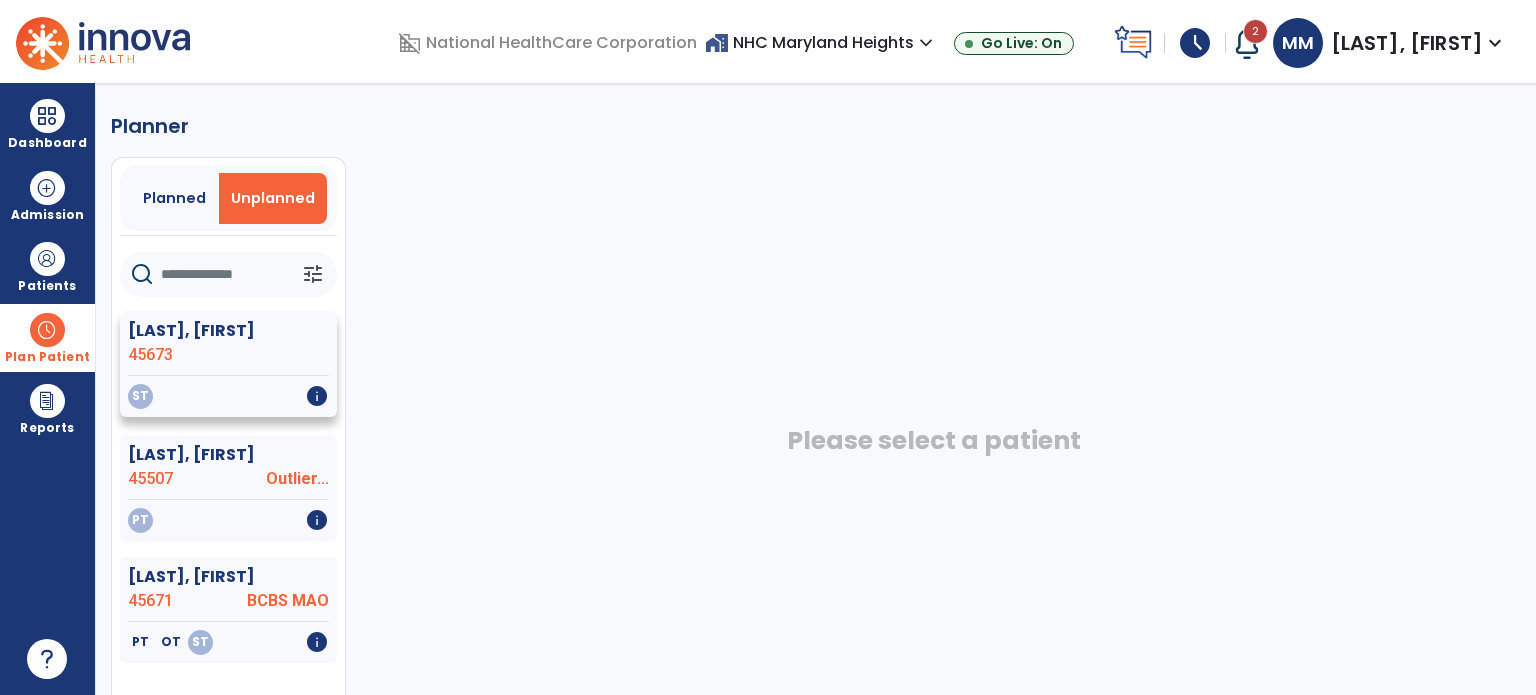 scroll, scrollTop: 36, scrollLeft: 0, axis: vertical 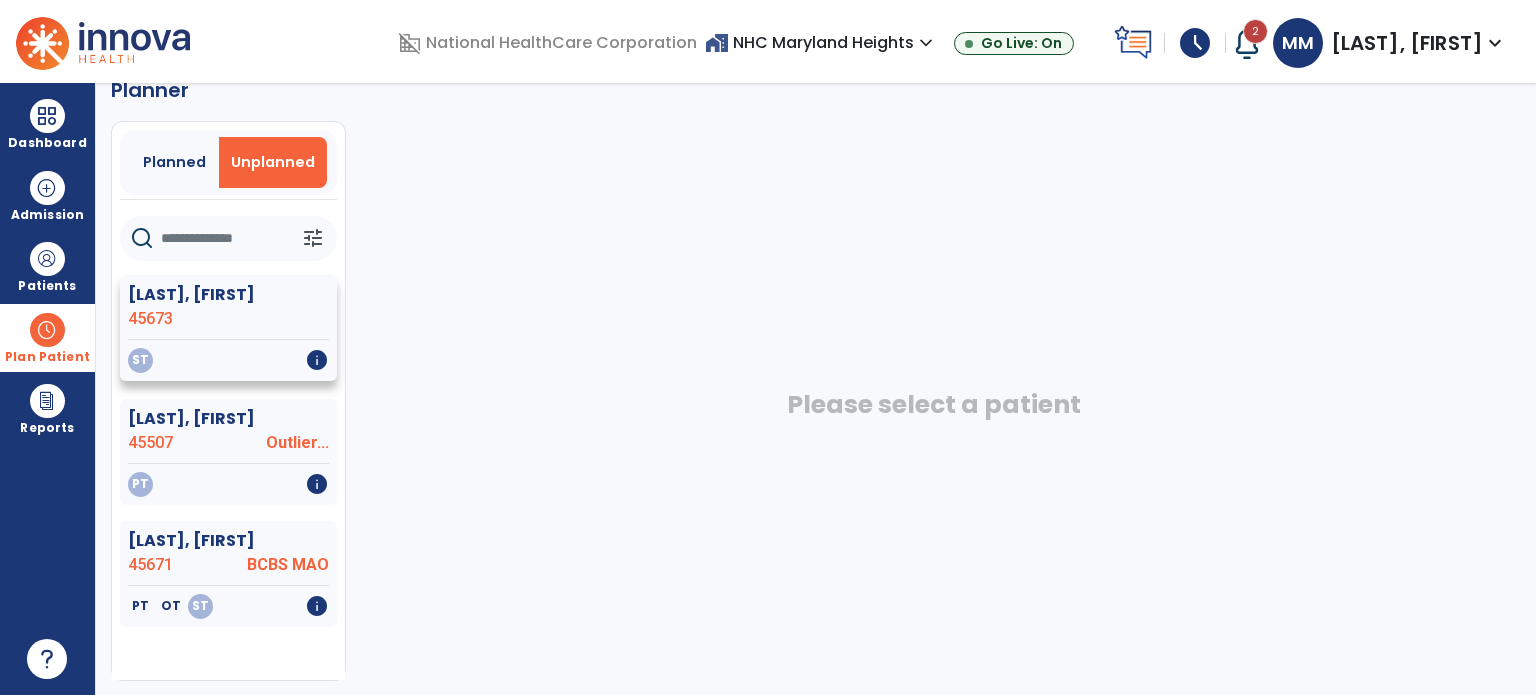 click on "[LAST], [FIRST]" 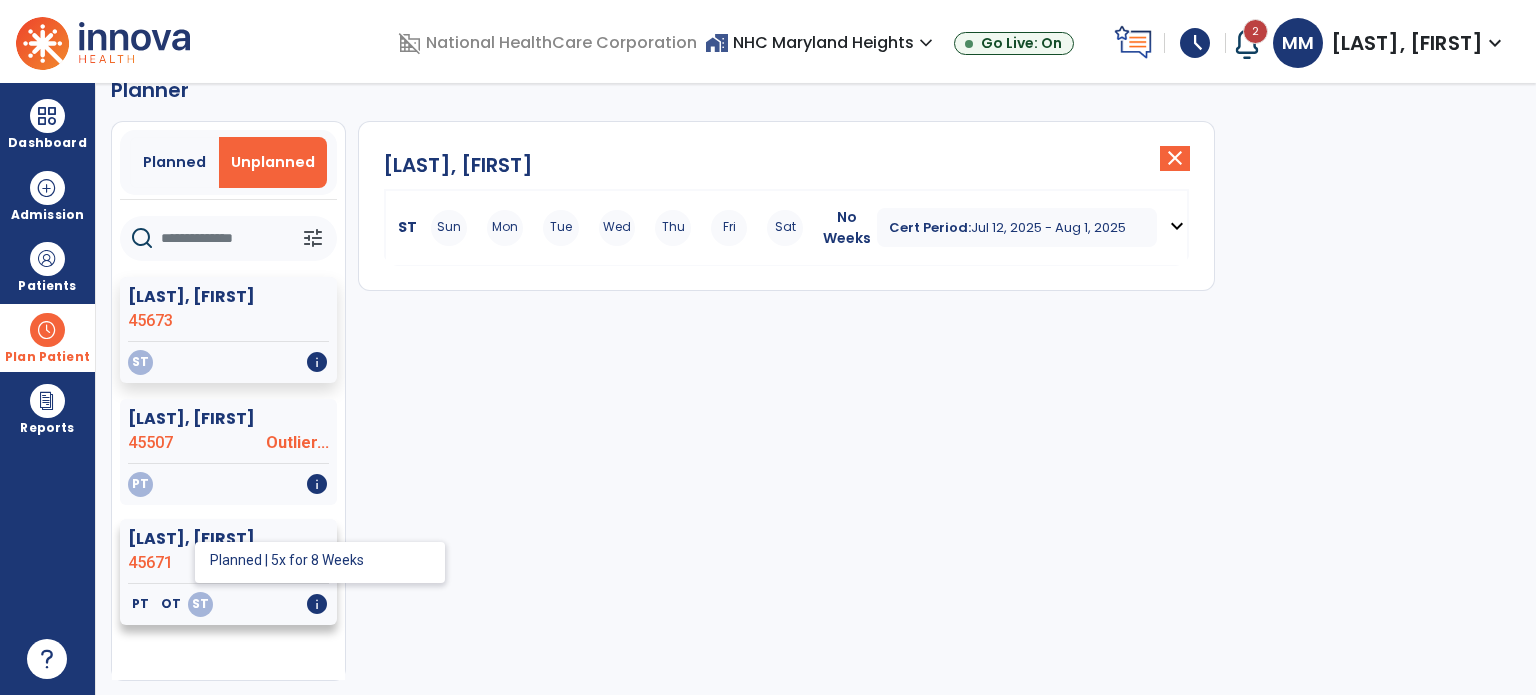 click on "OT" 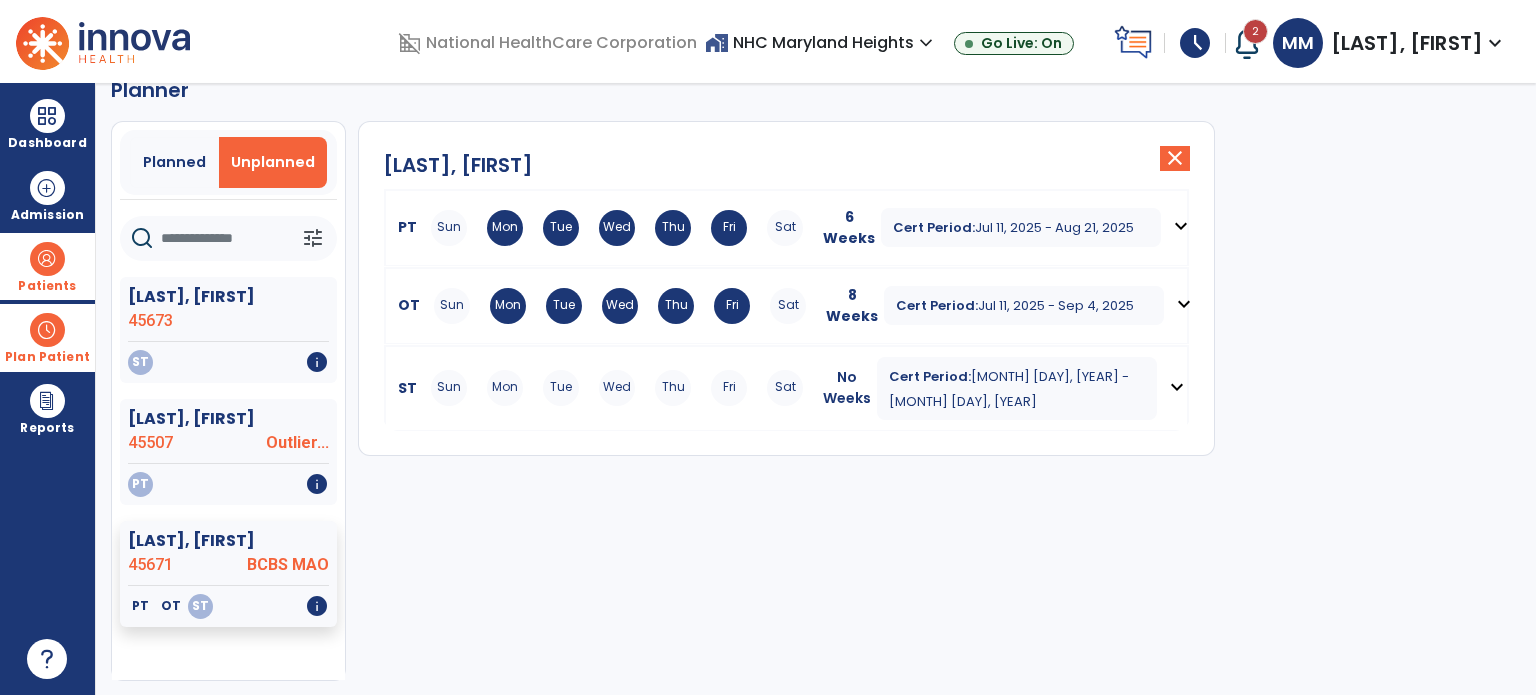 click on "Patients" at bounding box center [47, 286] 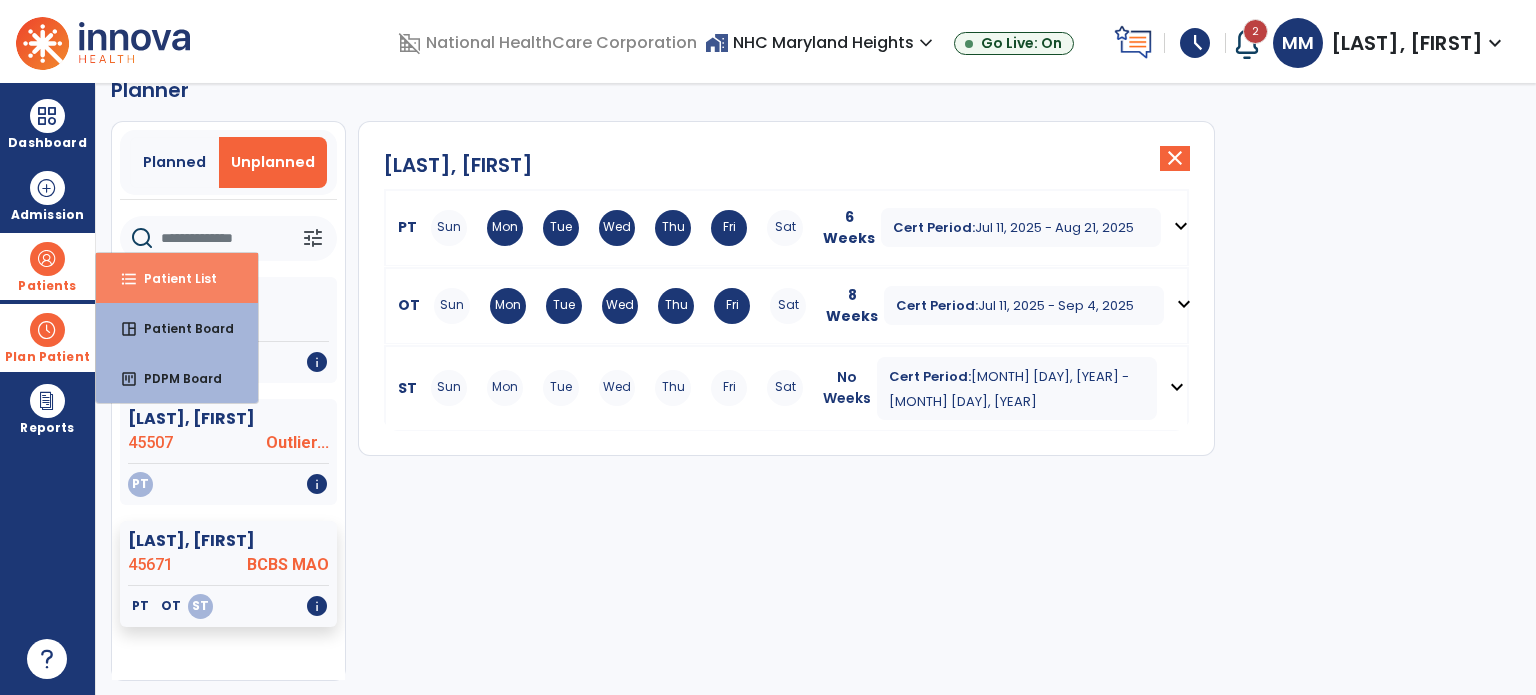 click on "Patient List" at bounding box center [172, 278] 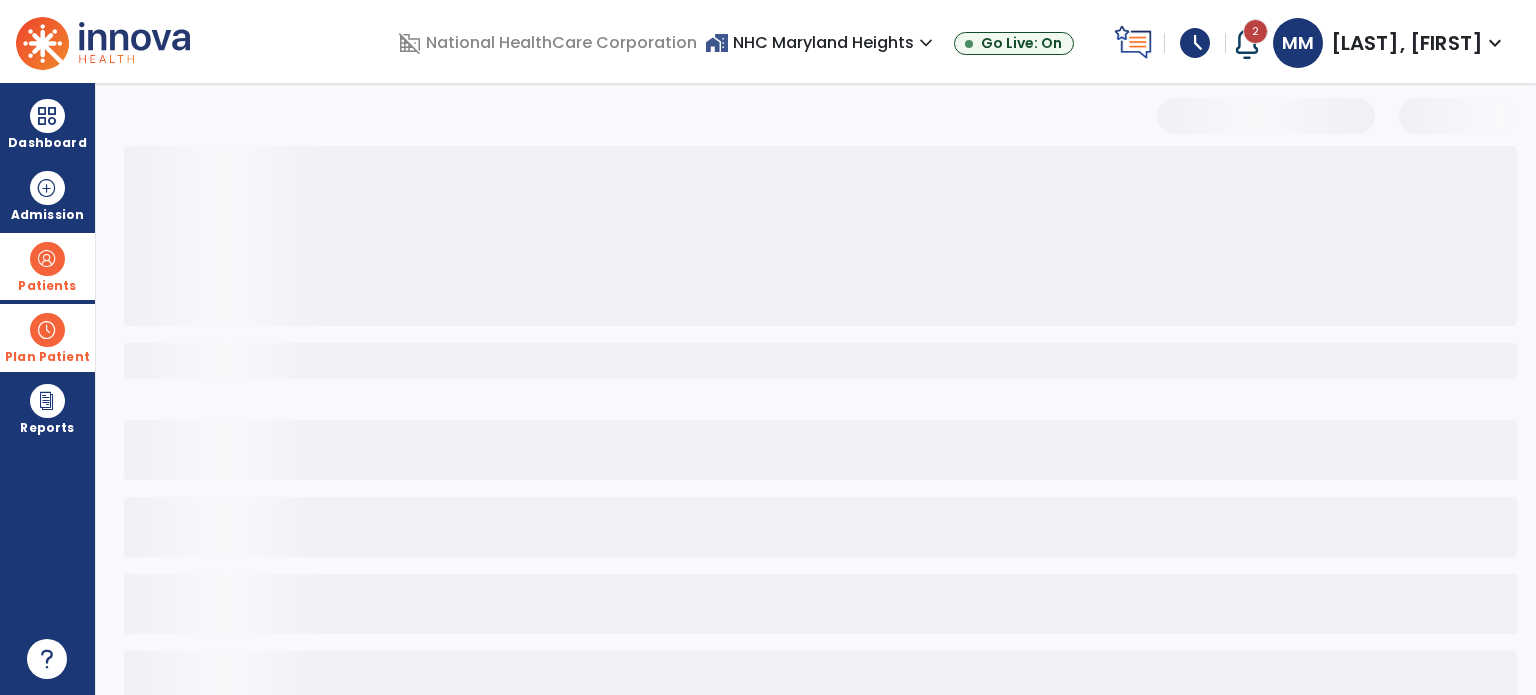 scroll, scrollTop: 0, scrollLeft: 0, axis: both 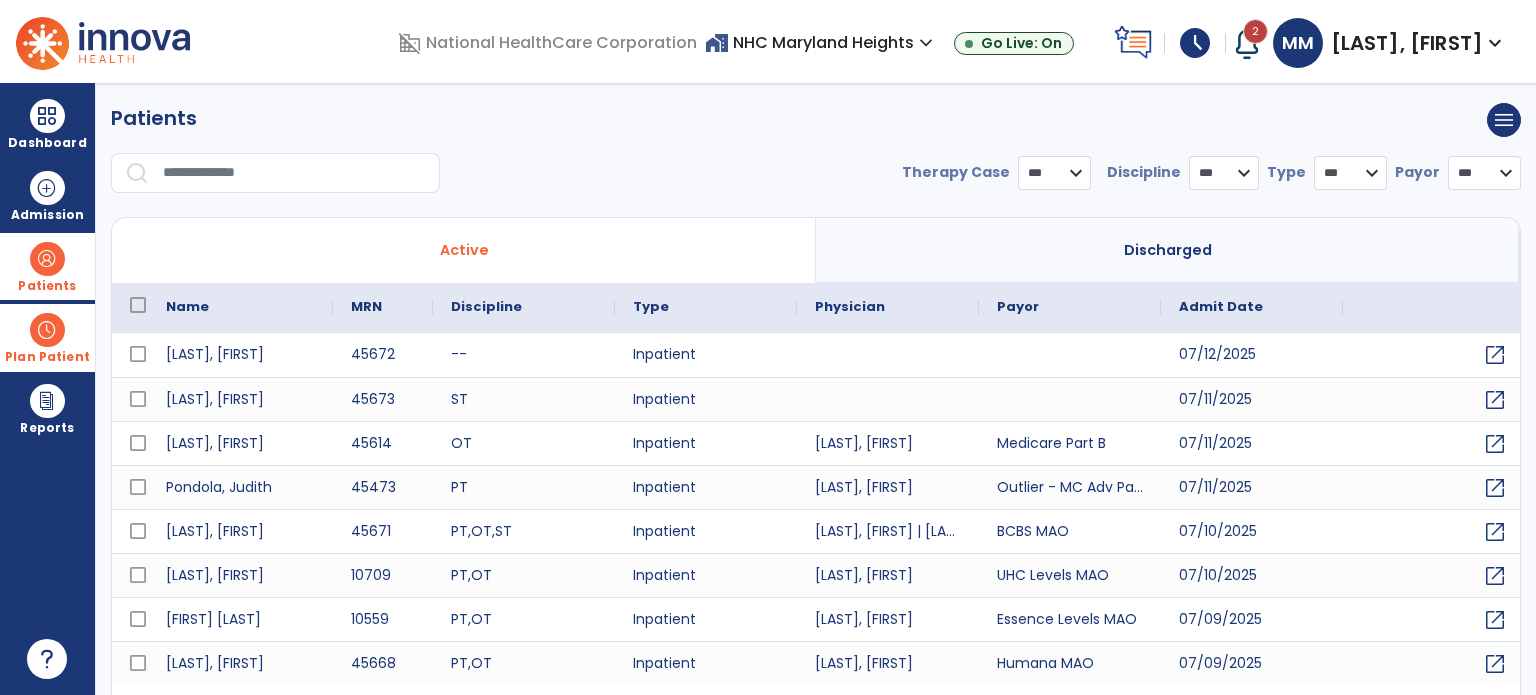 select on "***" 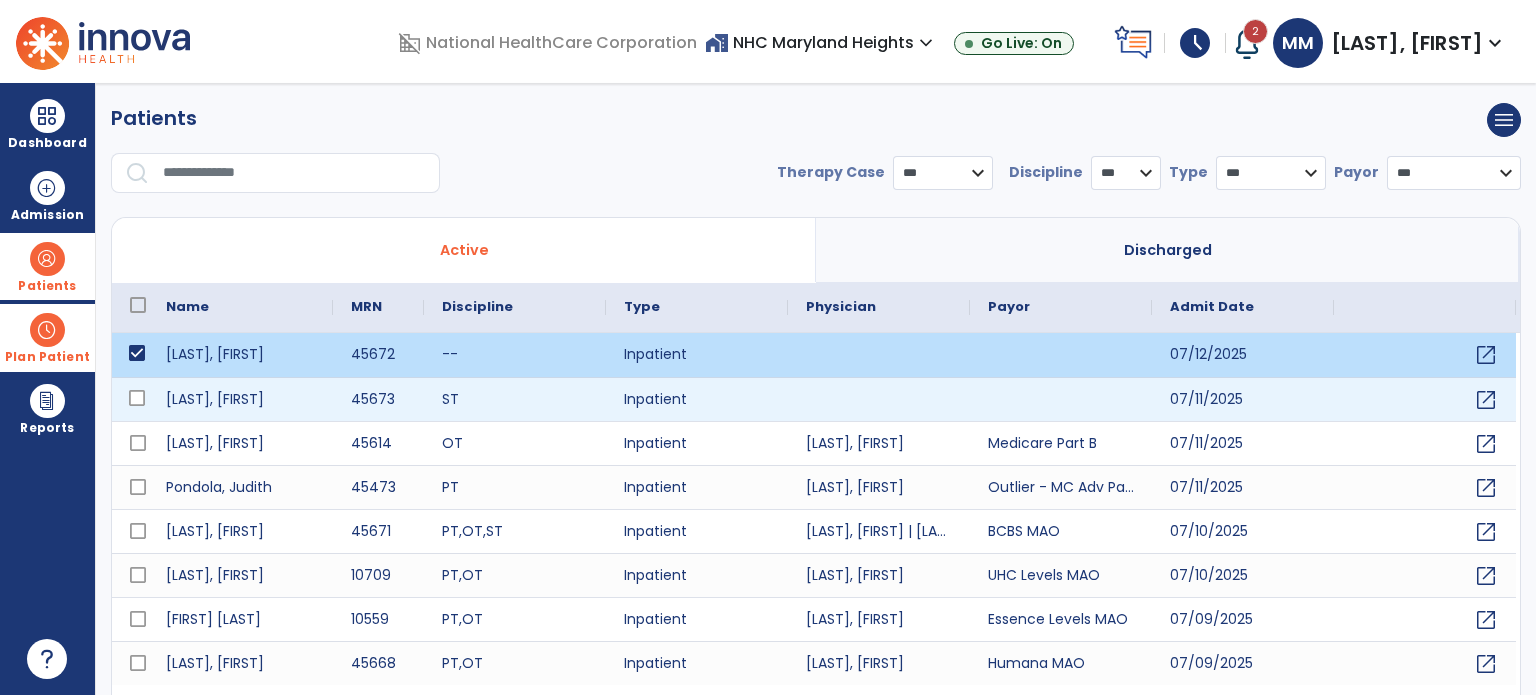click at bounding box center (130, 399) 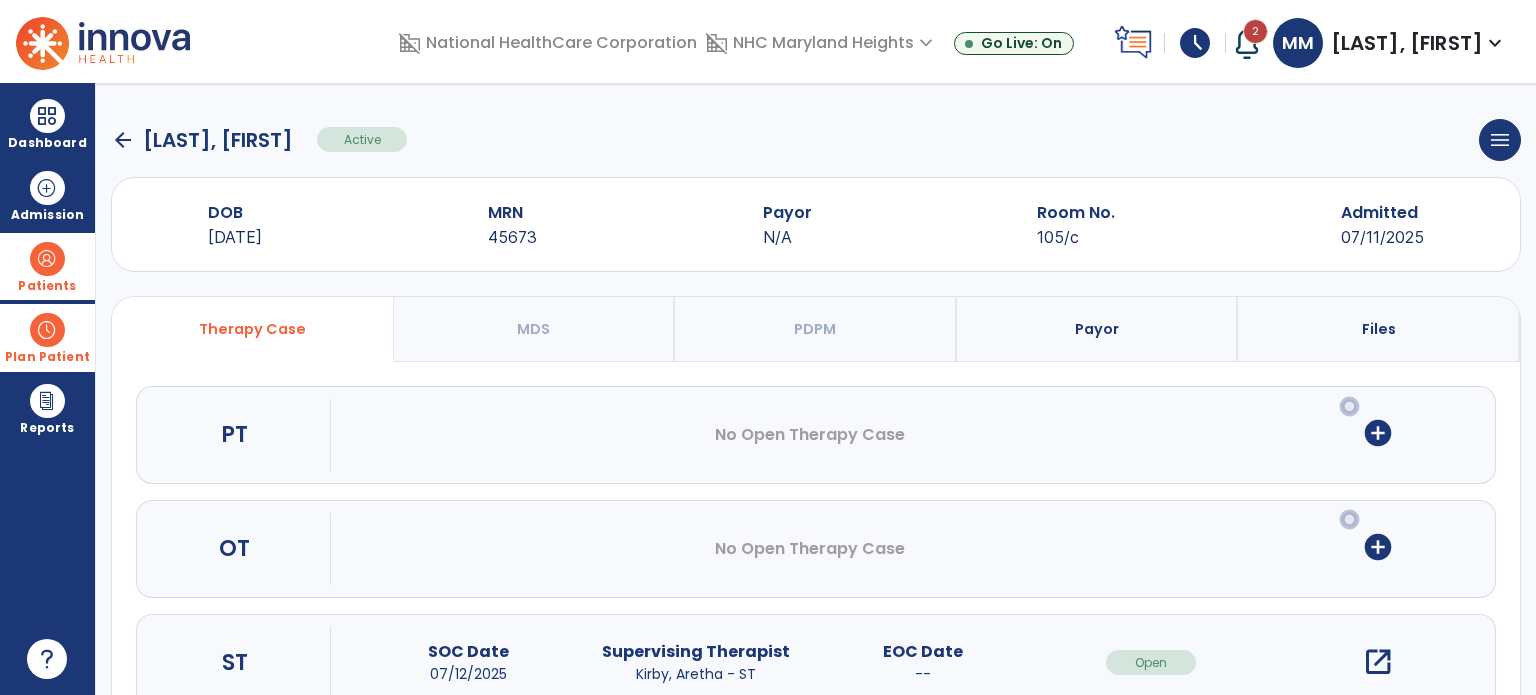 scroll, scrollTop: 62, scrollLeft: 0, axis: vertical 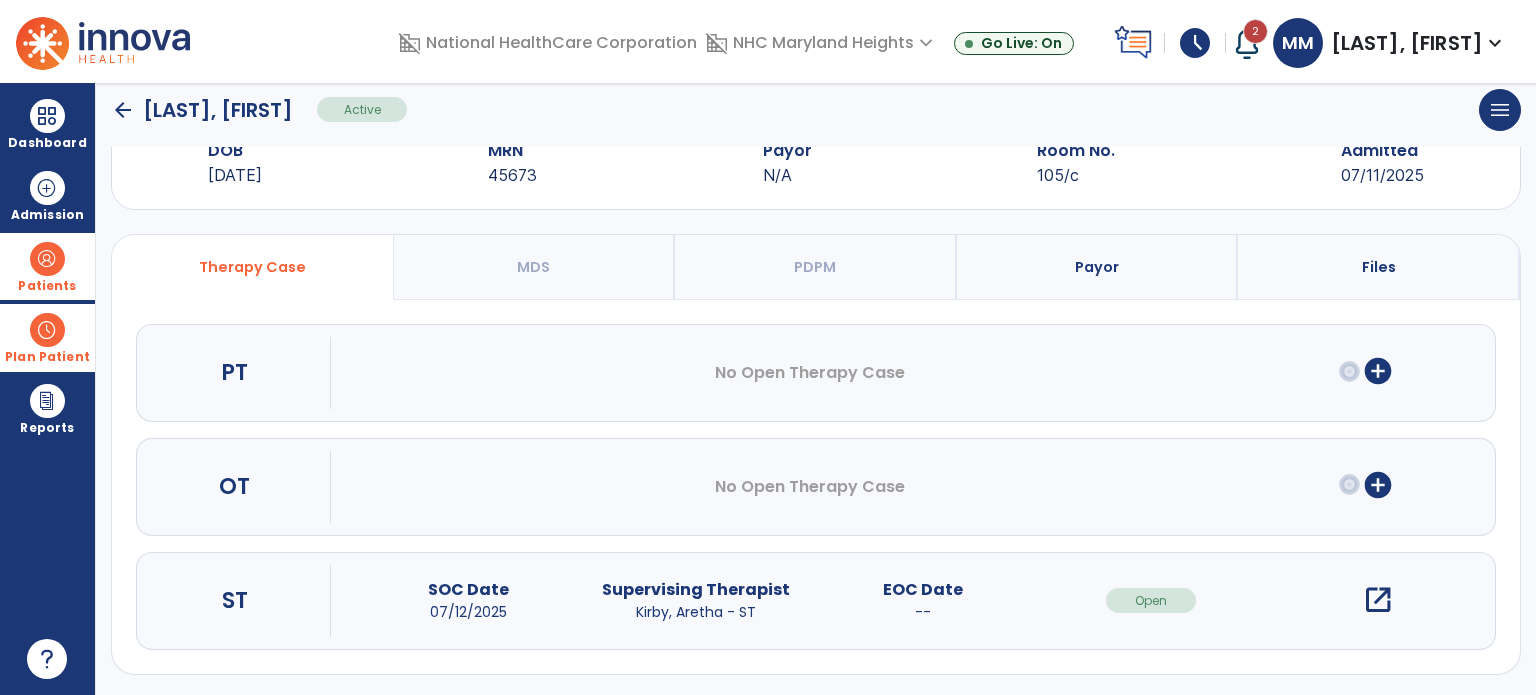 click on "add_circle" at bounding box center [1378, 485] 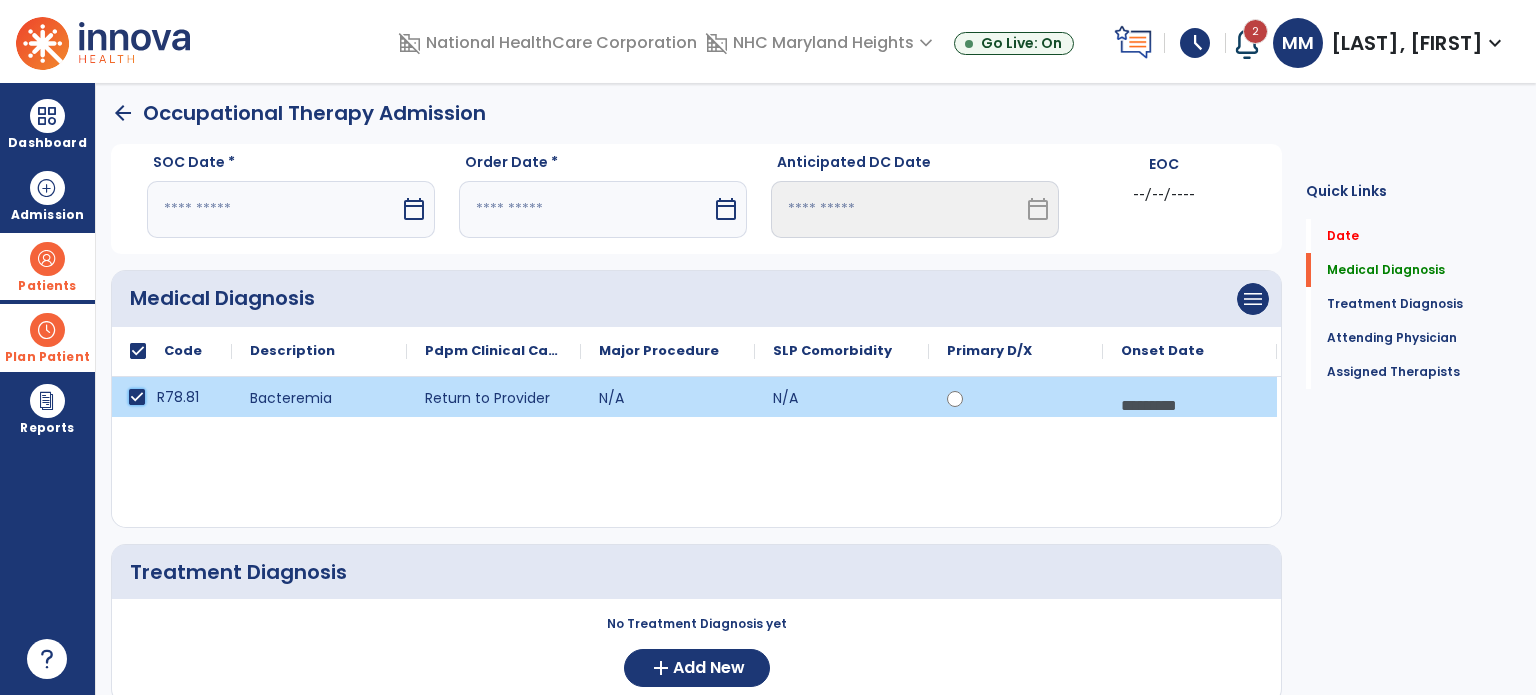 scroll, scrollTop: 0, scrollLeft: 0, axis: both 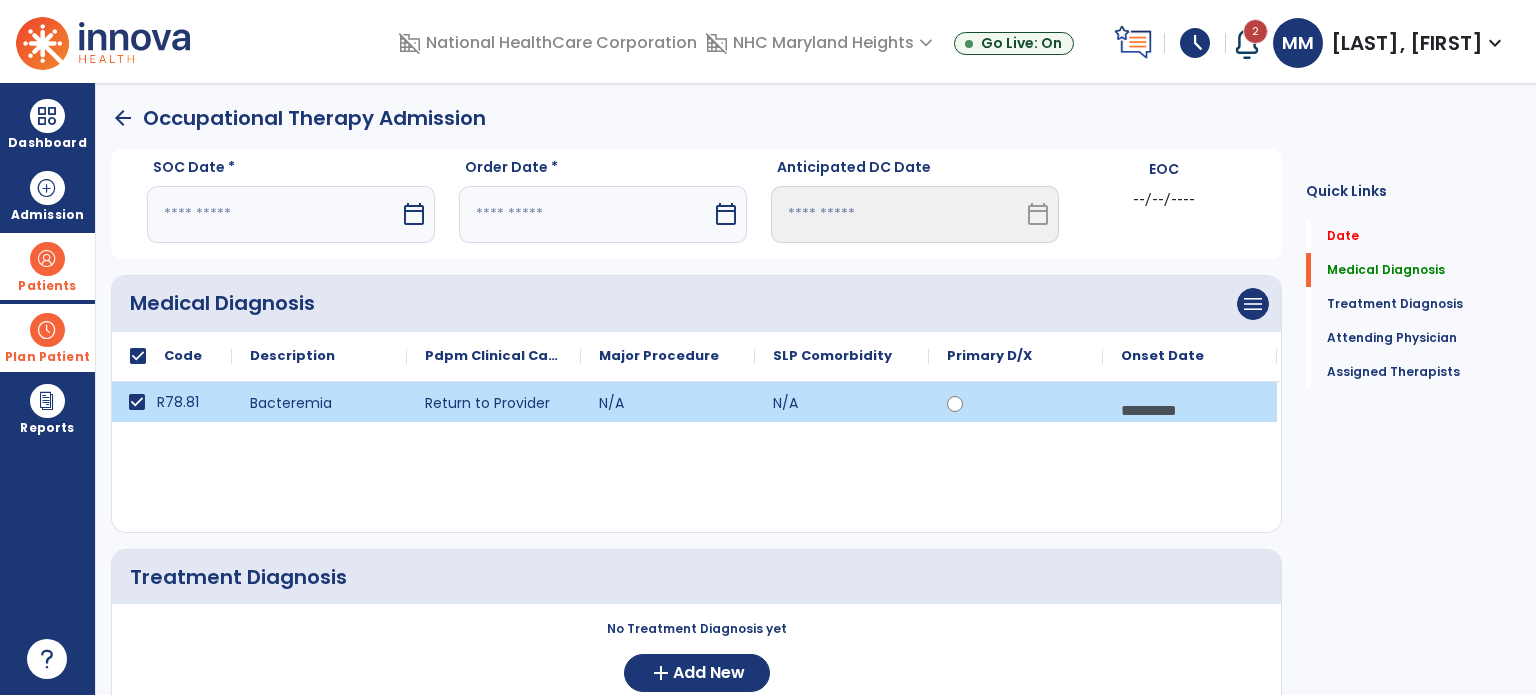 click on "calendar_today" at bounding box center (414, 214) 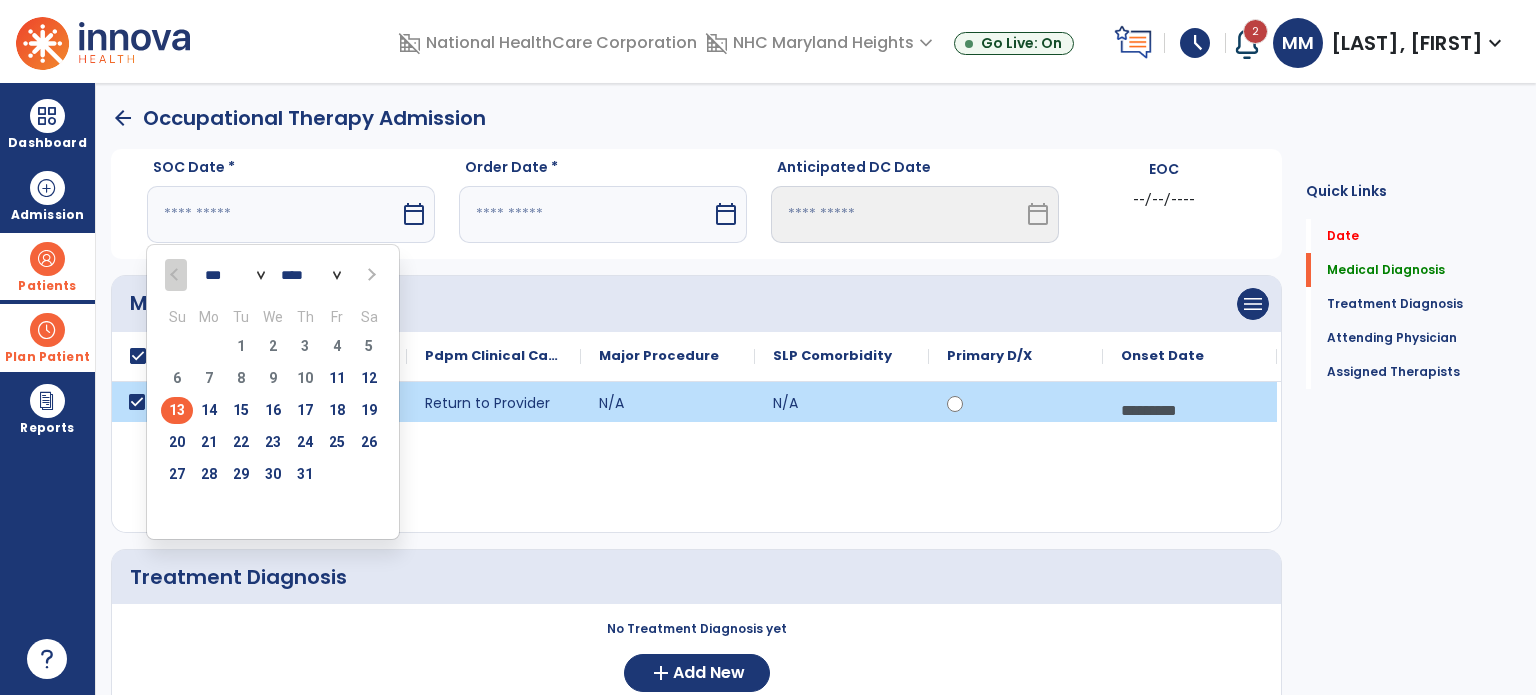click on "13" at bounding box center [177, 410] 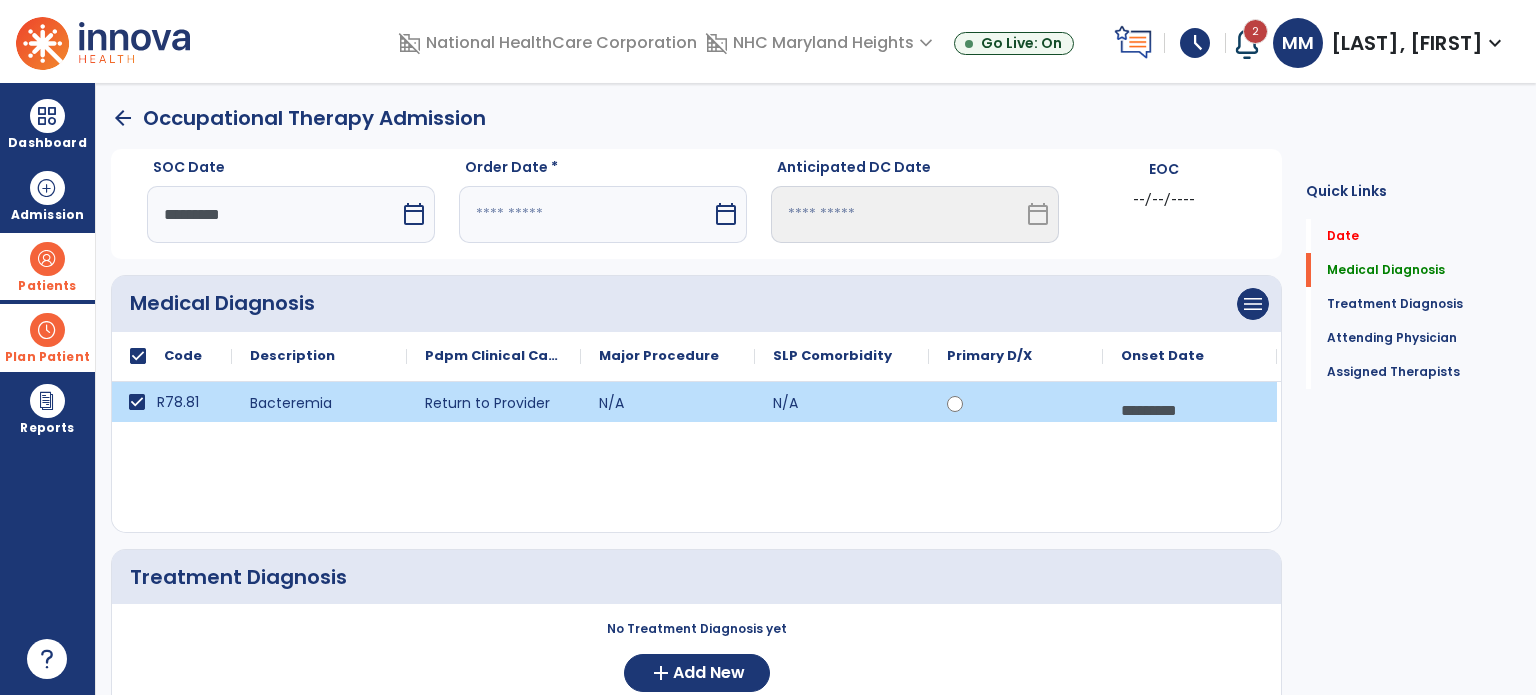 click on "calendar_today" at bounding box center [726, 214] 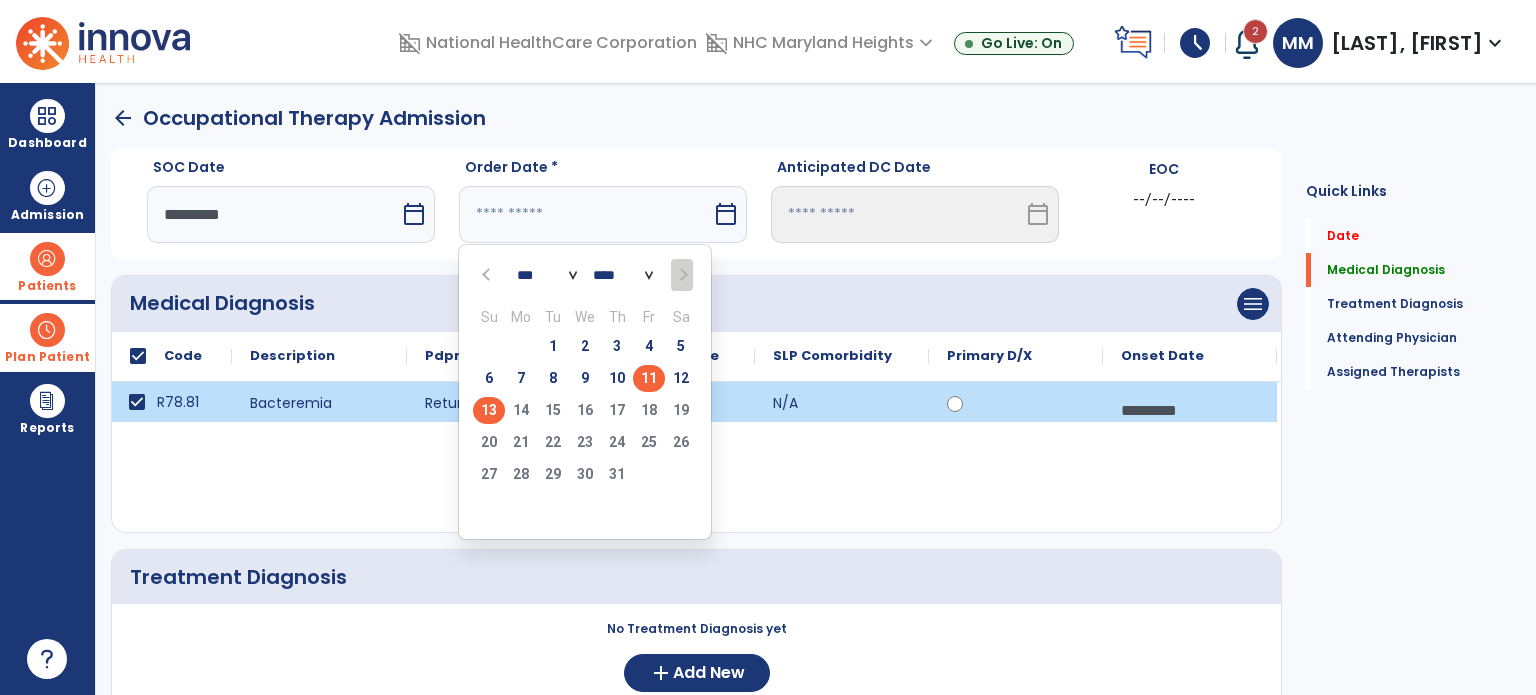 click on "11" at bounding box center [649, 378] 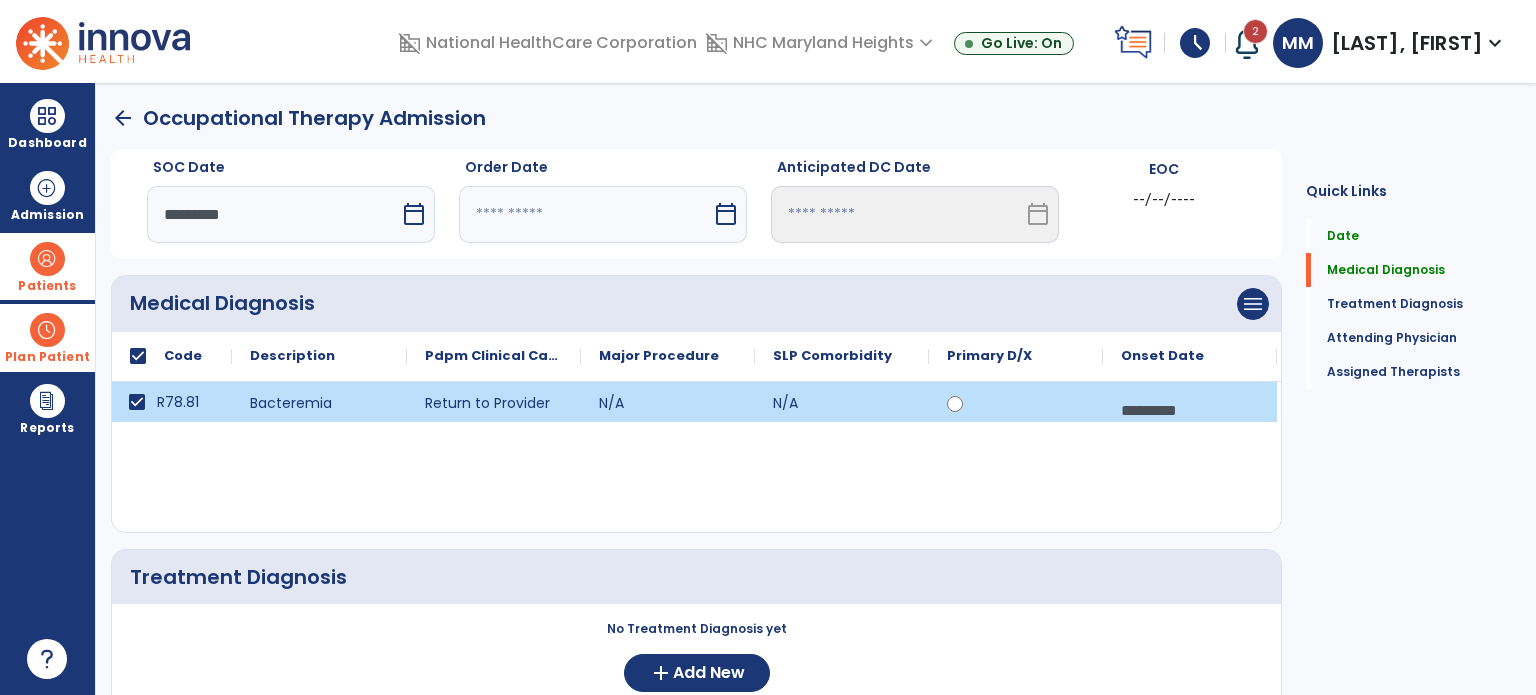 type on "*********" 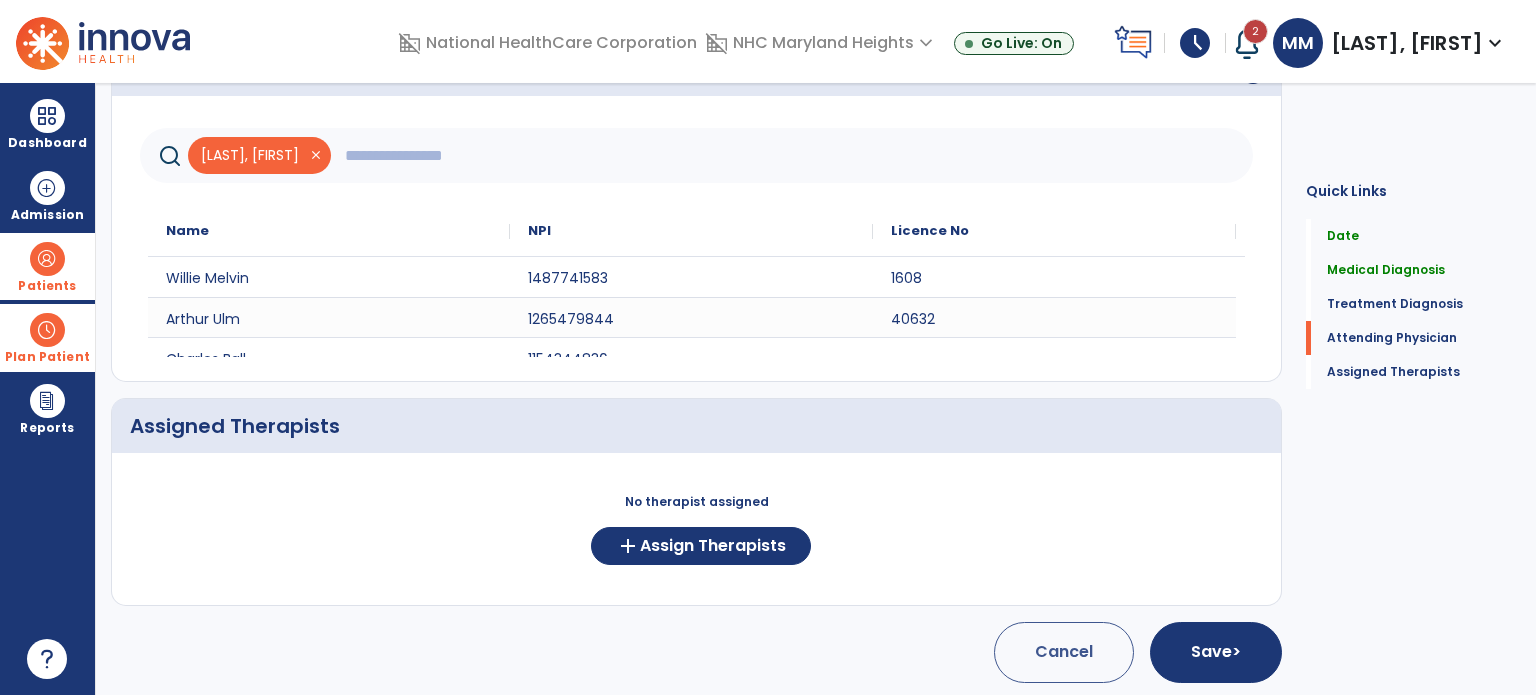 scroll, scrollTop: 668, scrollLeft: 0, axis: vertical 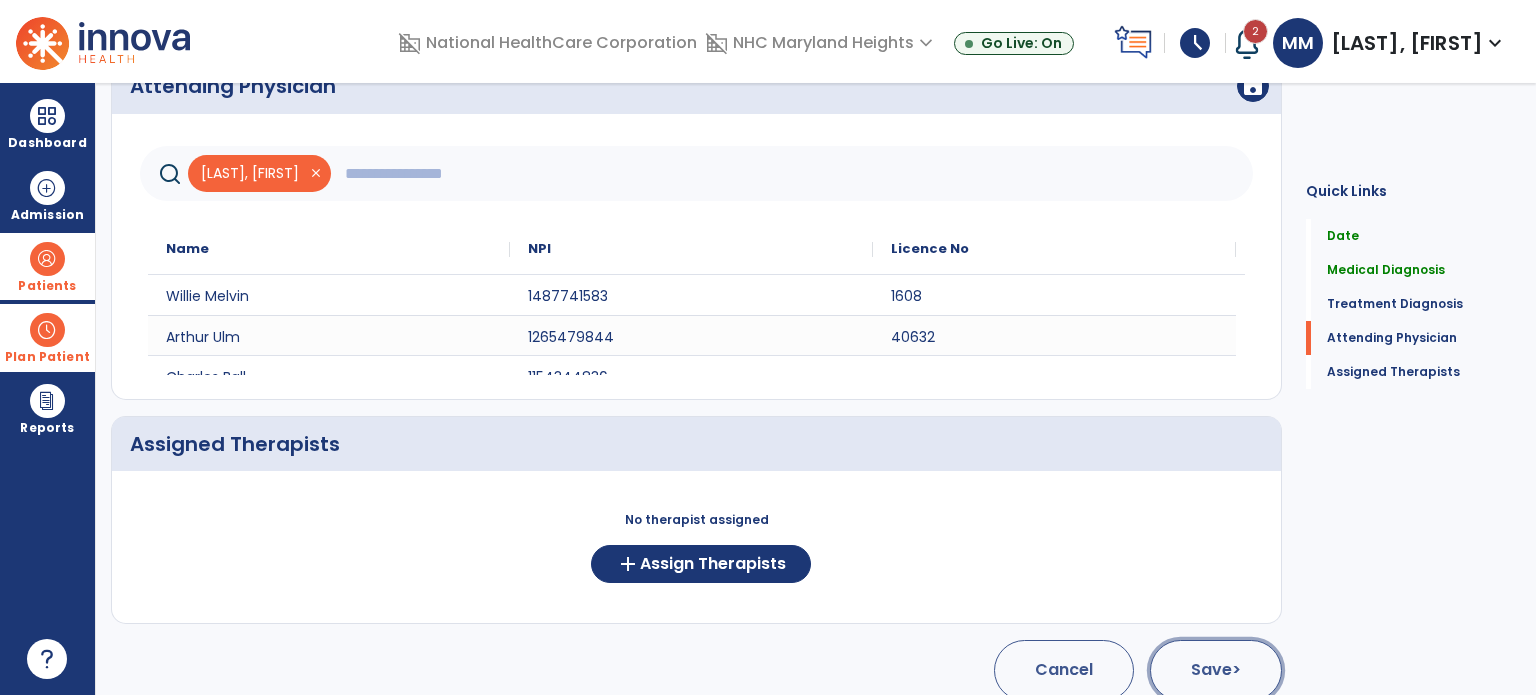 click on "Save  >" 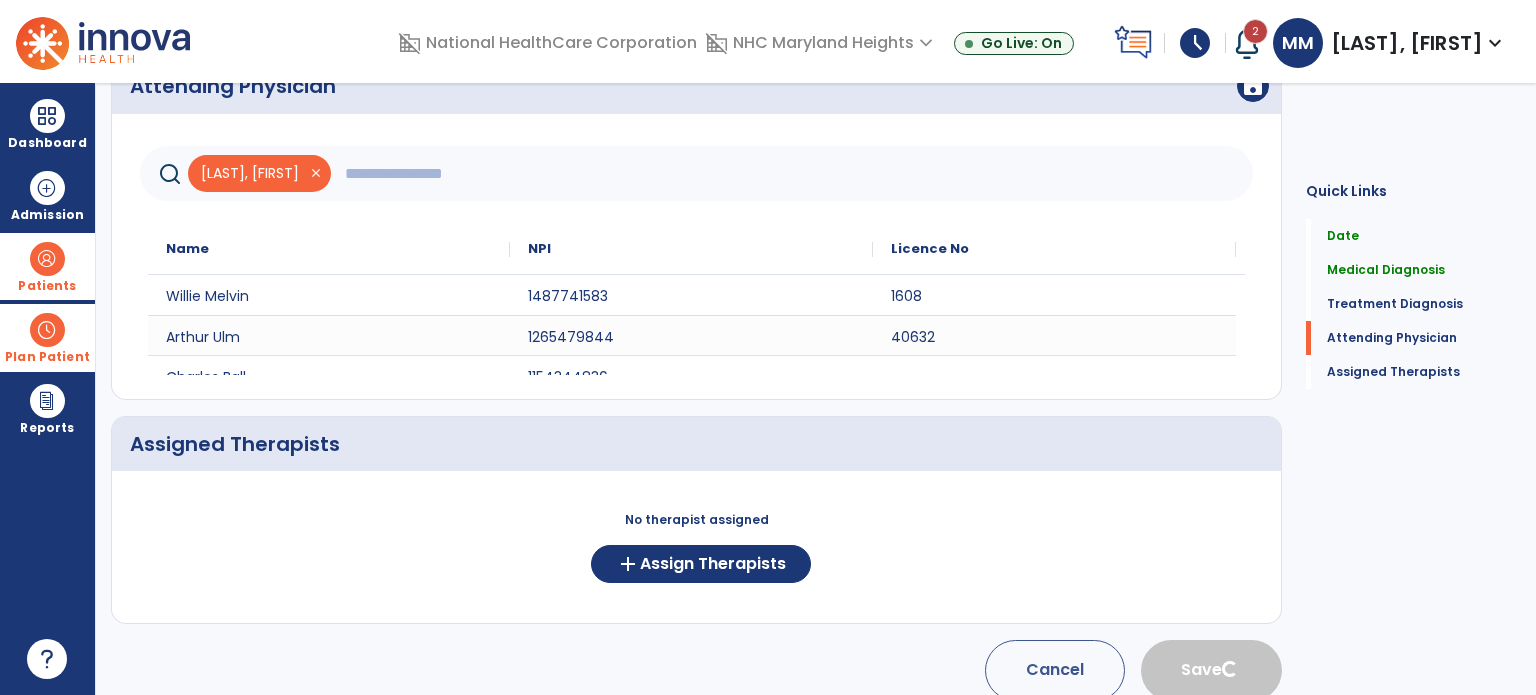type 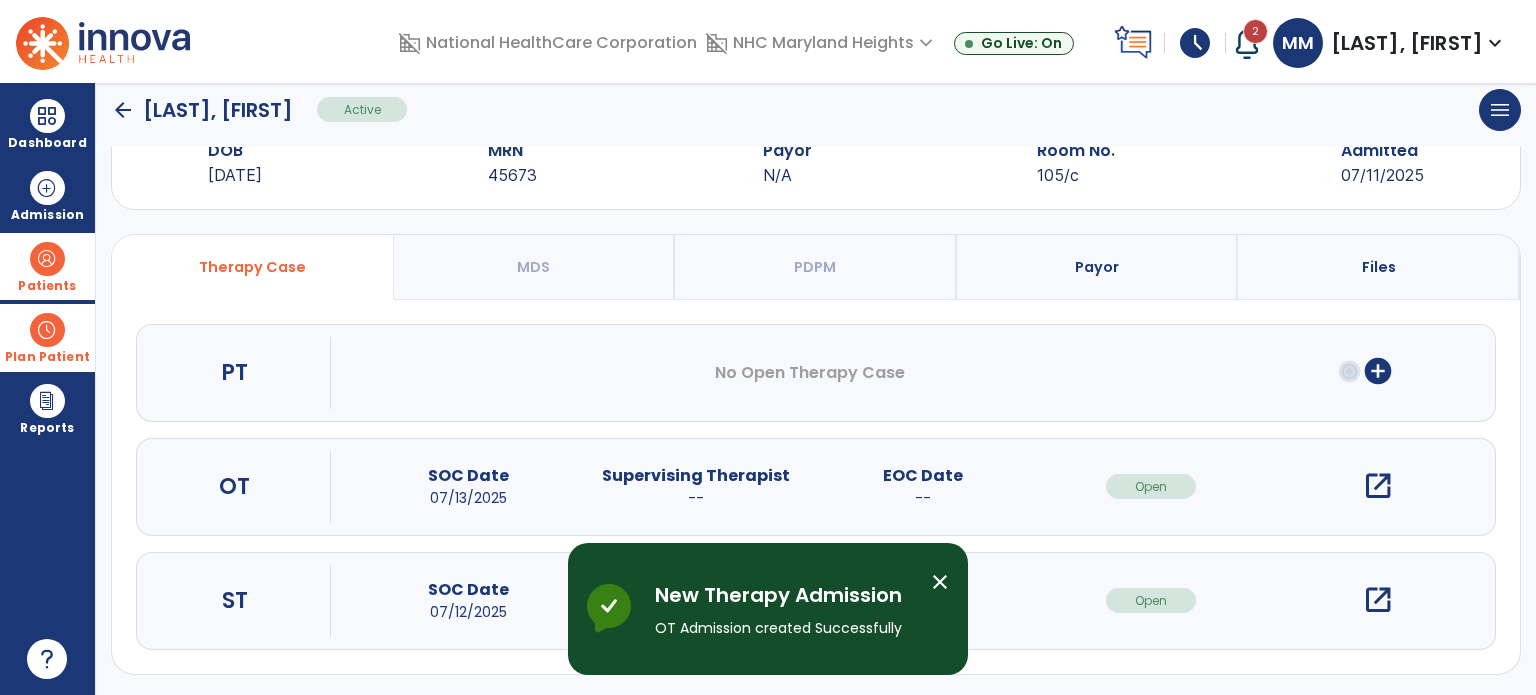 scroll, scrollTop: 0, scrollLeft: 0, axis: both 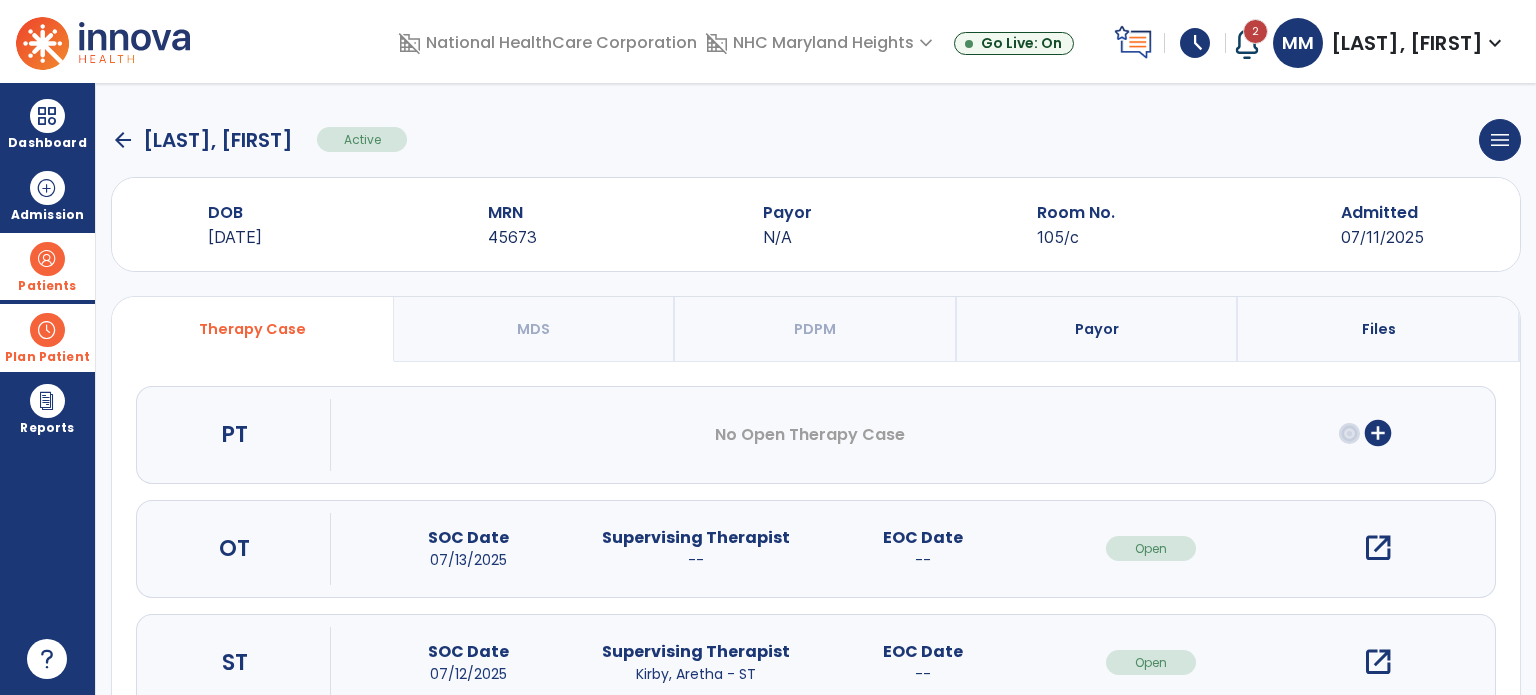 click on "arrow_back" 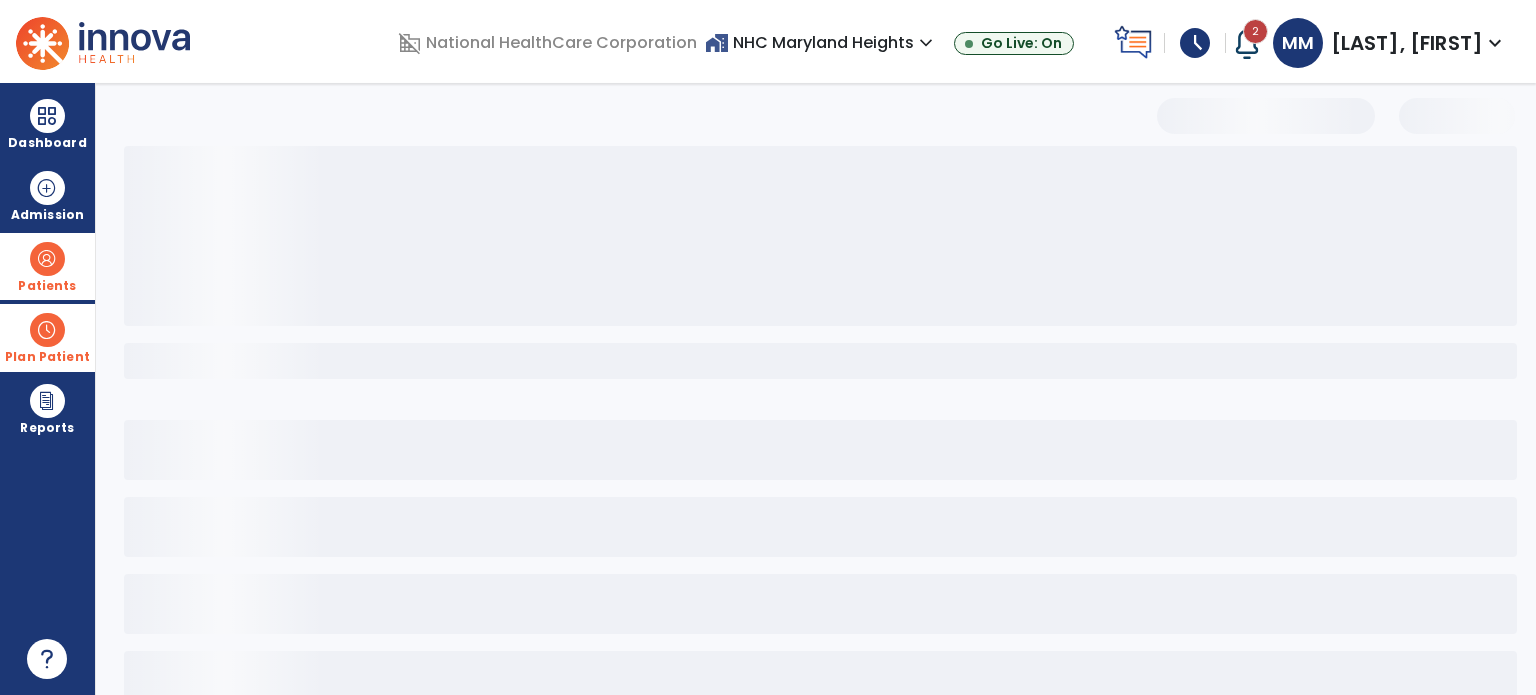 select on "***" 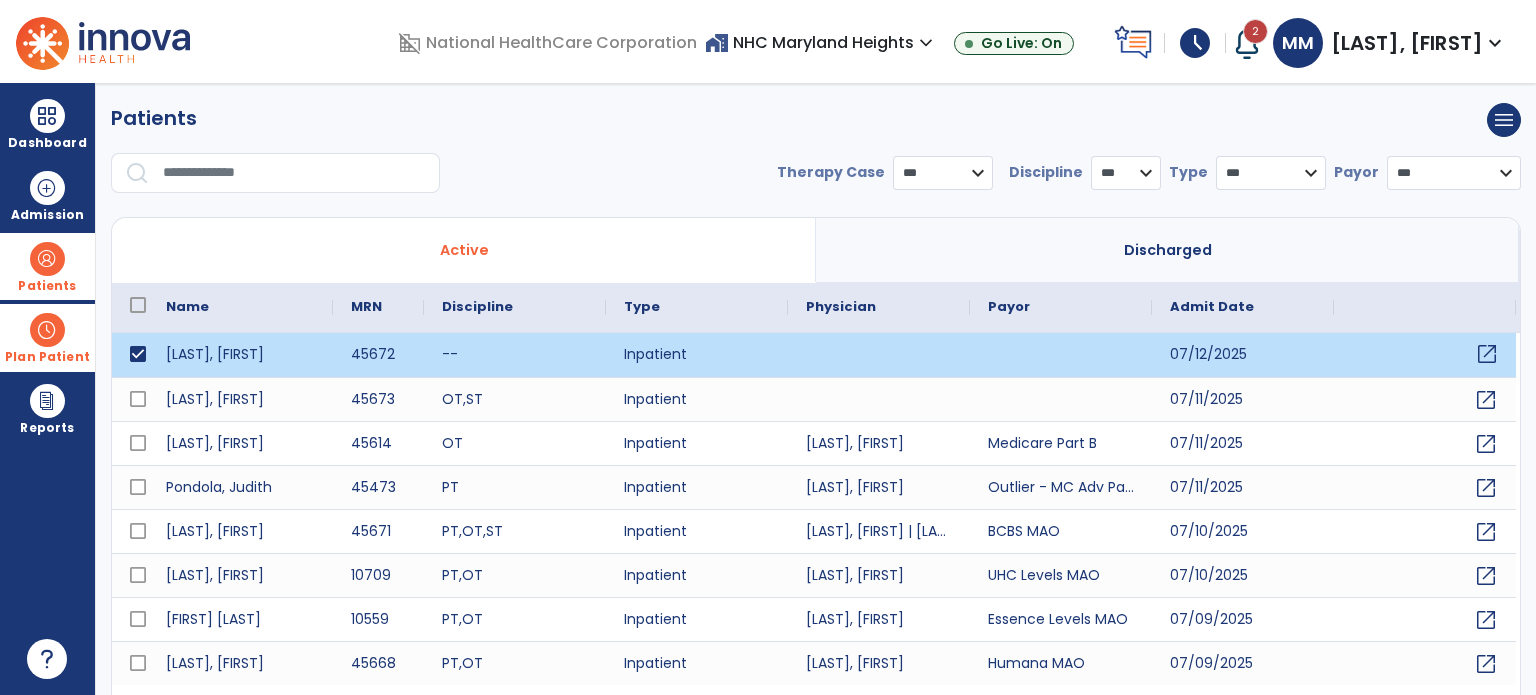 click on "open_in_new" at bounding box center (1487, 354) 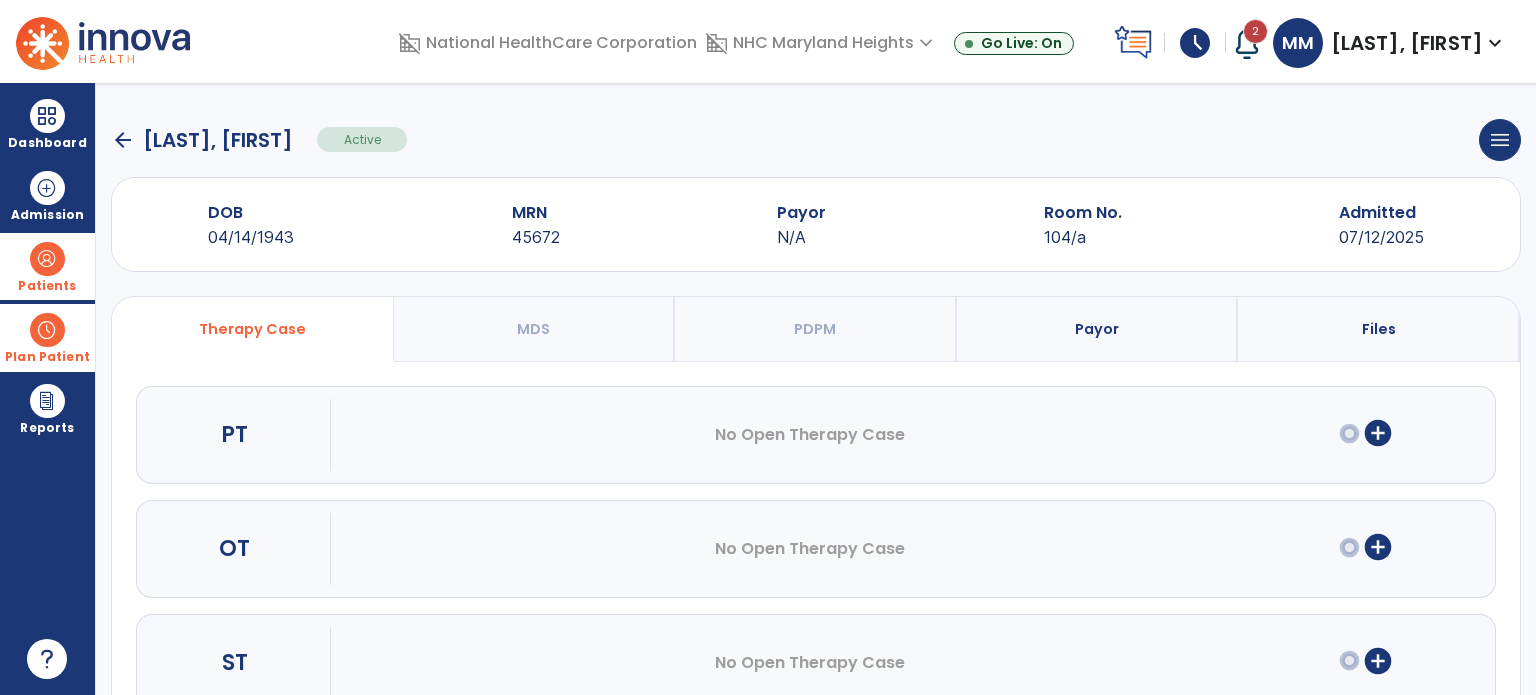 scroll, scrollTop: 62, scrollLeft: 0, axis: vertical 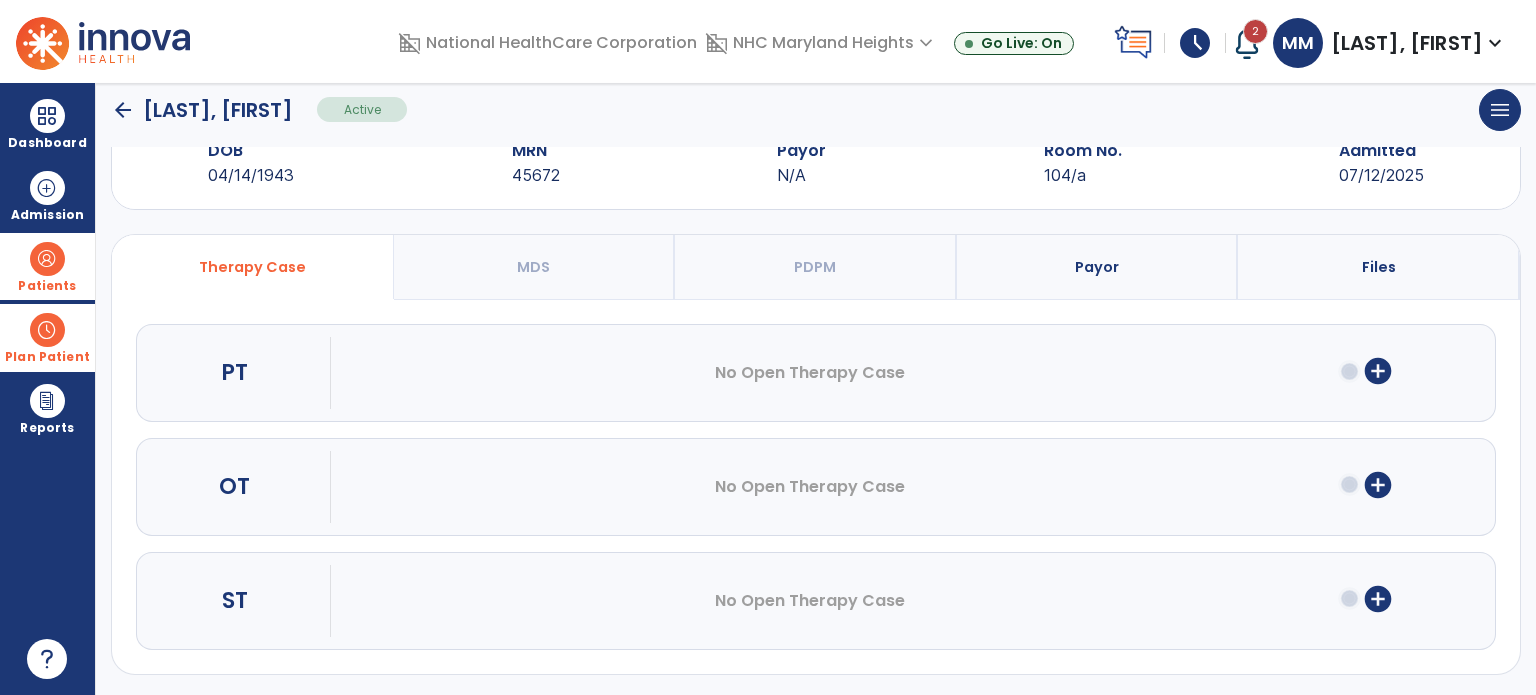 click on "add_circle" at bounding box center [1378, 485] 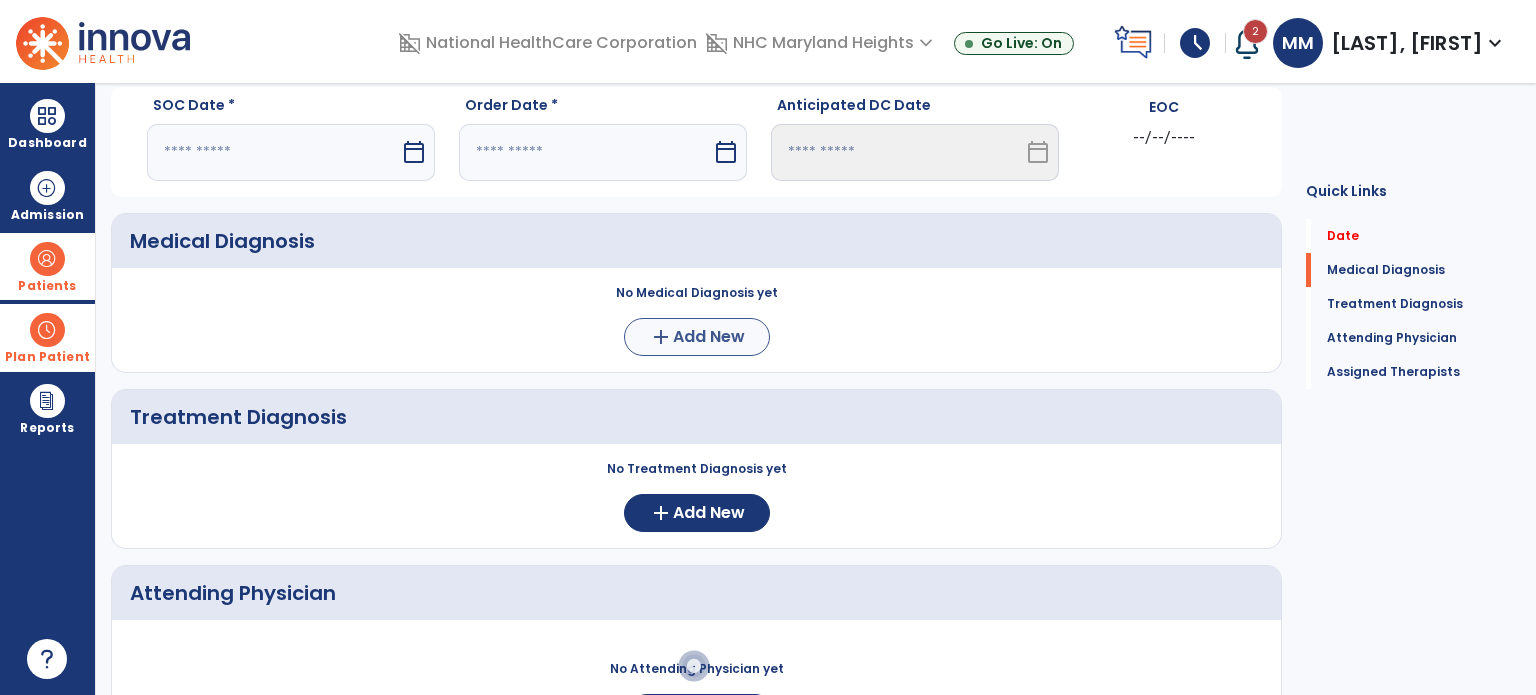 scroll, scrollTop: 0, scrollLeft: 0, axis: both 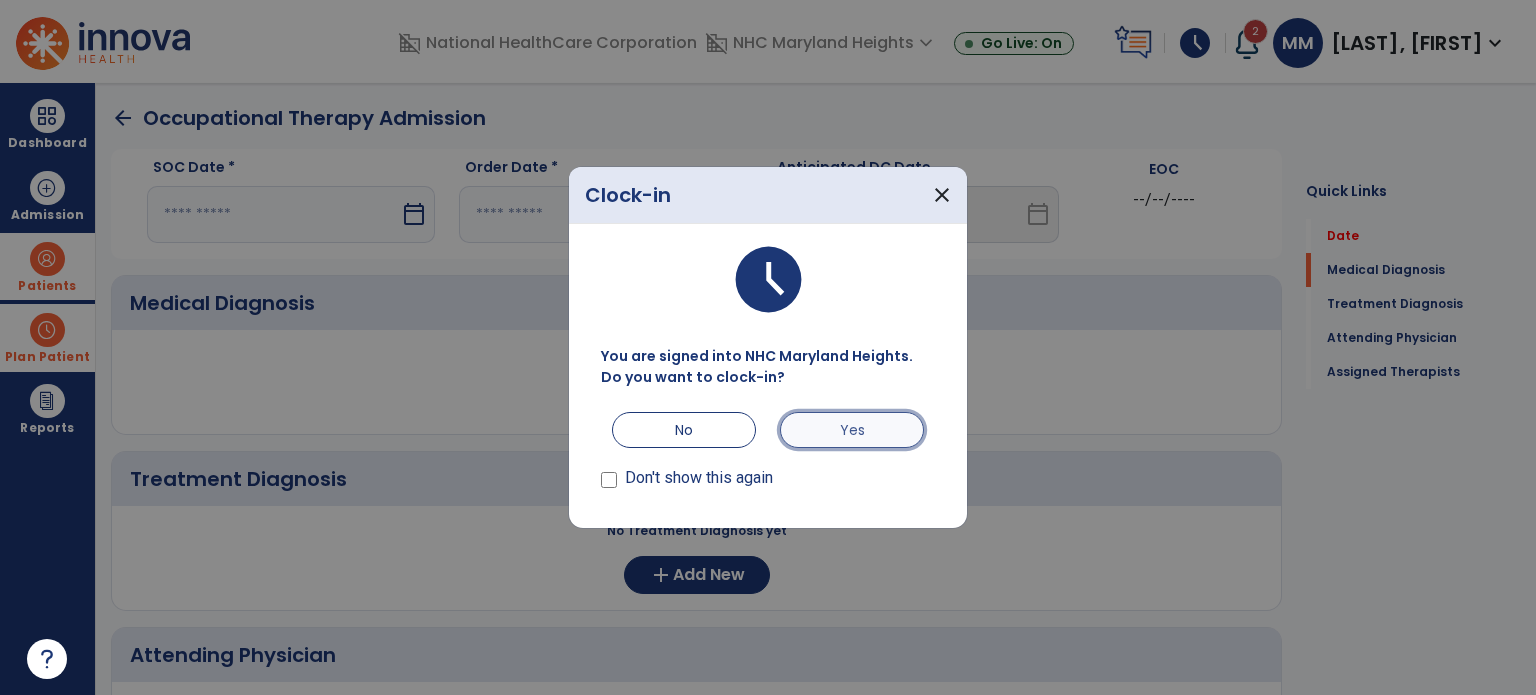 click on "Yes" at bounding box center (852, 430) 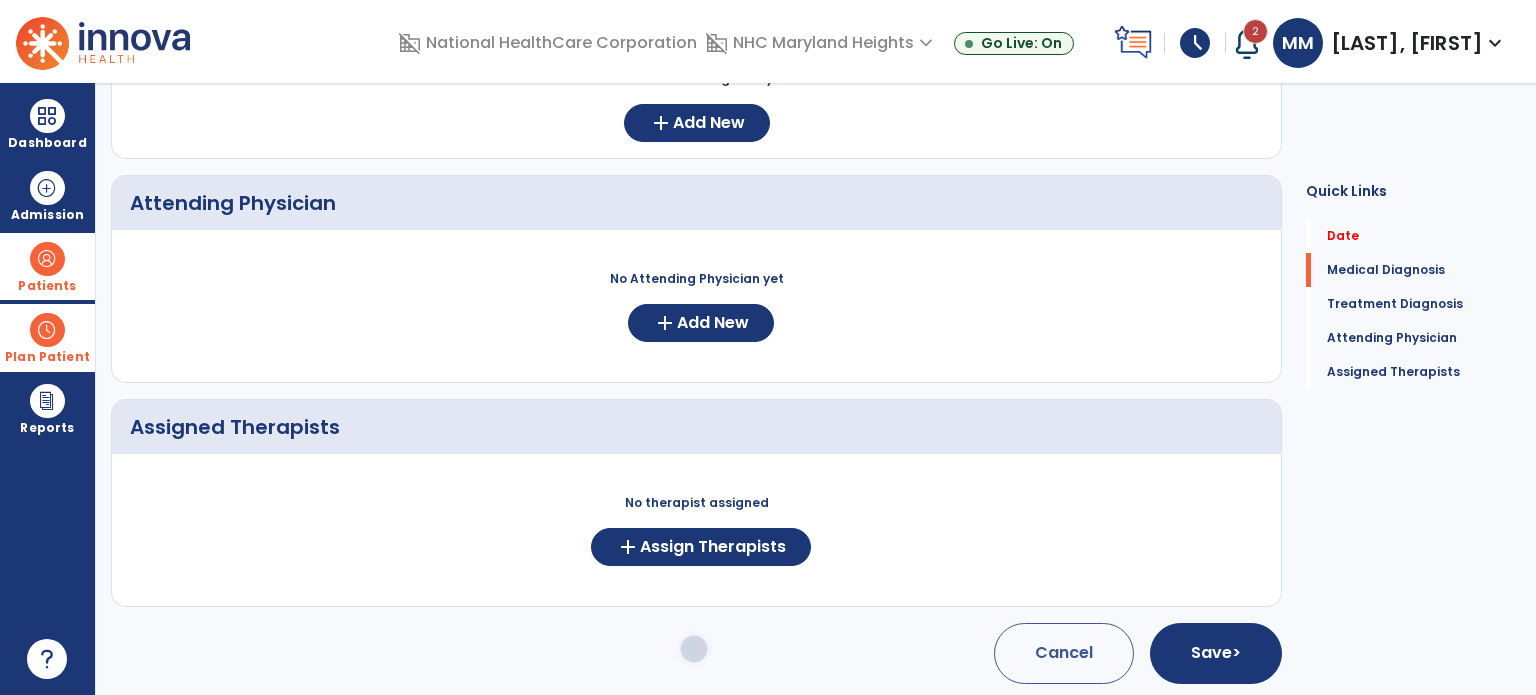 scroll, scrollTop: 0, scrollLeft: 0, axis: both 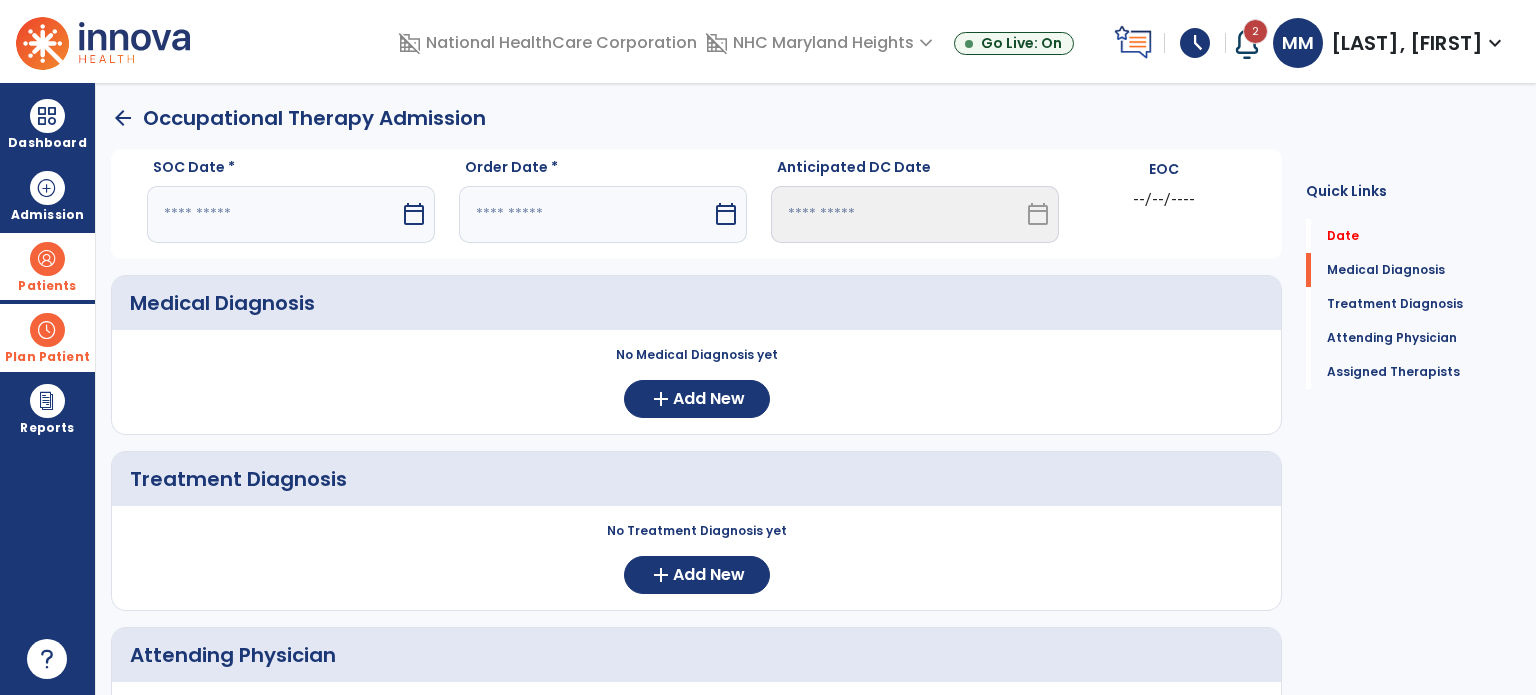 click on "calendar_today" at bounding box center (414, 214) 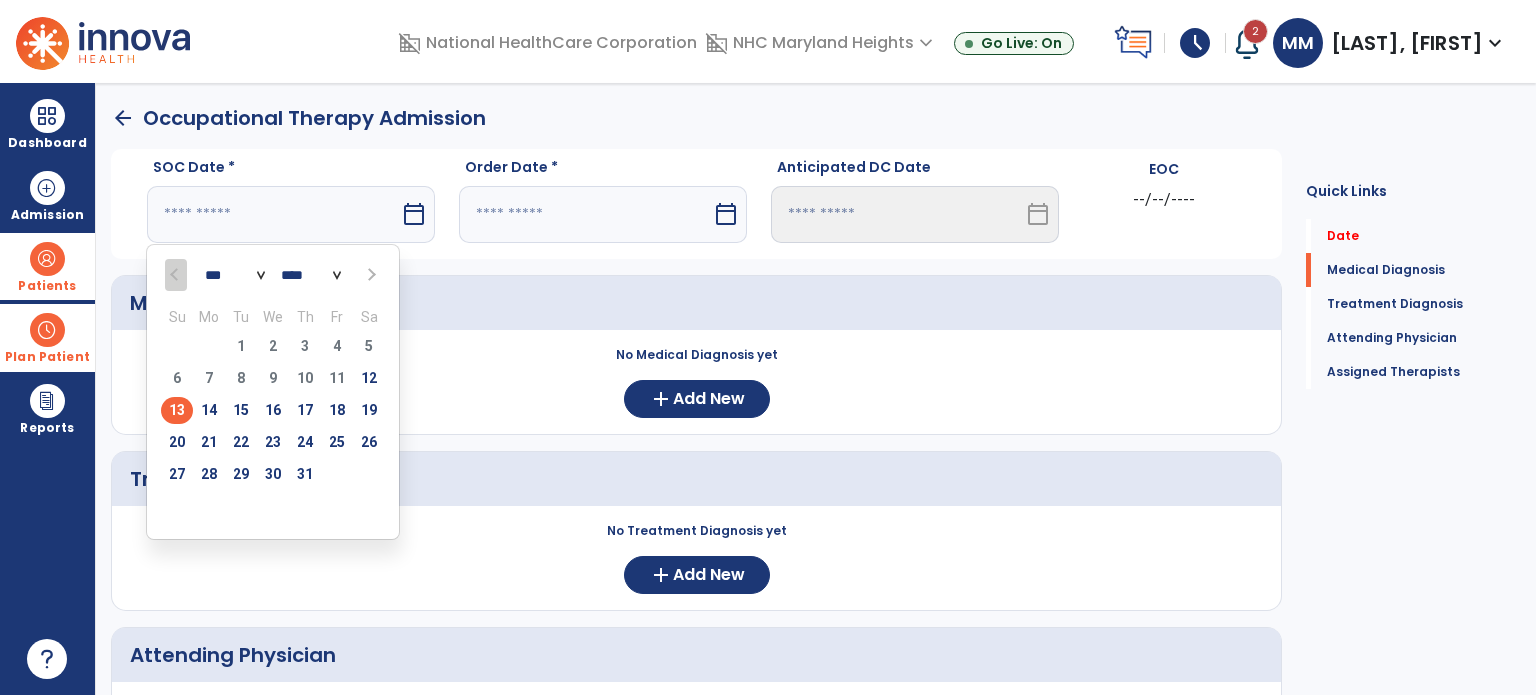 click on "13" at bounding box center [177, 410] 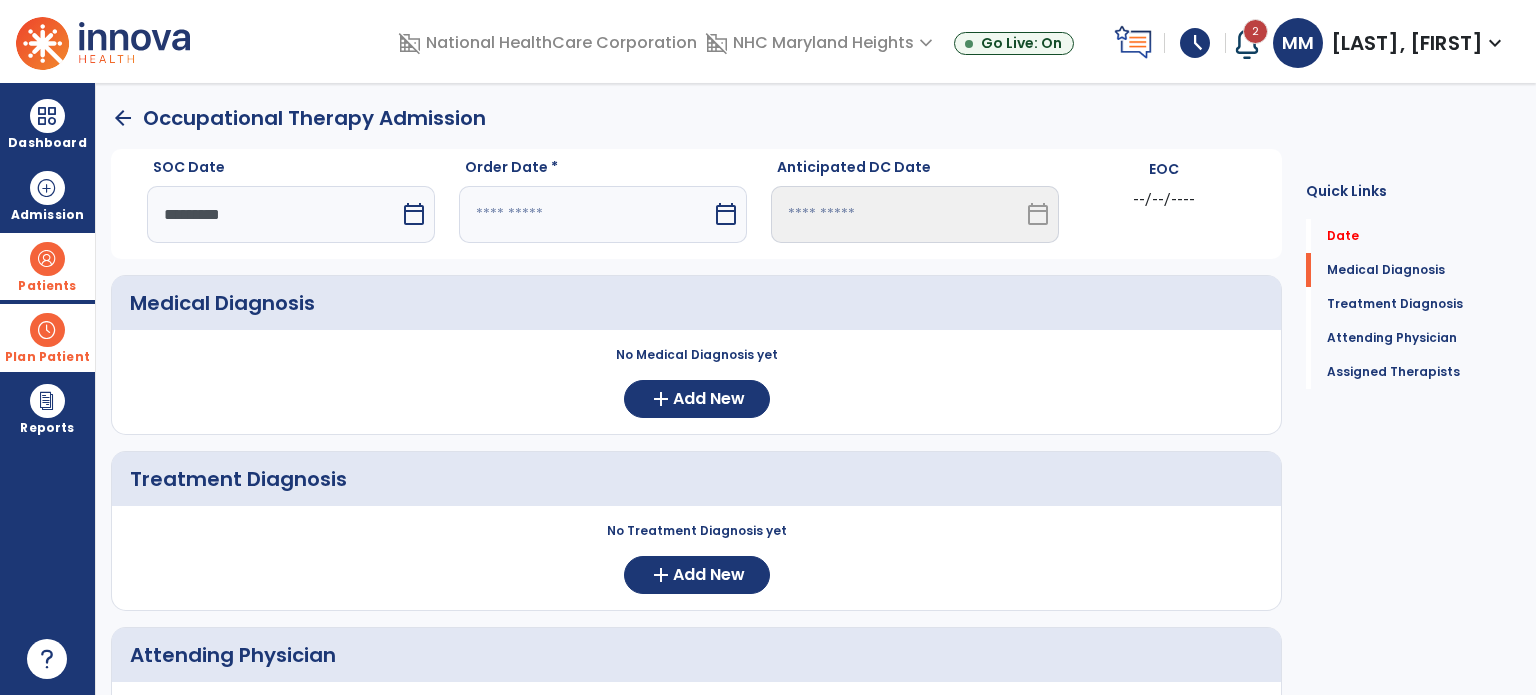 click on "calendar_today" at bounding box center [726, 214] 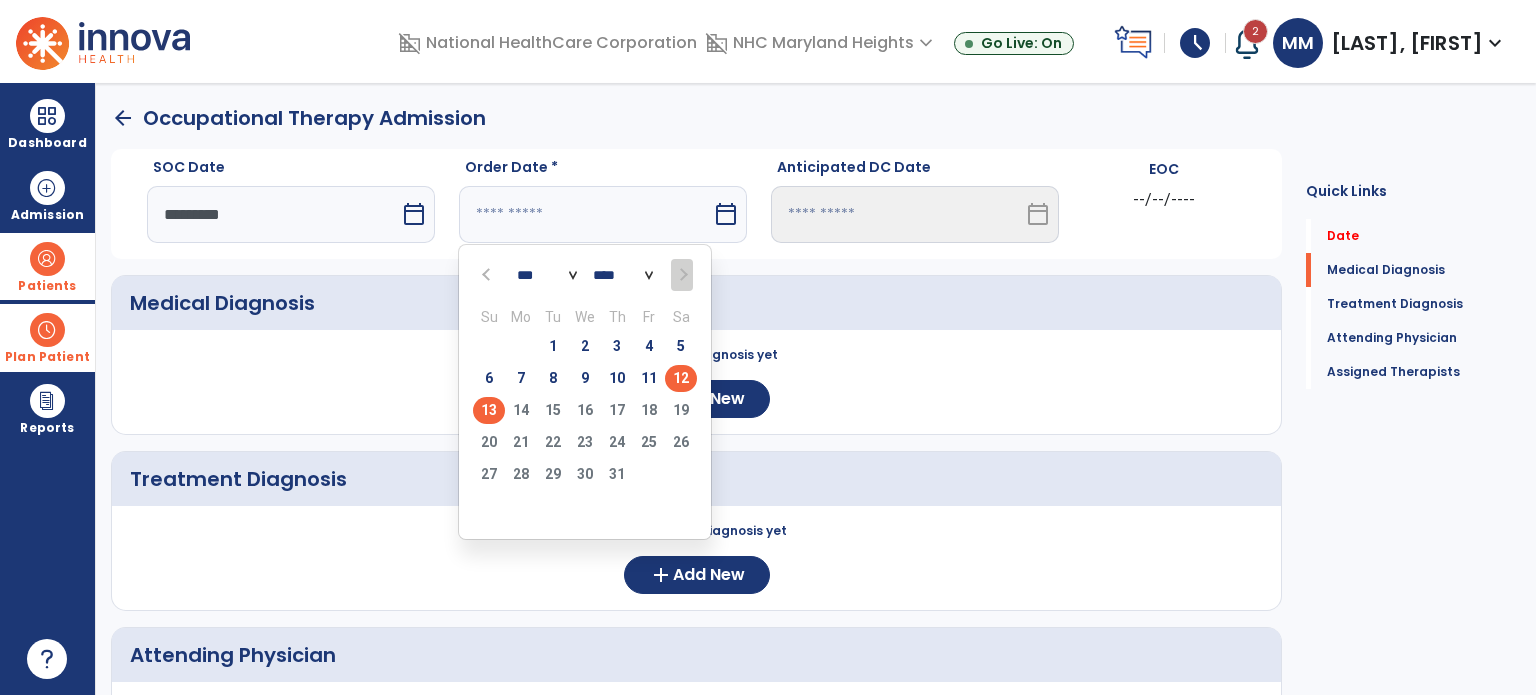 click on "12" at bounding box center (681, 378) 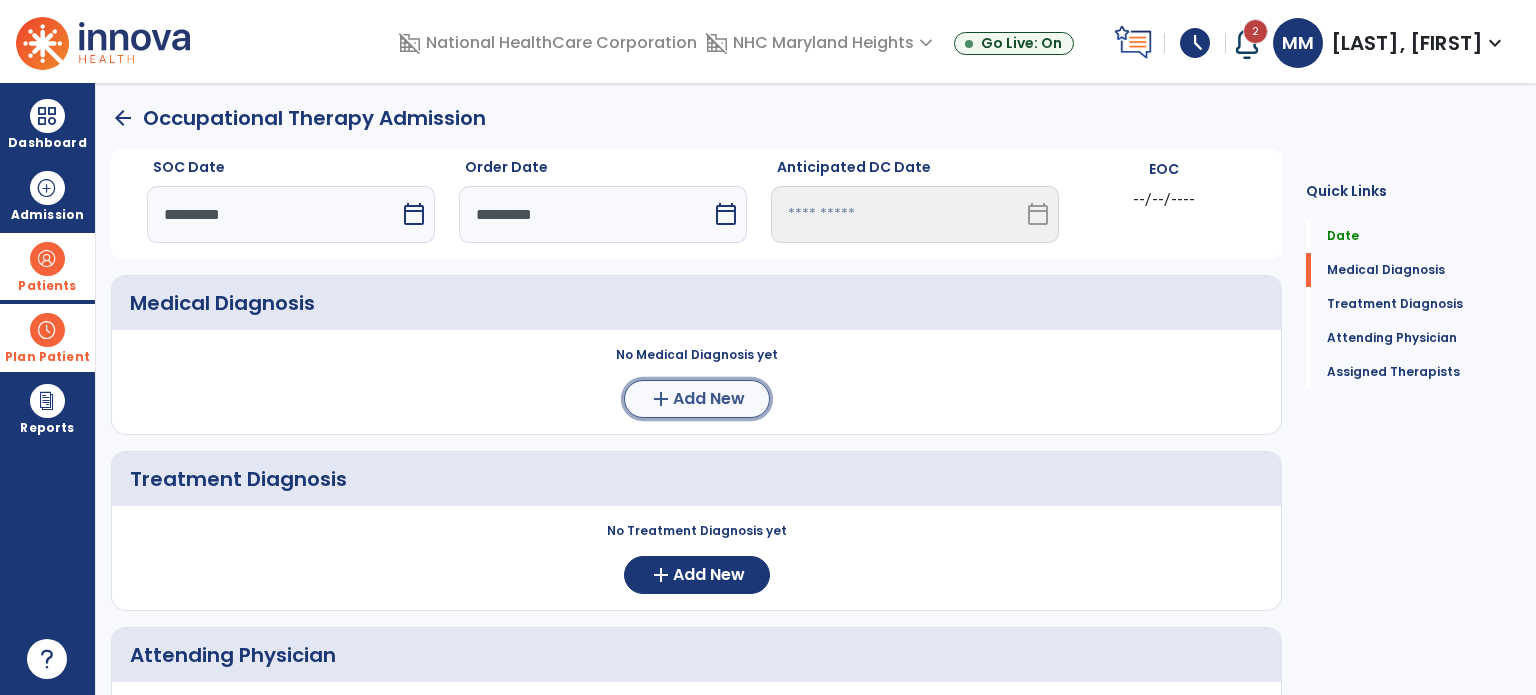 click on "Add New" 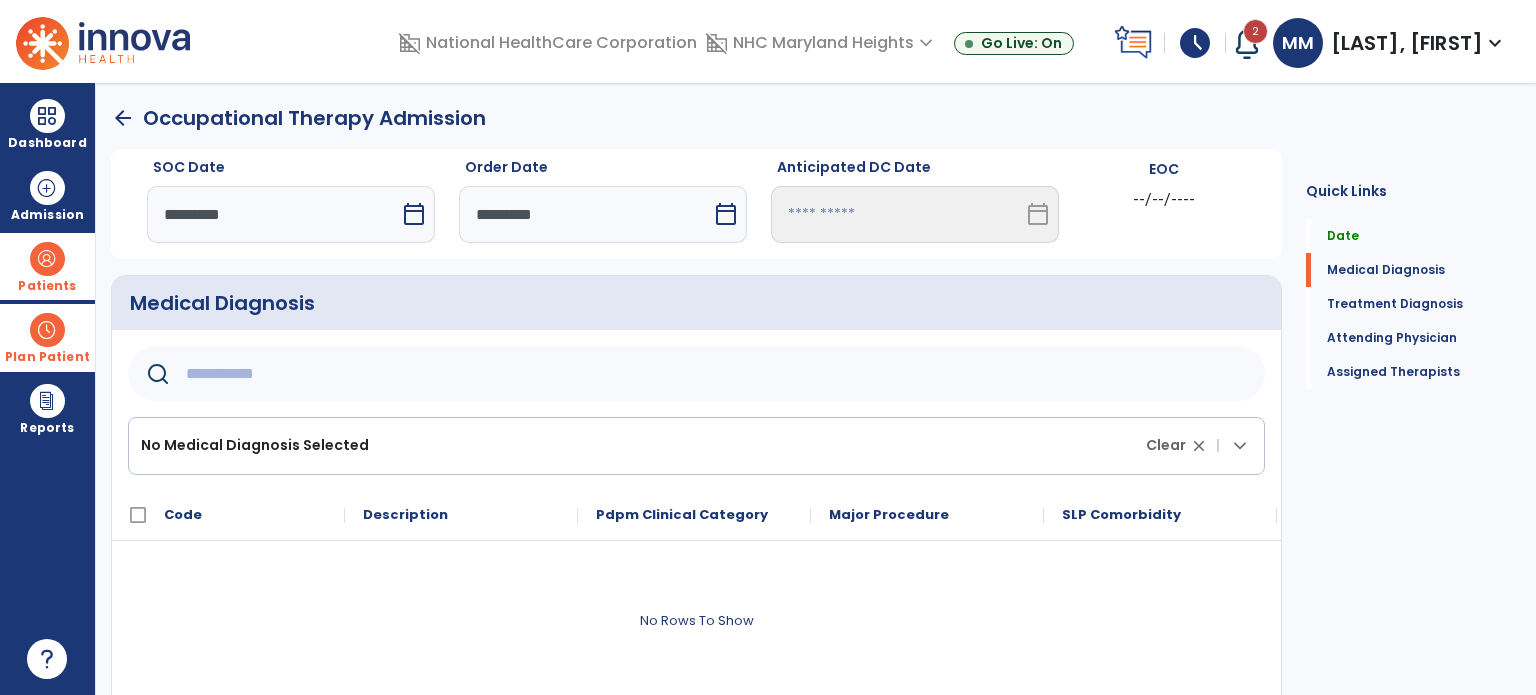 click 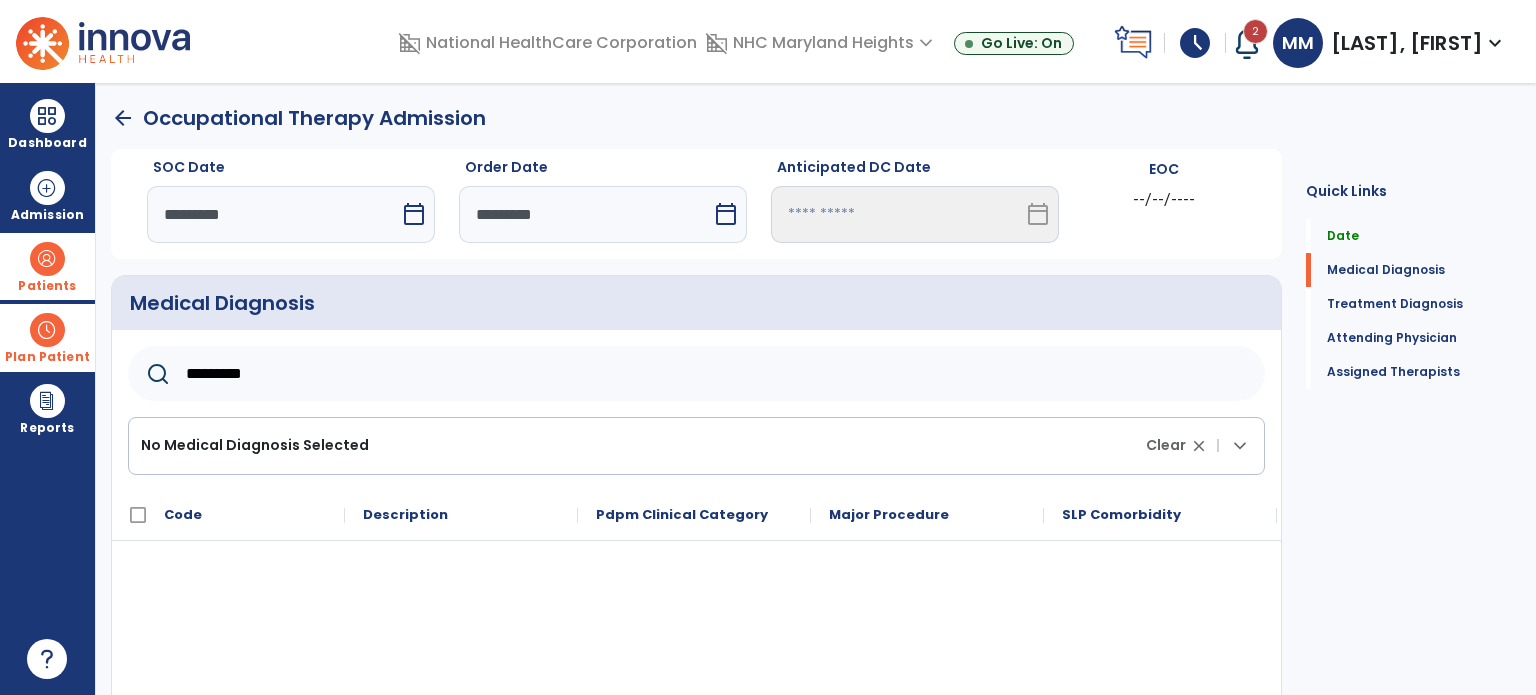 click on "*********" 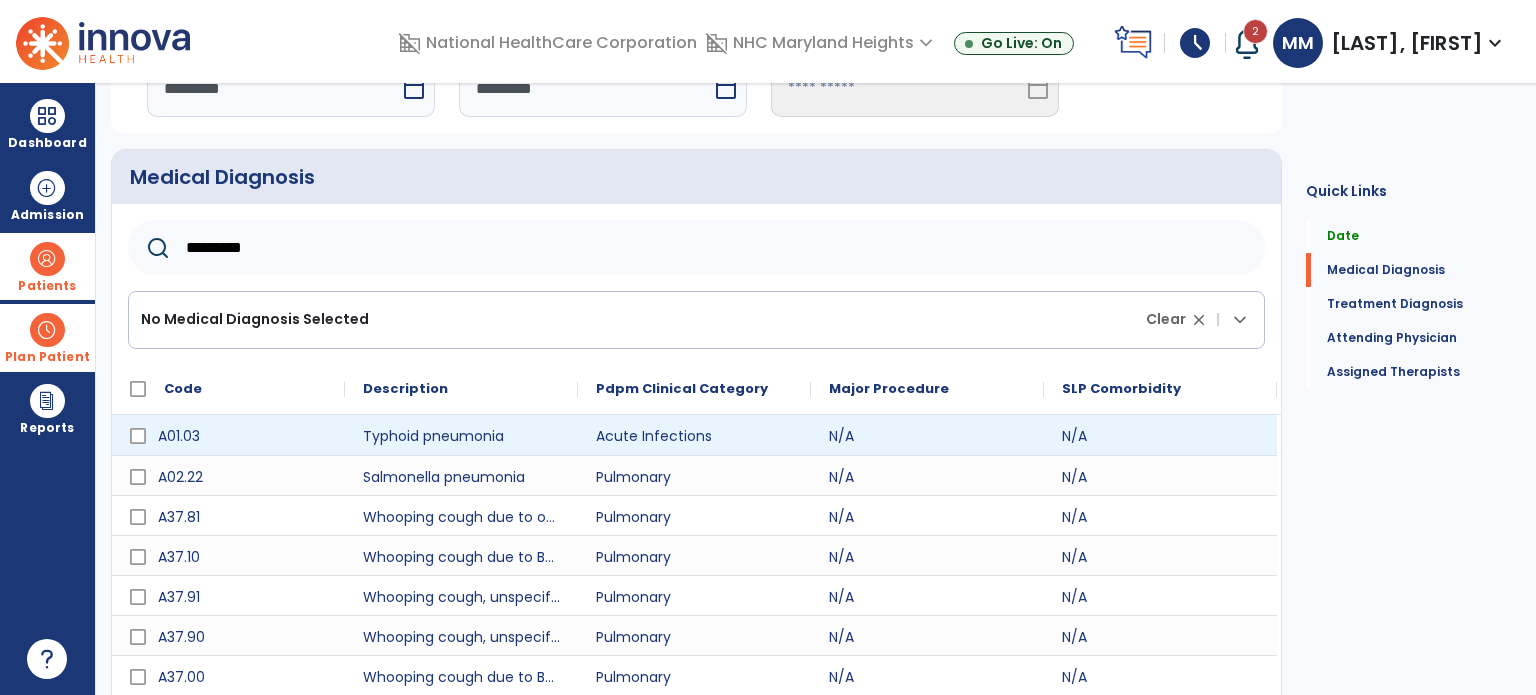 scroll, scrollTop: 0, scrollLeft: 0, axis: both 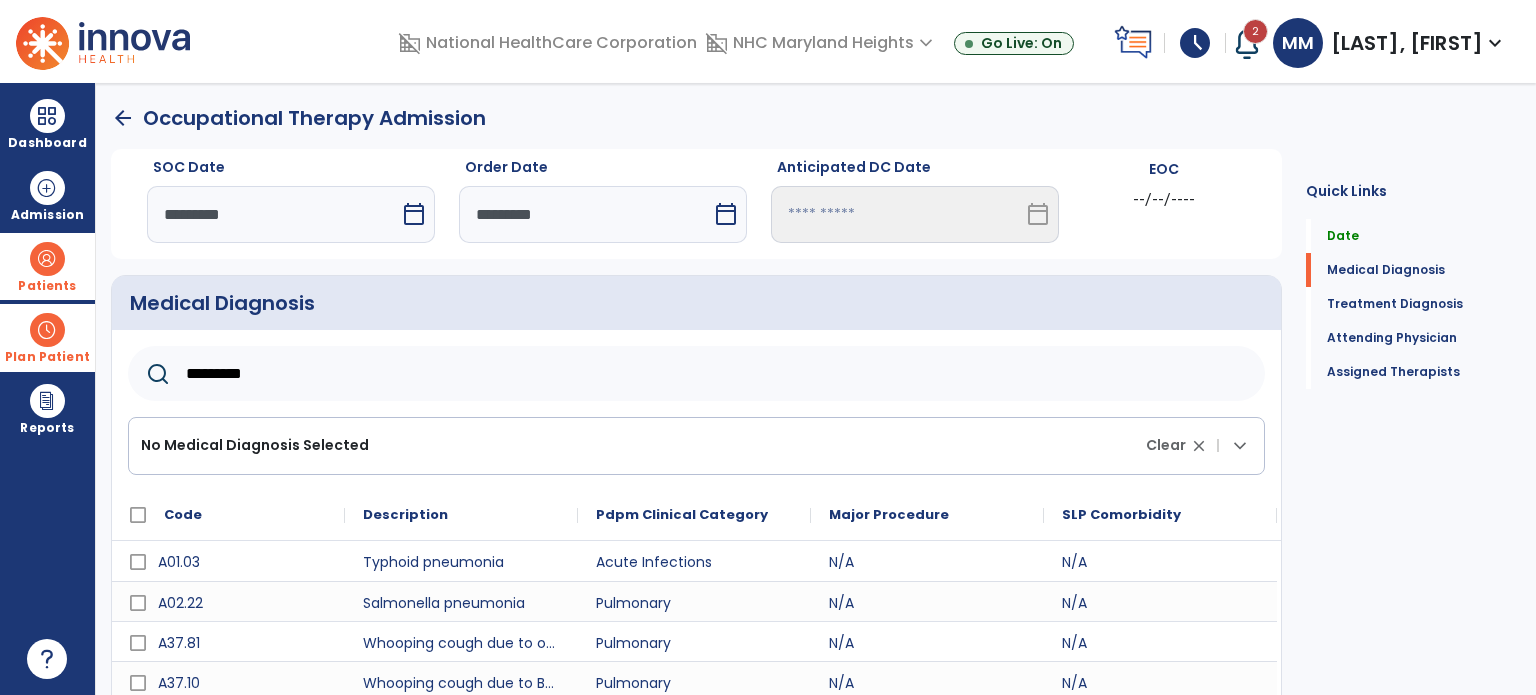 click on "*********" 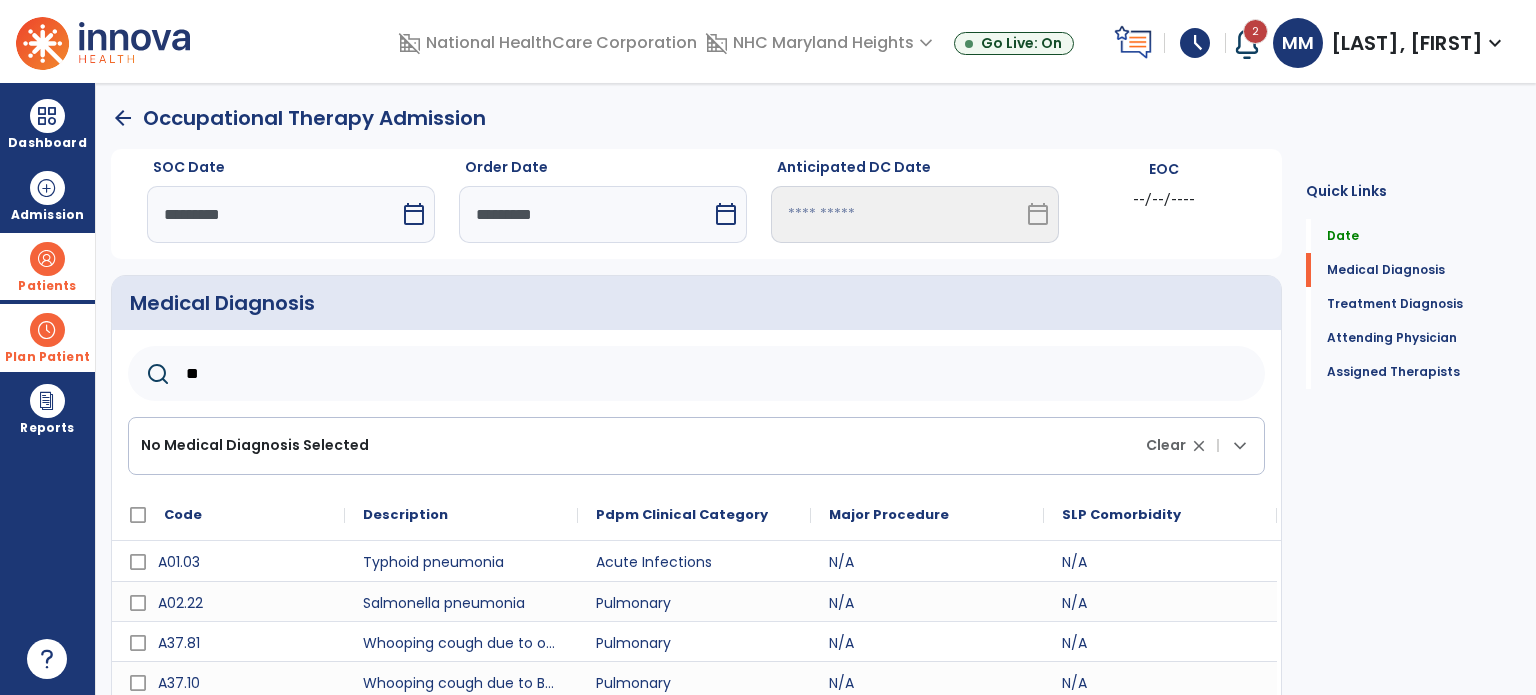 type on "*" 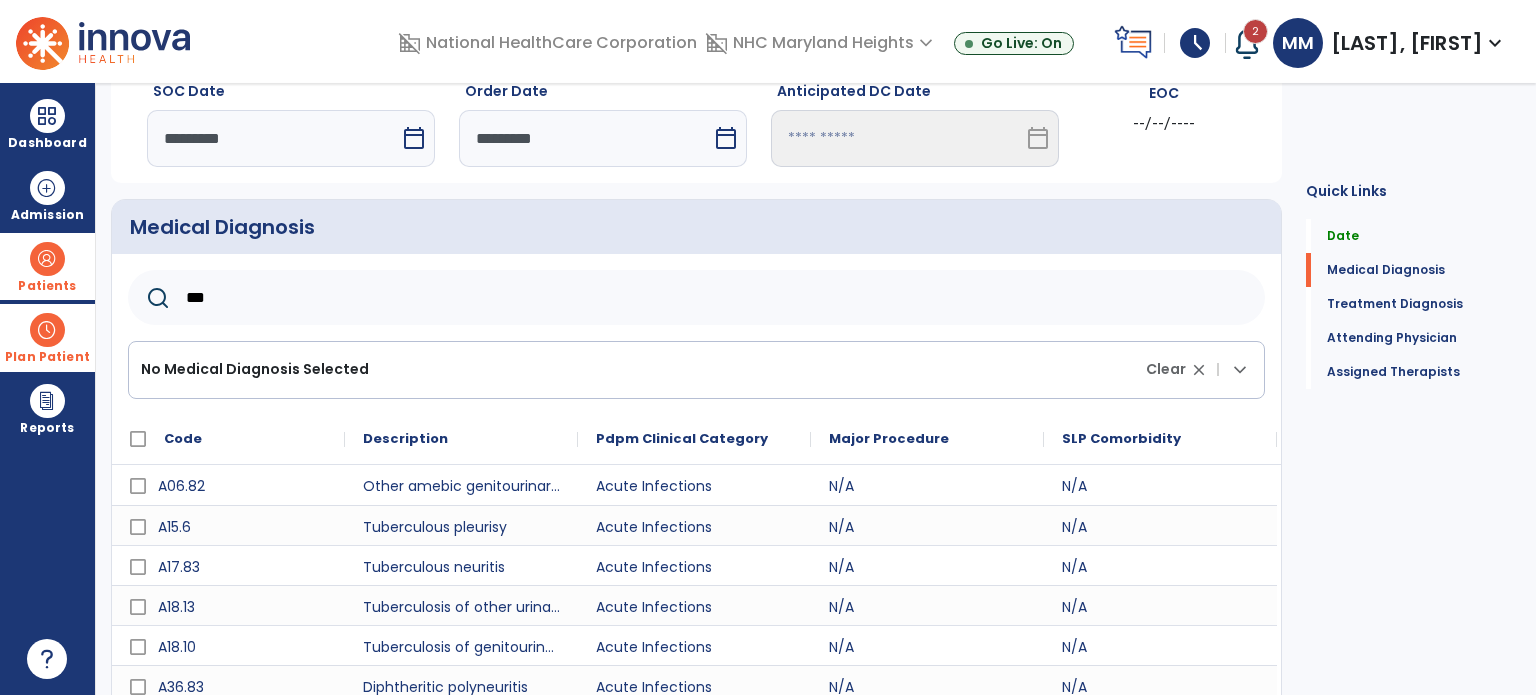 scroll, scrollTop: 0, scrollLeft: 0, axis: both 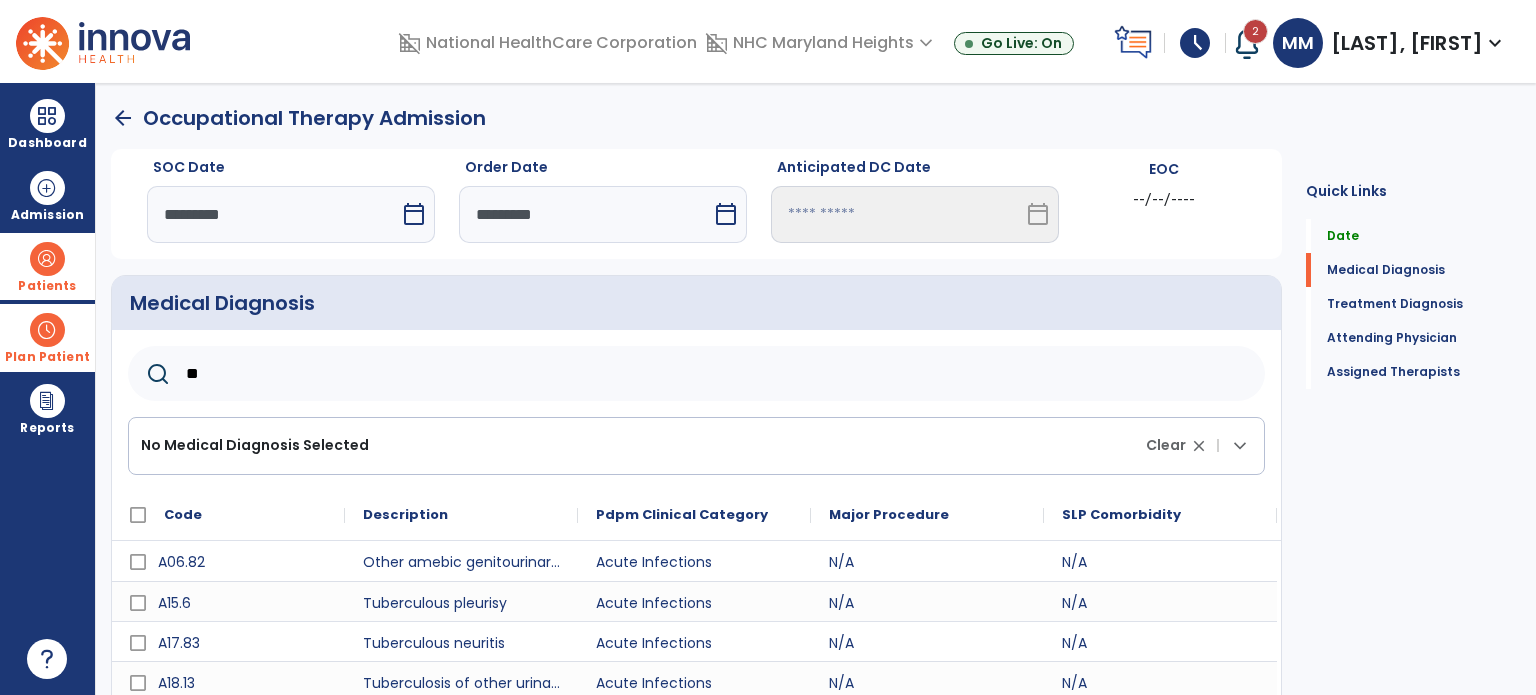 type on "*" 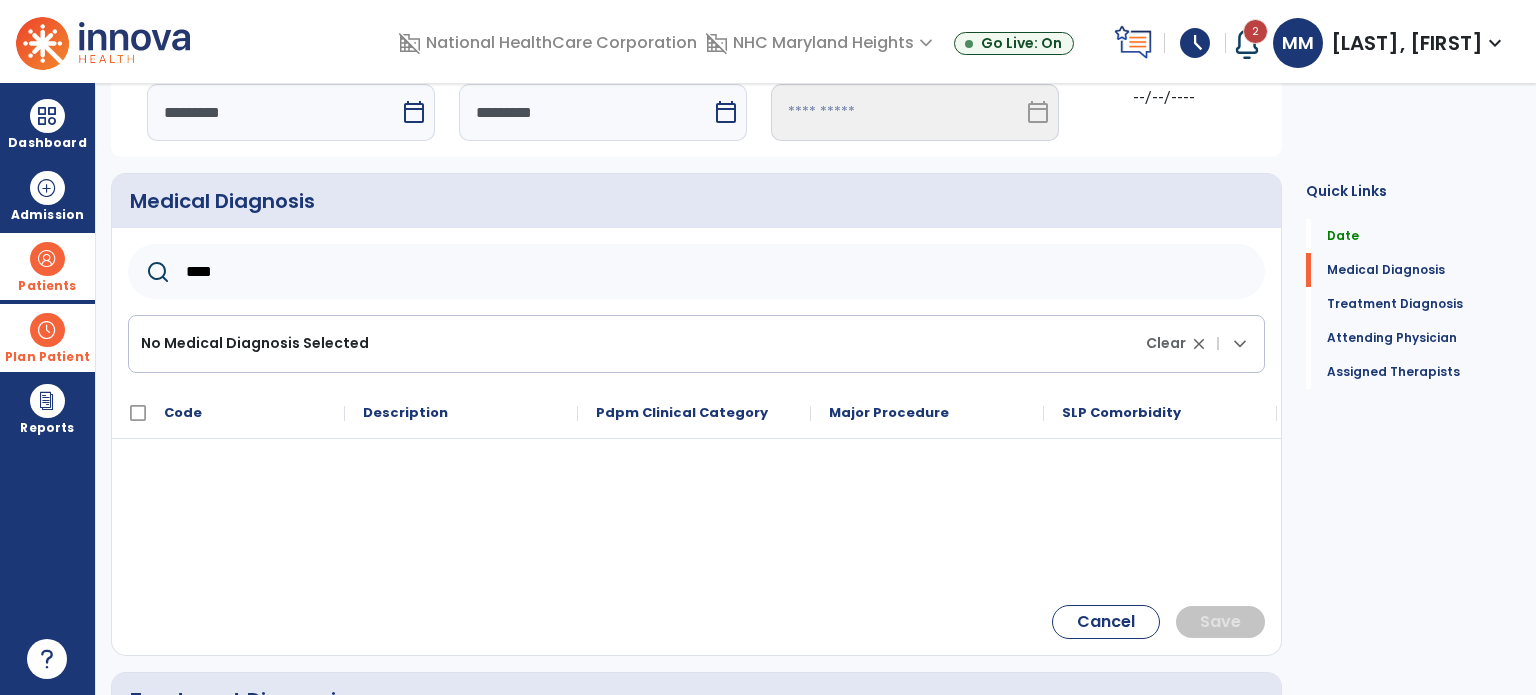 scroll, scrollTop: 100, scrollLeft: 0, axis: vertical 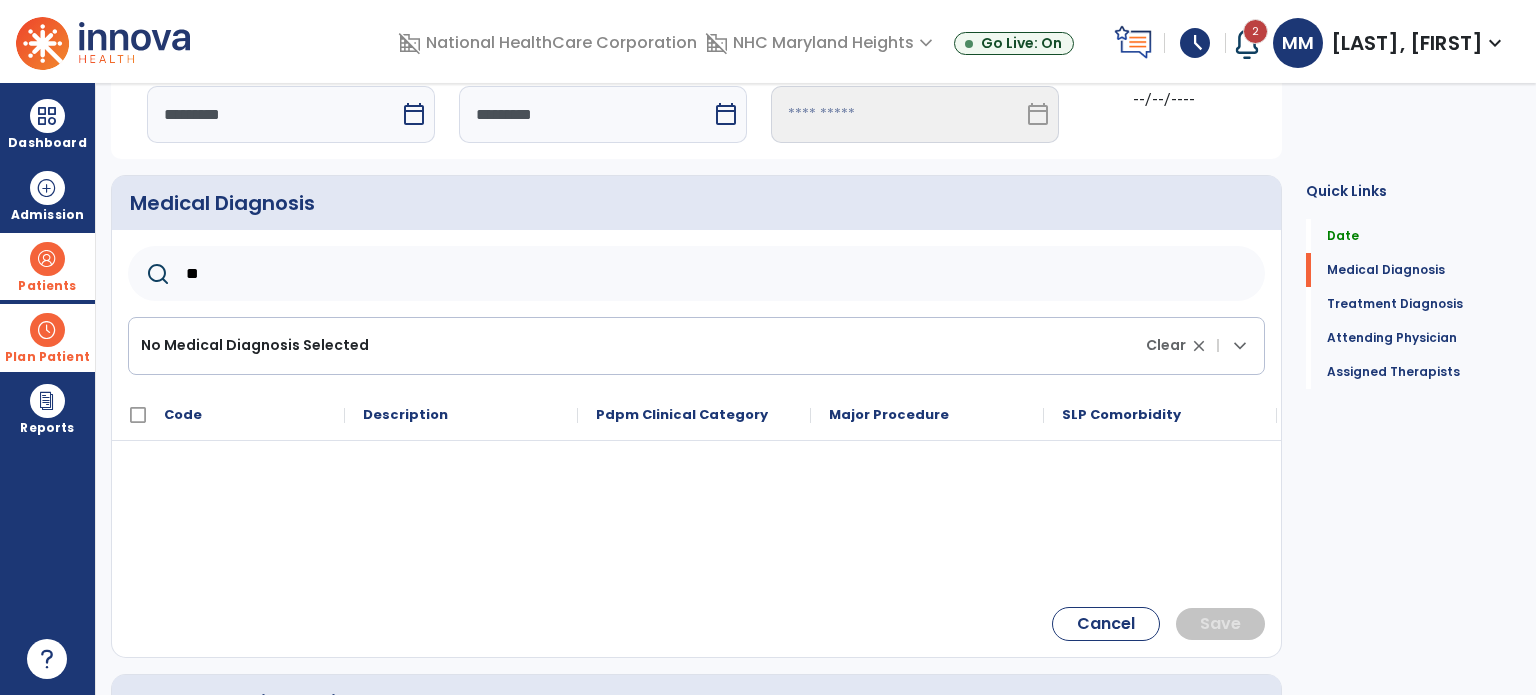 type on "*" 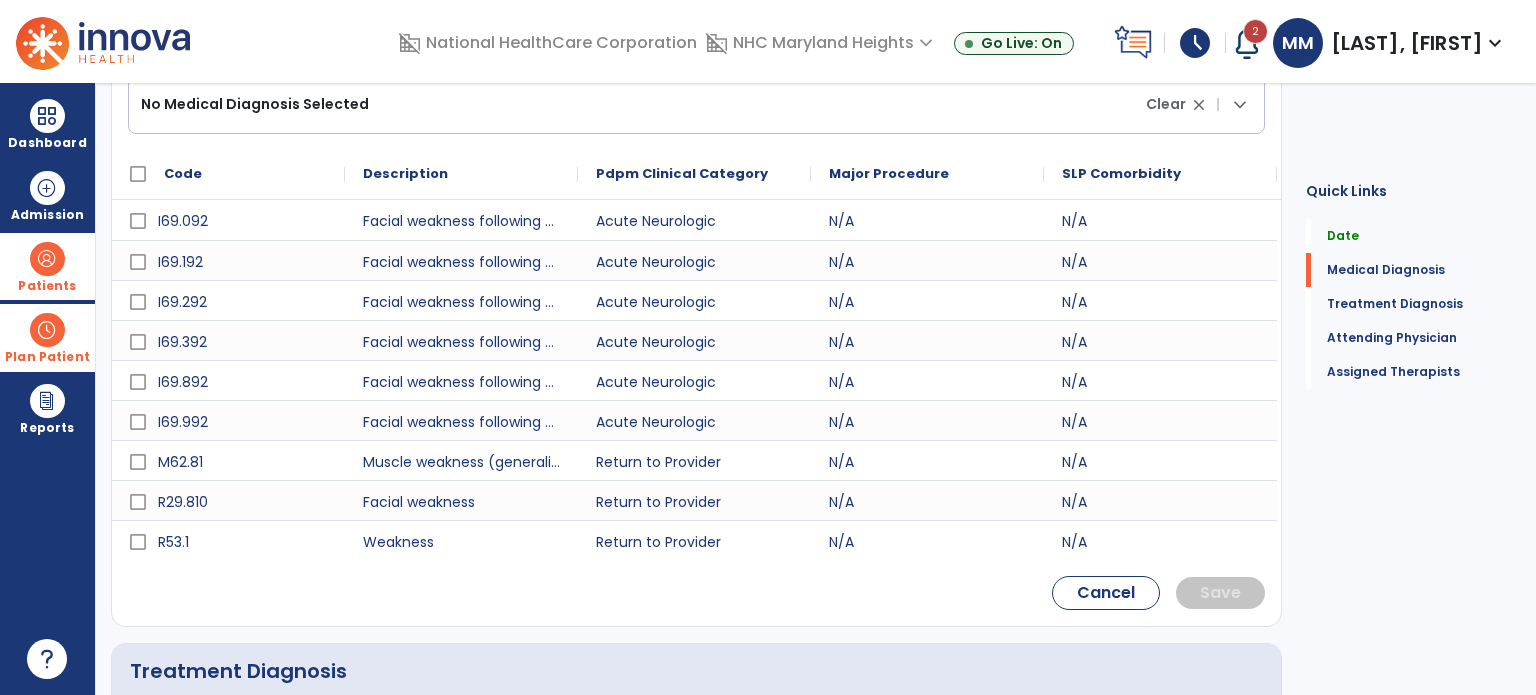 scroll, scrollTop: 0, scrollLeft: 0, axis: both 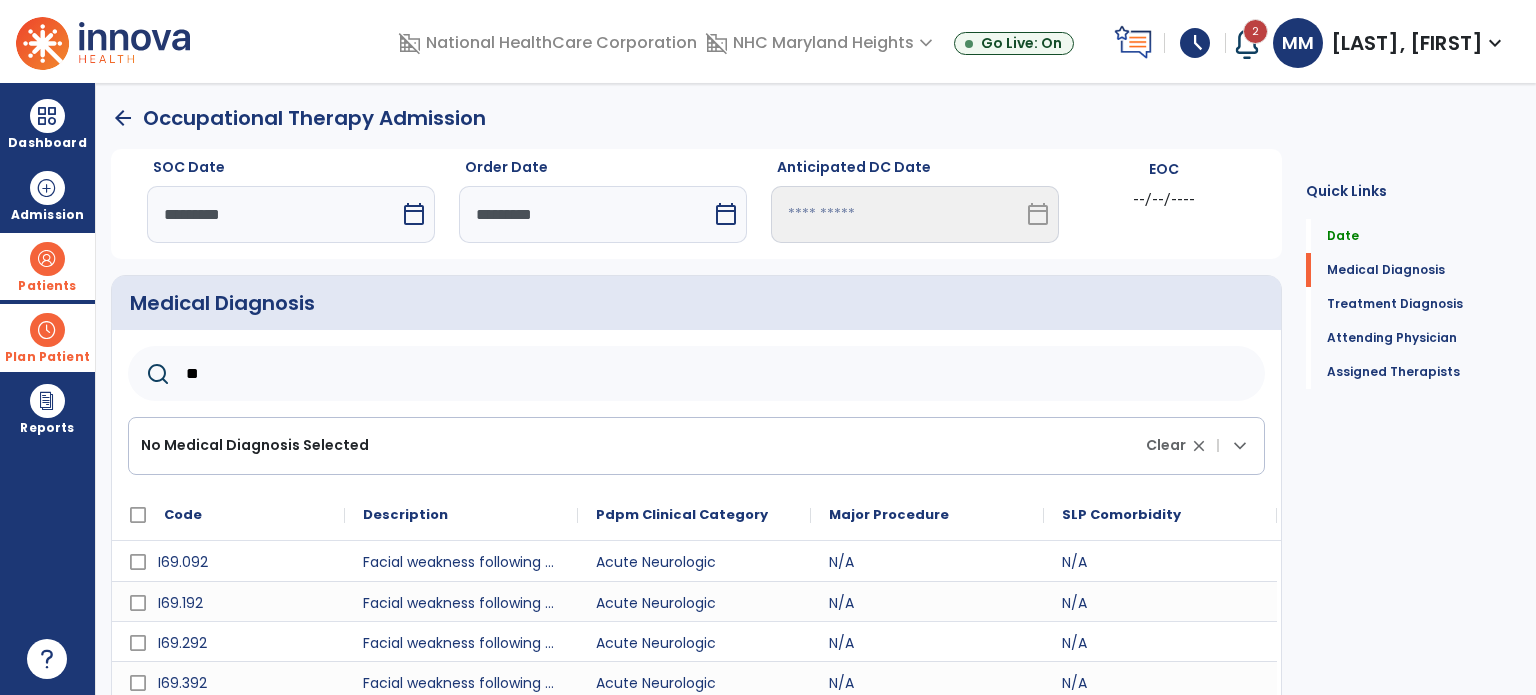 type on "*" 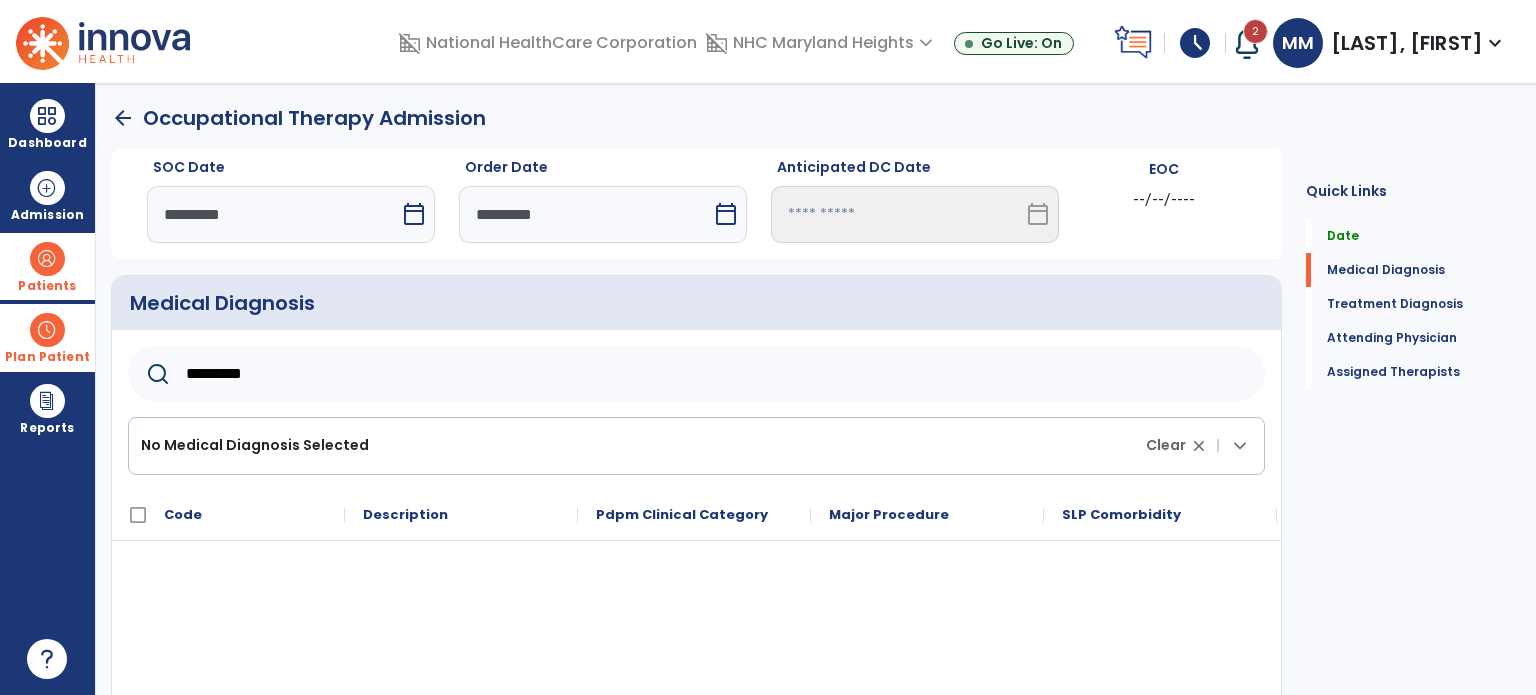 type on "*********" 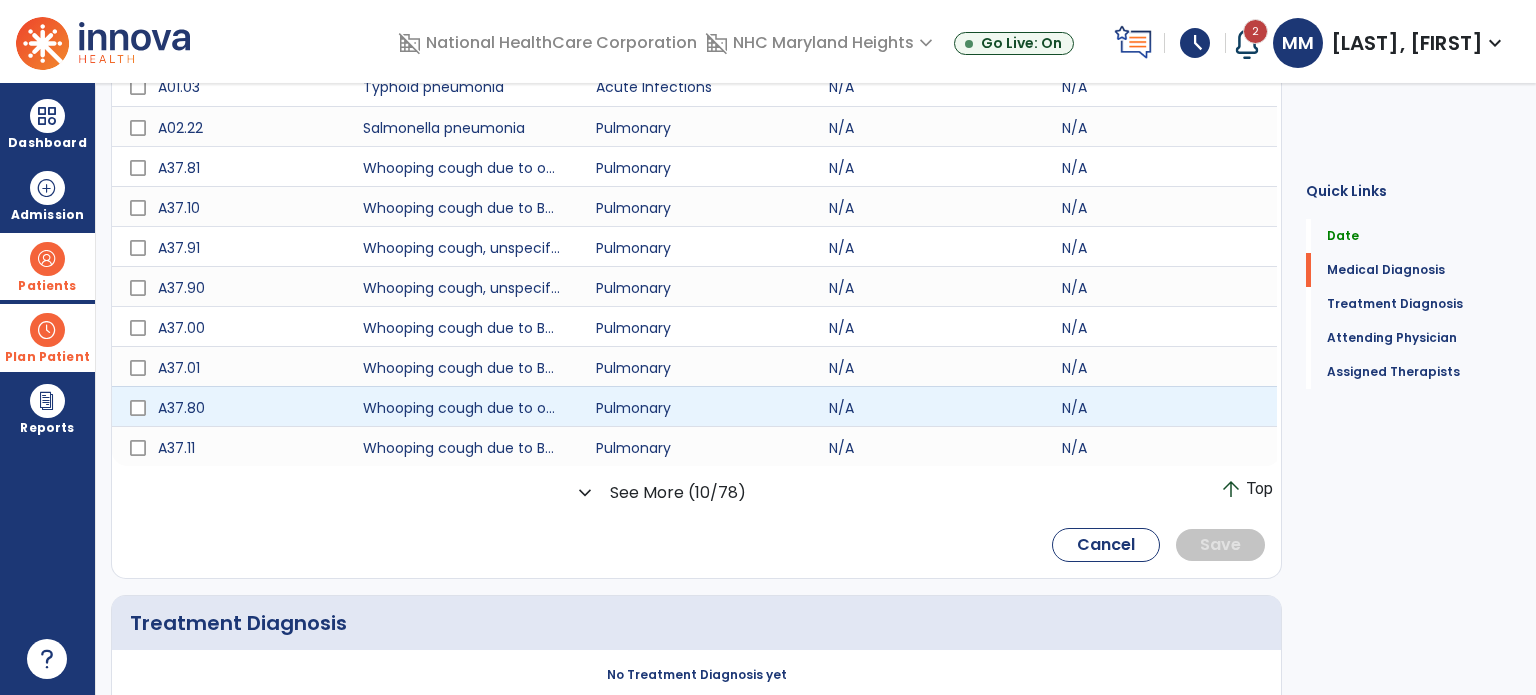 scroll, scrollTop: 480, scrollLeft: 0, axis: vertical 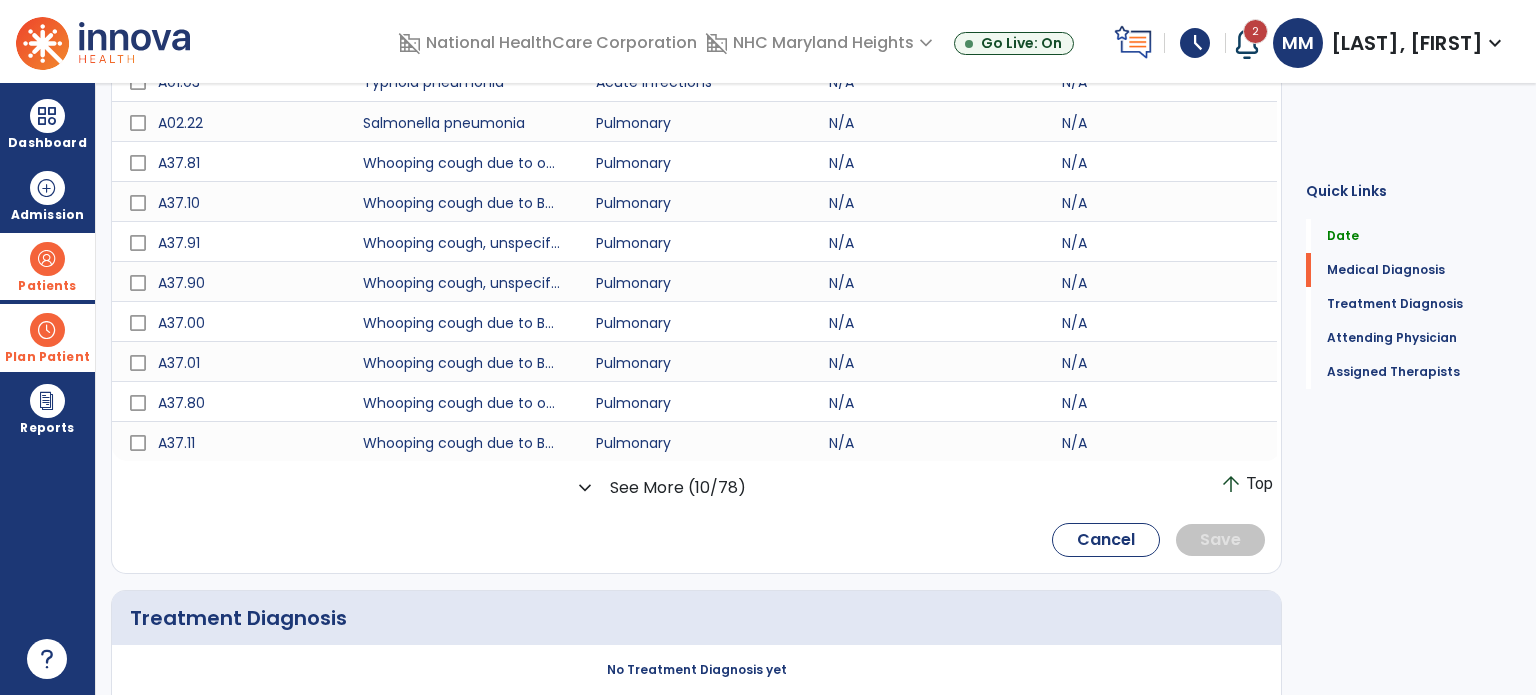 click on "expand_more" 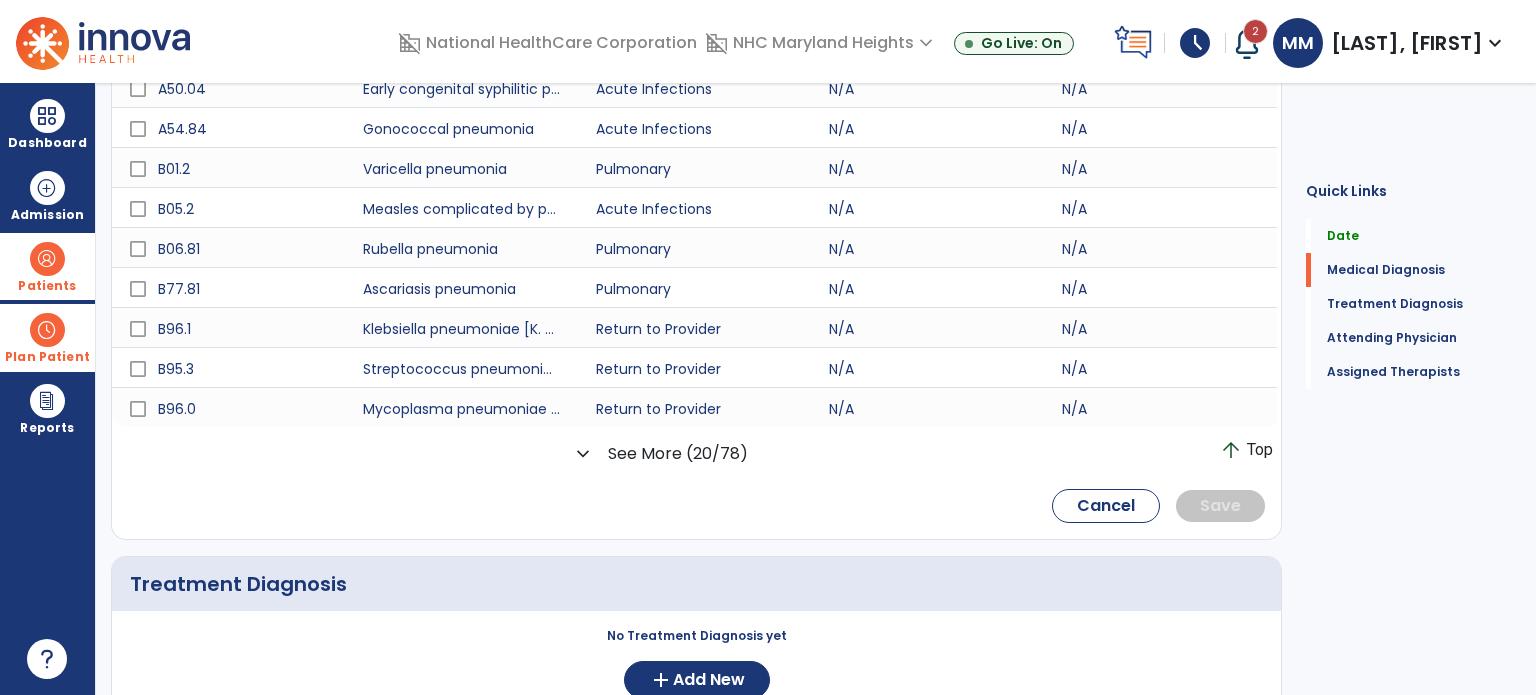 scroll, scrollTop: 916, scrollLeft: 0, axis: vertical 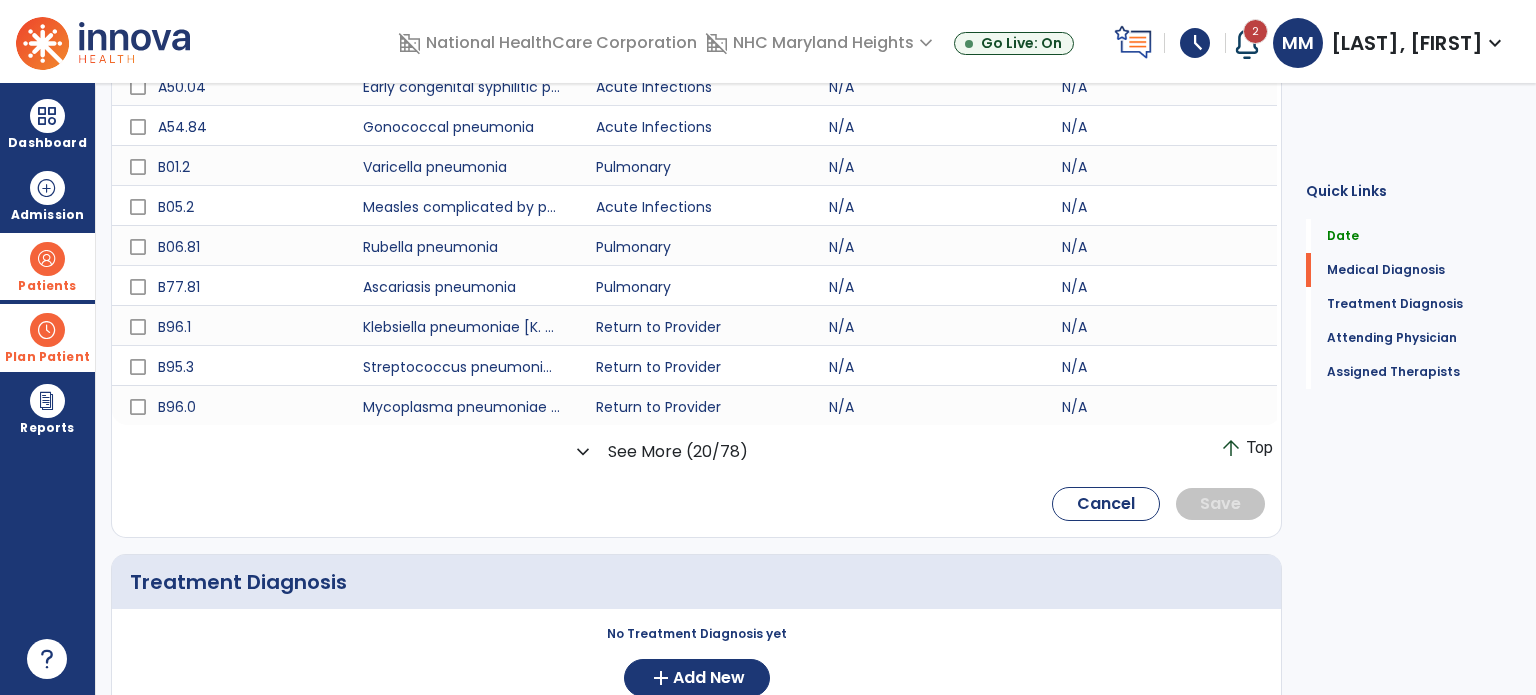 click on "expand_more" 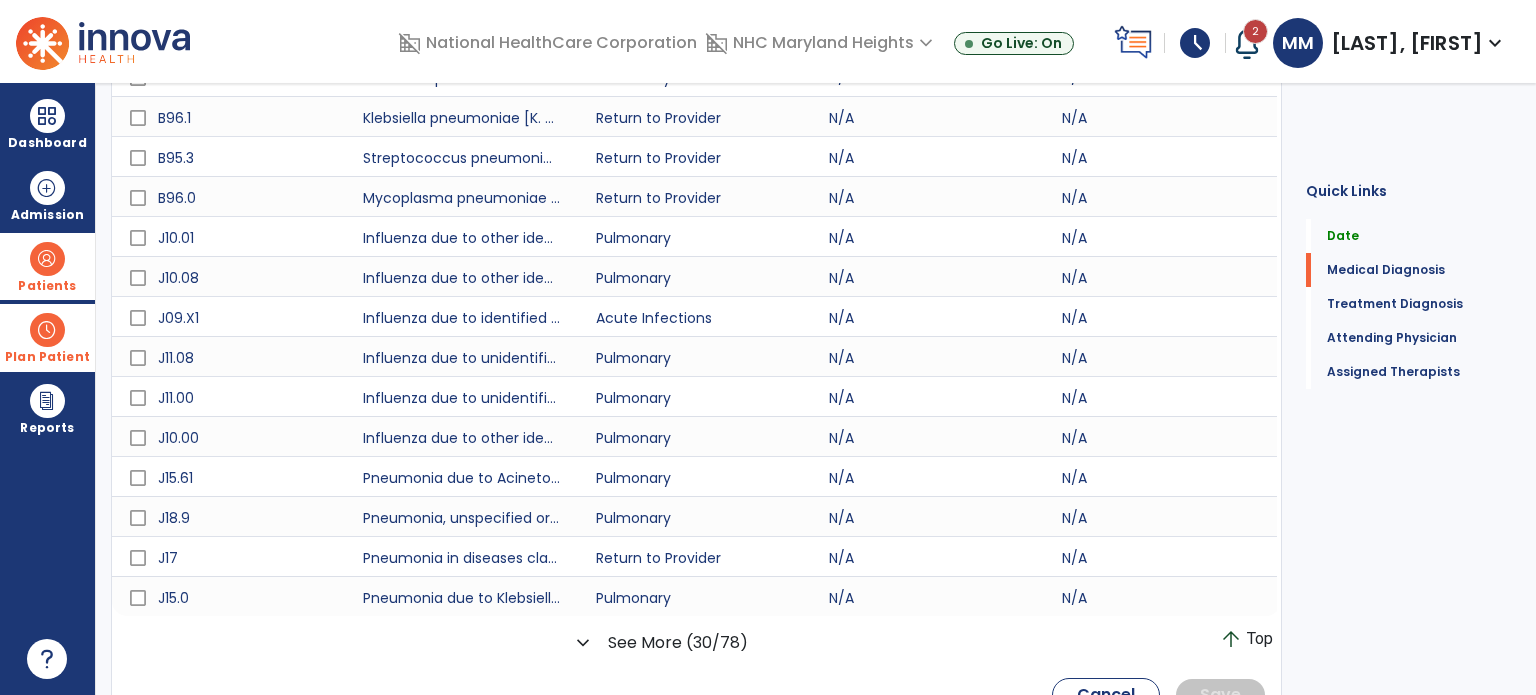 scroll, scrollTop: 1127, scrollLeft: 0, axis: vertical 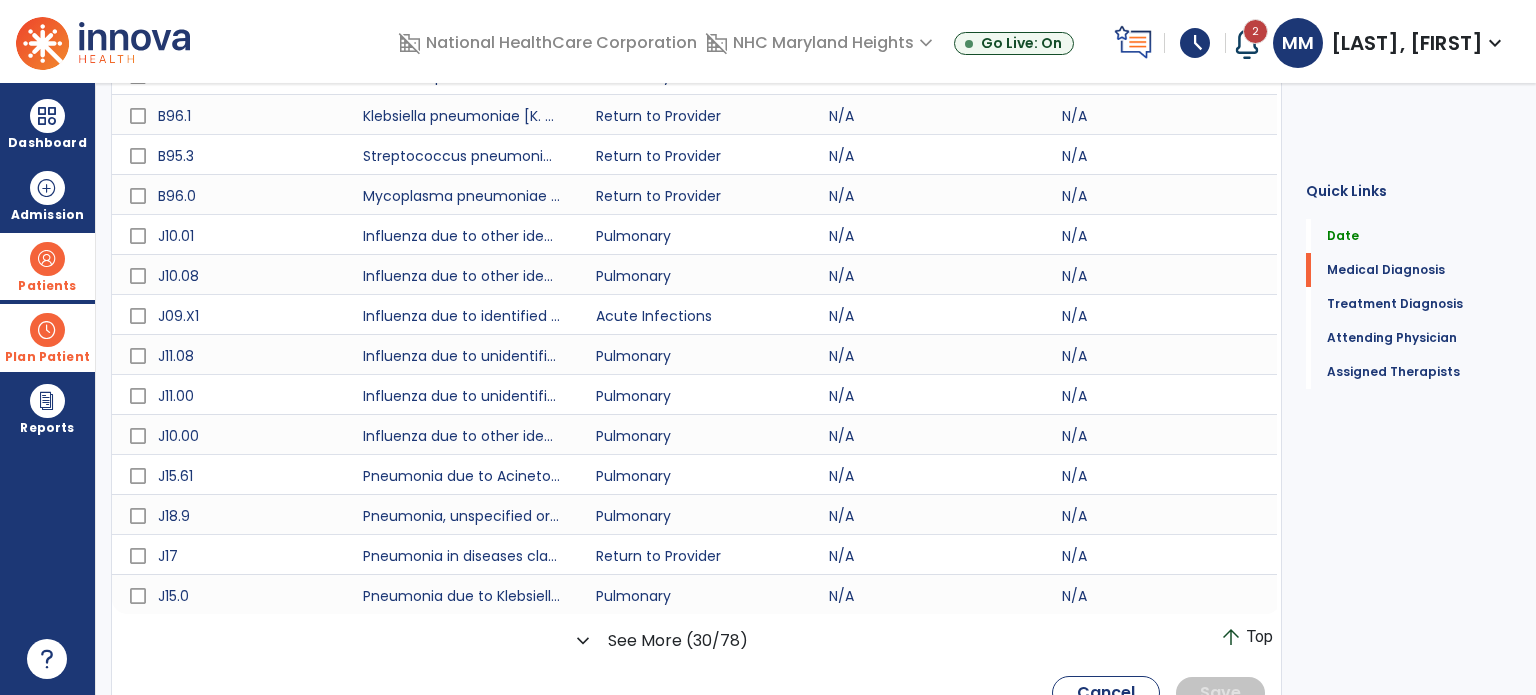 click on "expand_more" 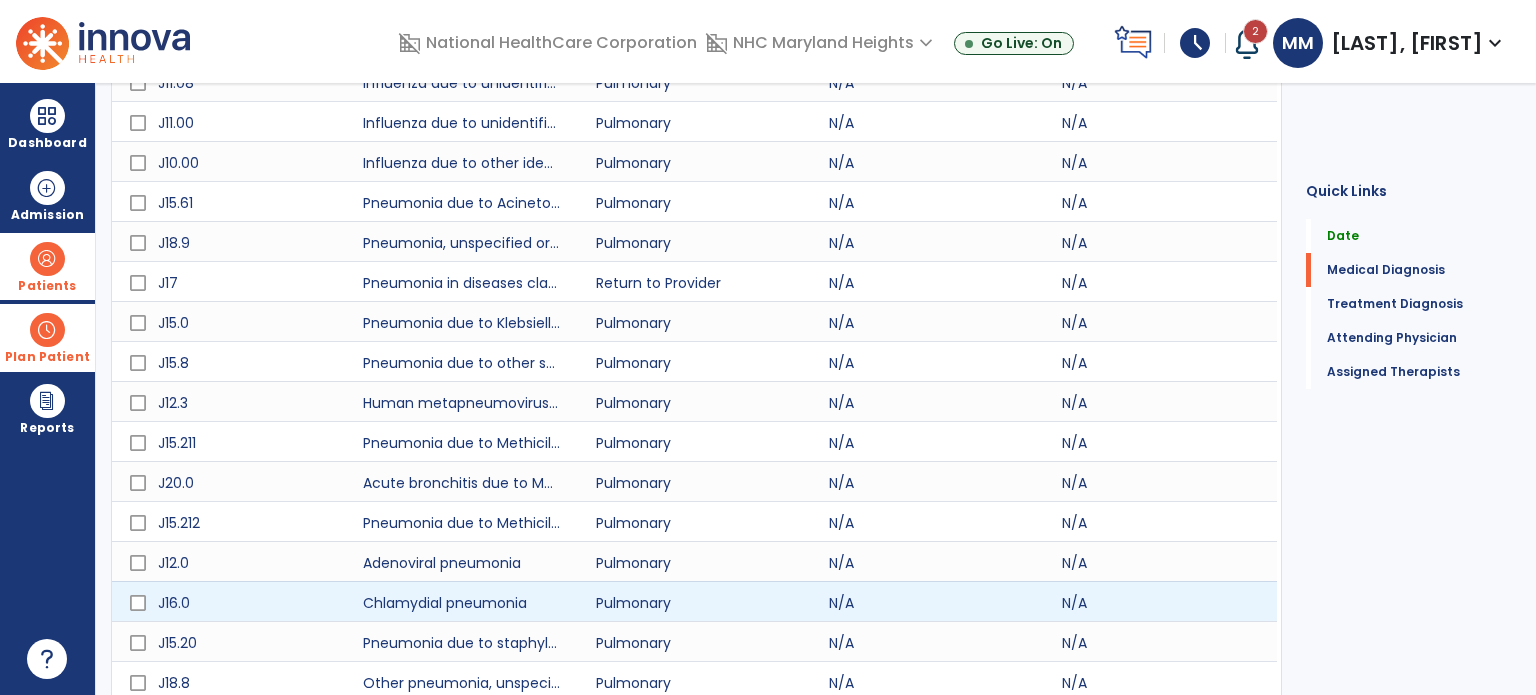 scroll, scrollTop: 1490, scrollLeft: 0, axis: vertical 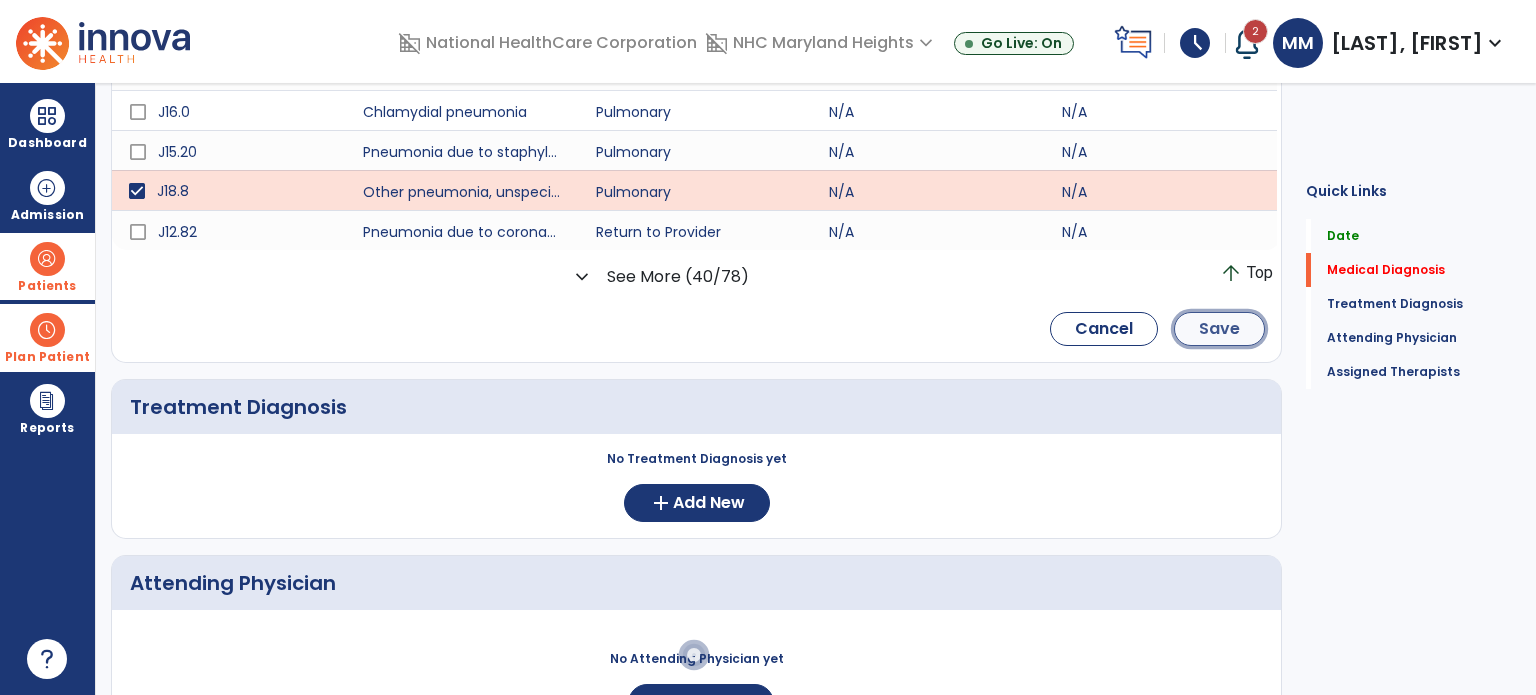 click on "Save" 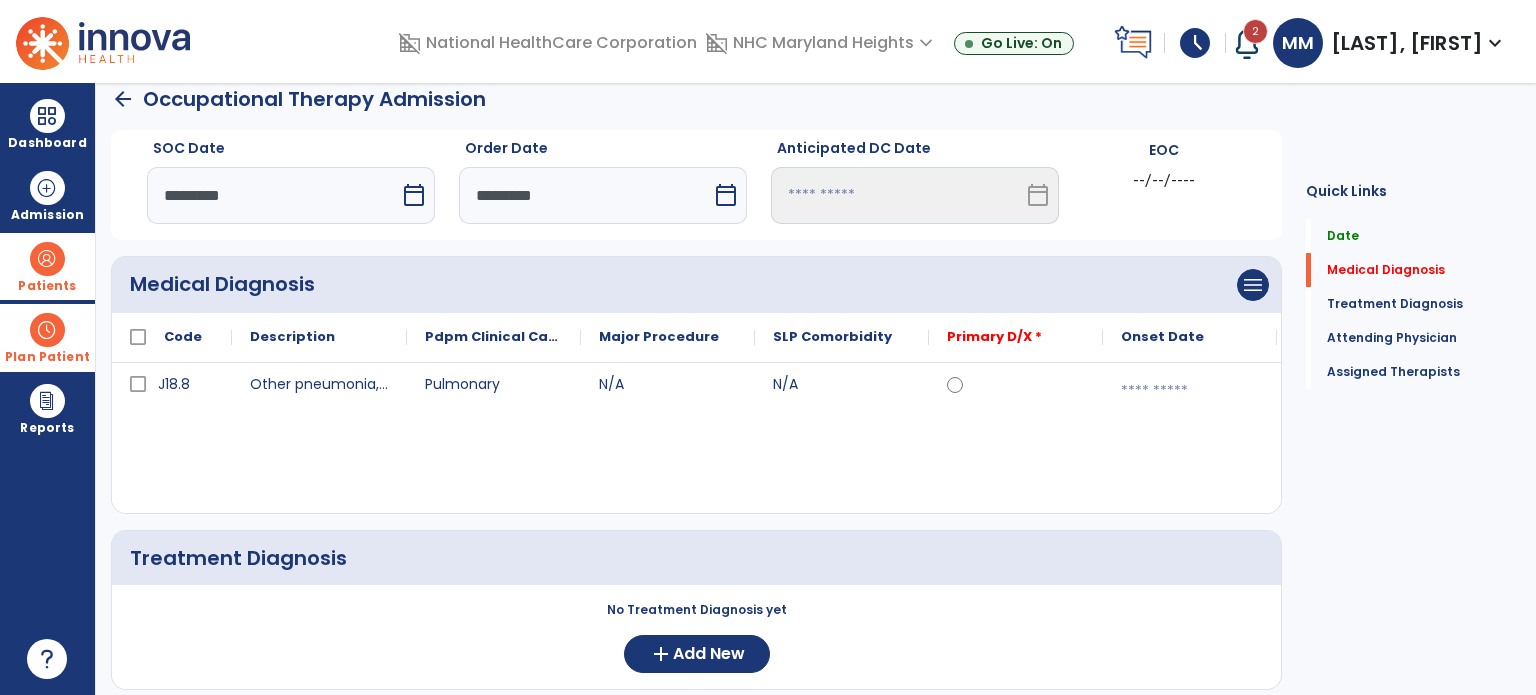 scroll, scrollTop: 0, scrollLeft: 0, axis: both 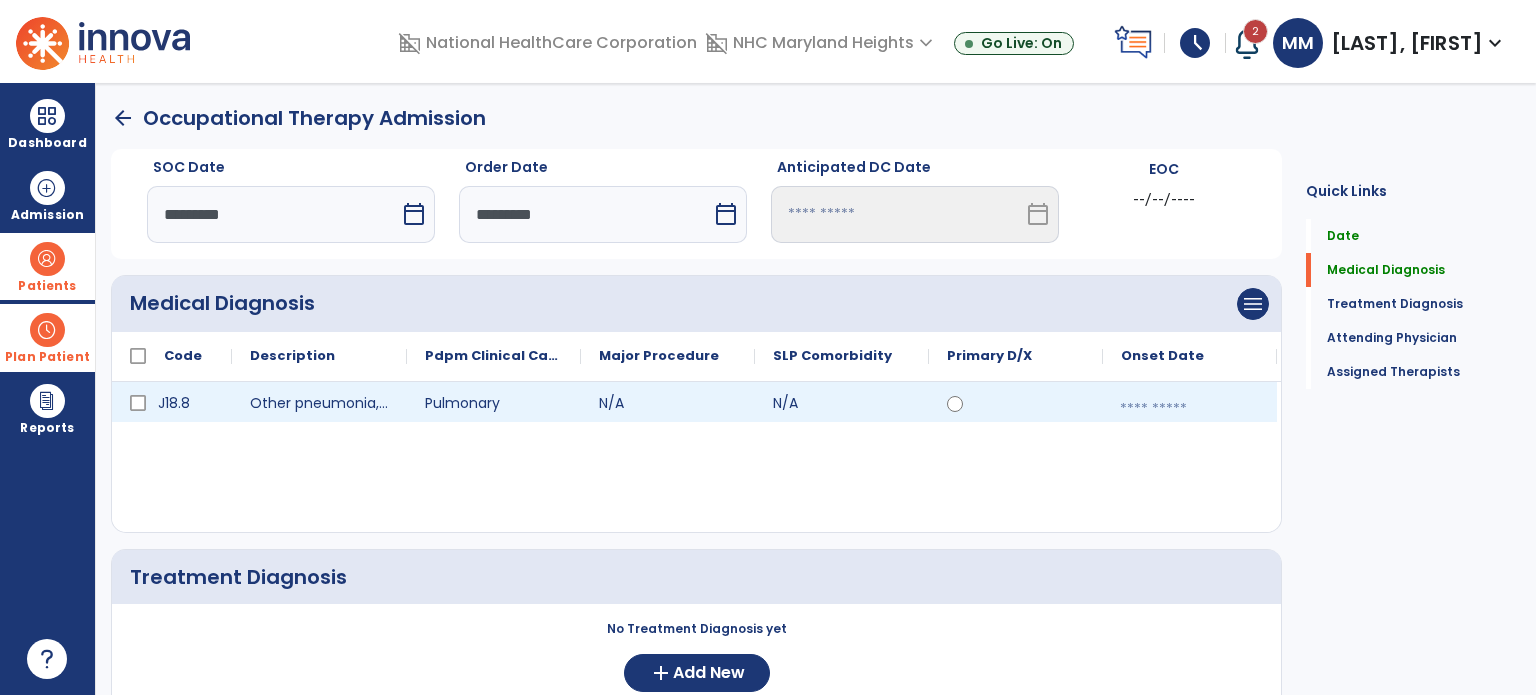 click at bounding box center (1190, 409) 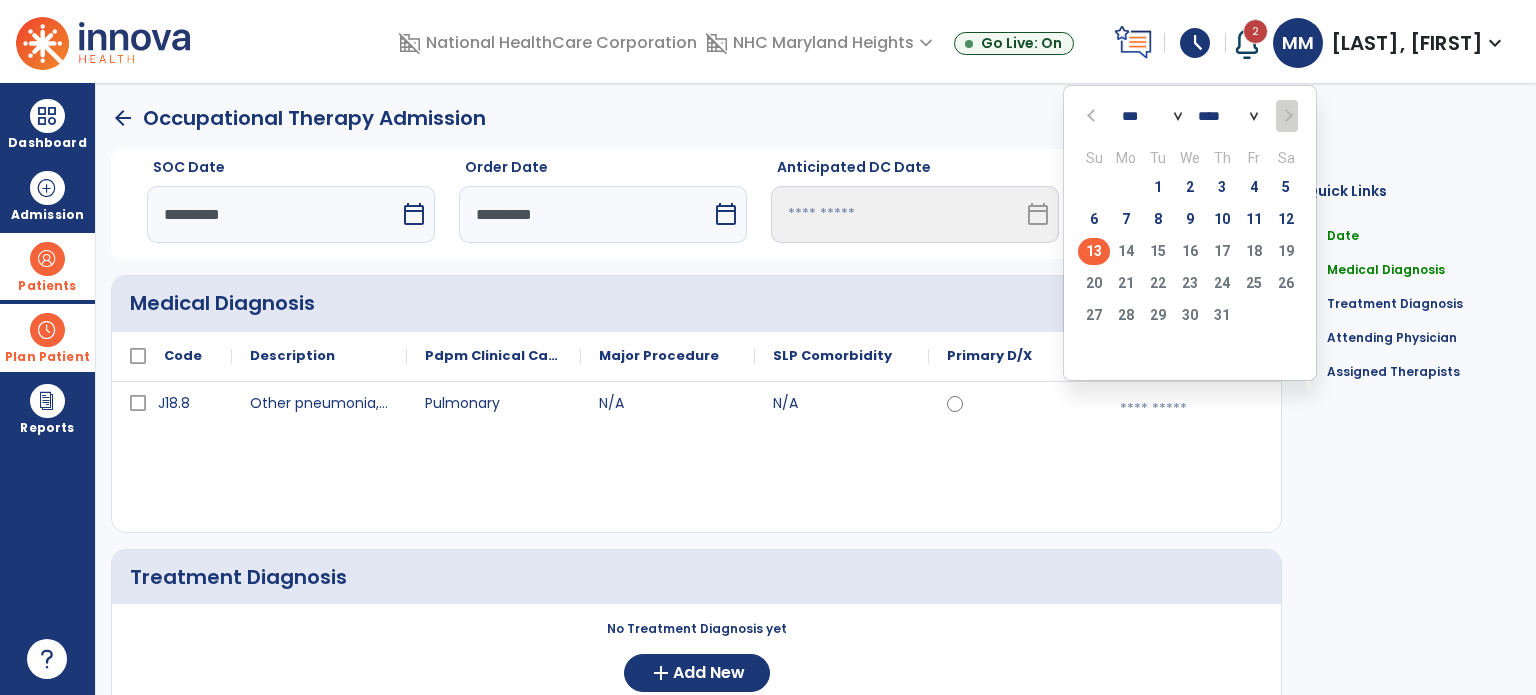 click on "13" 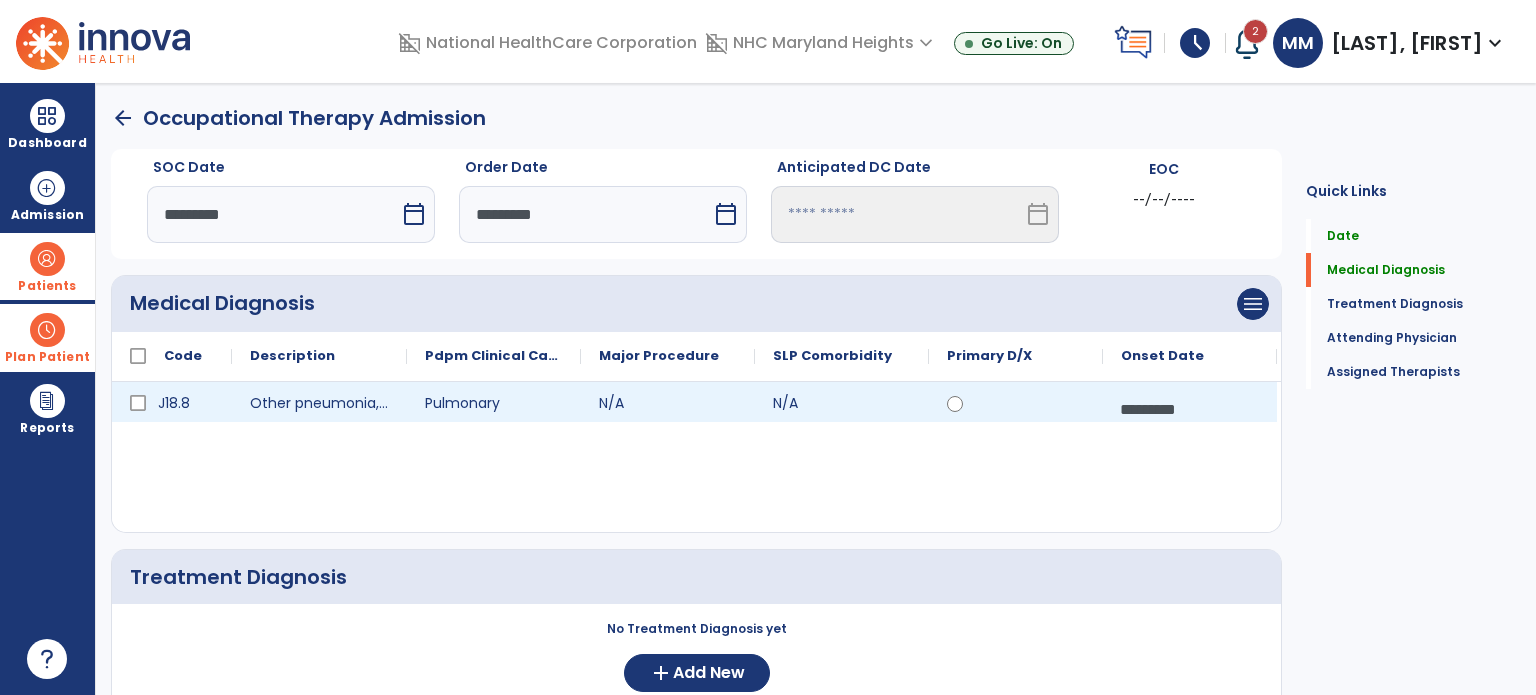 click on "*********" at bounding box center (1190, 409) 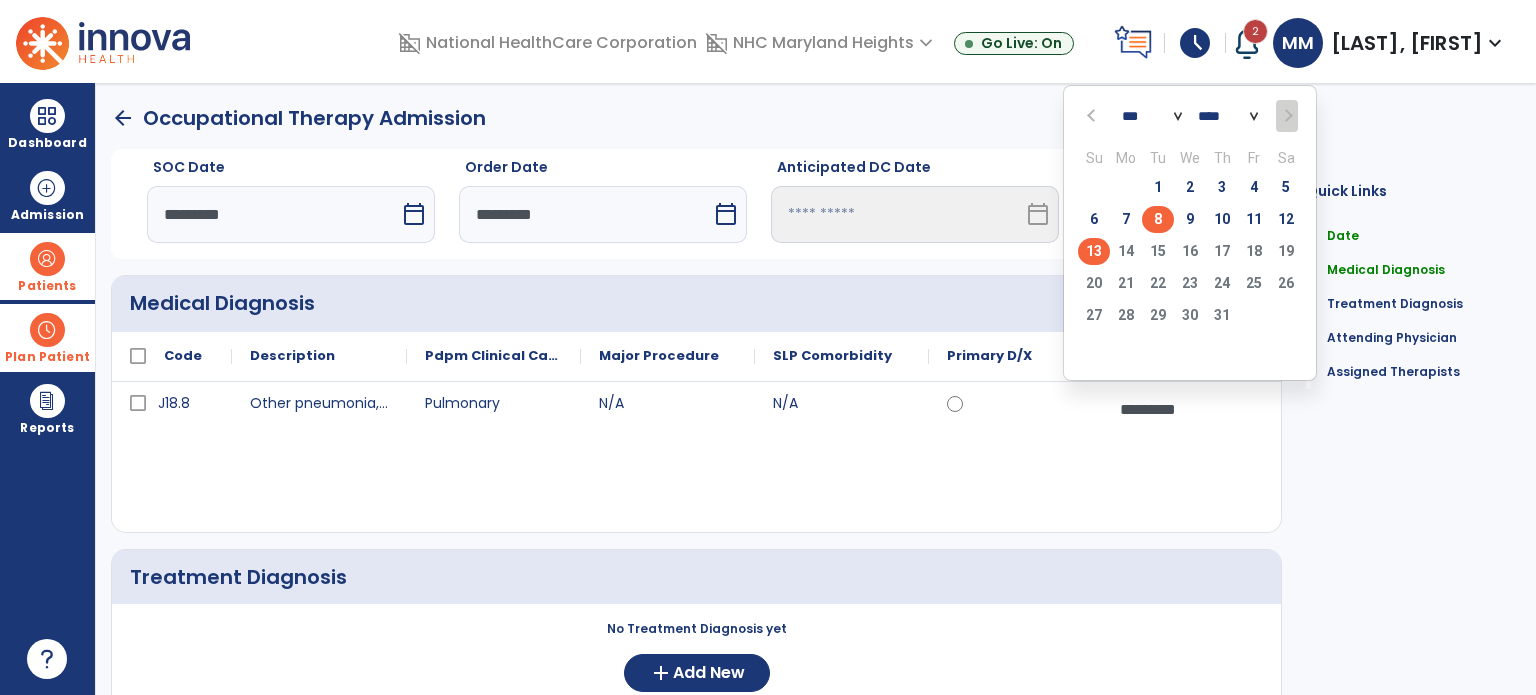 click on "8" 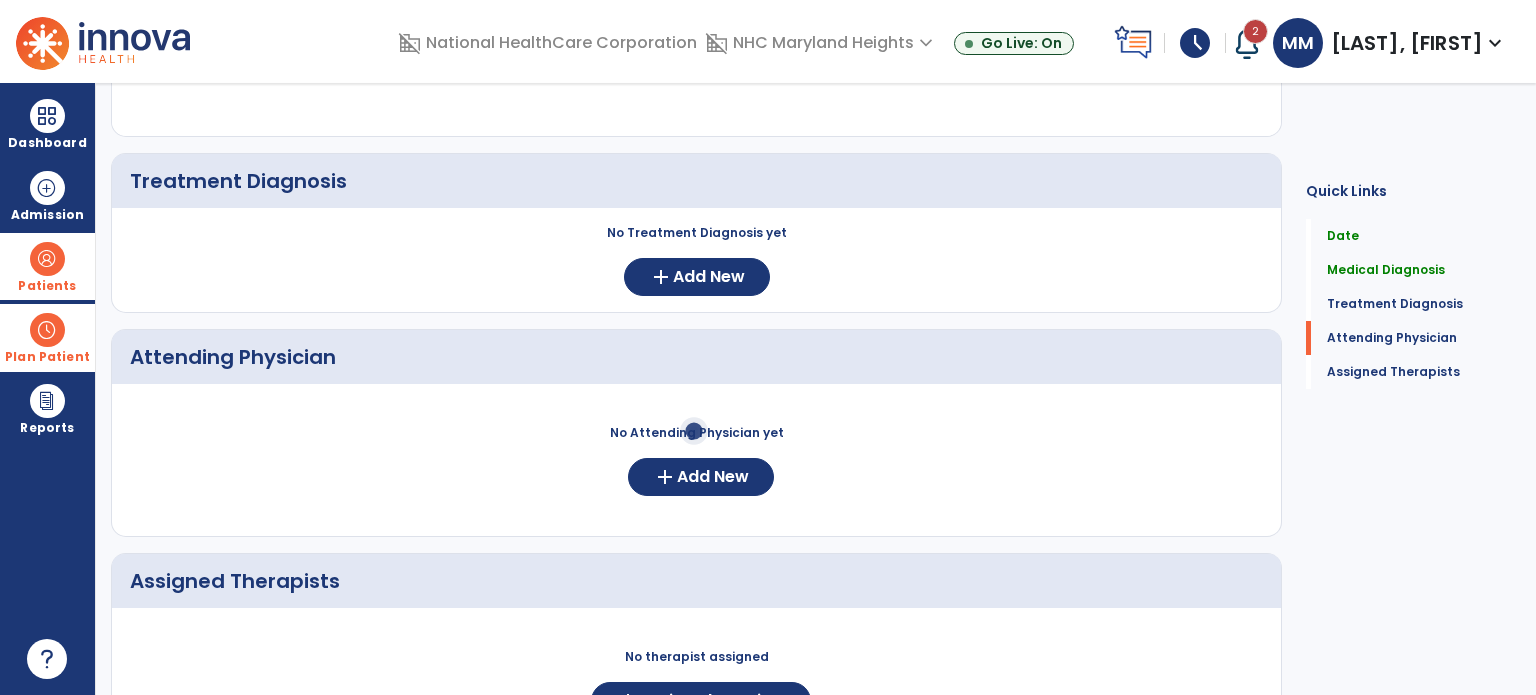 scroll, scrollTop: 551, scrollLeft: 0, axis: vertical 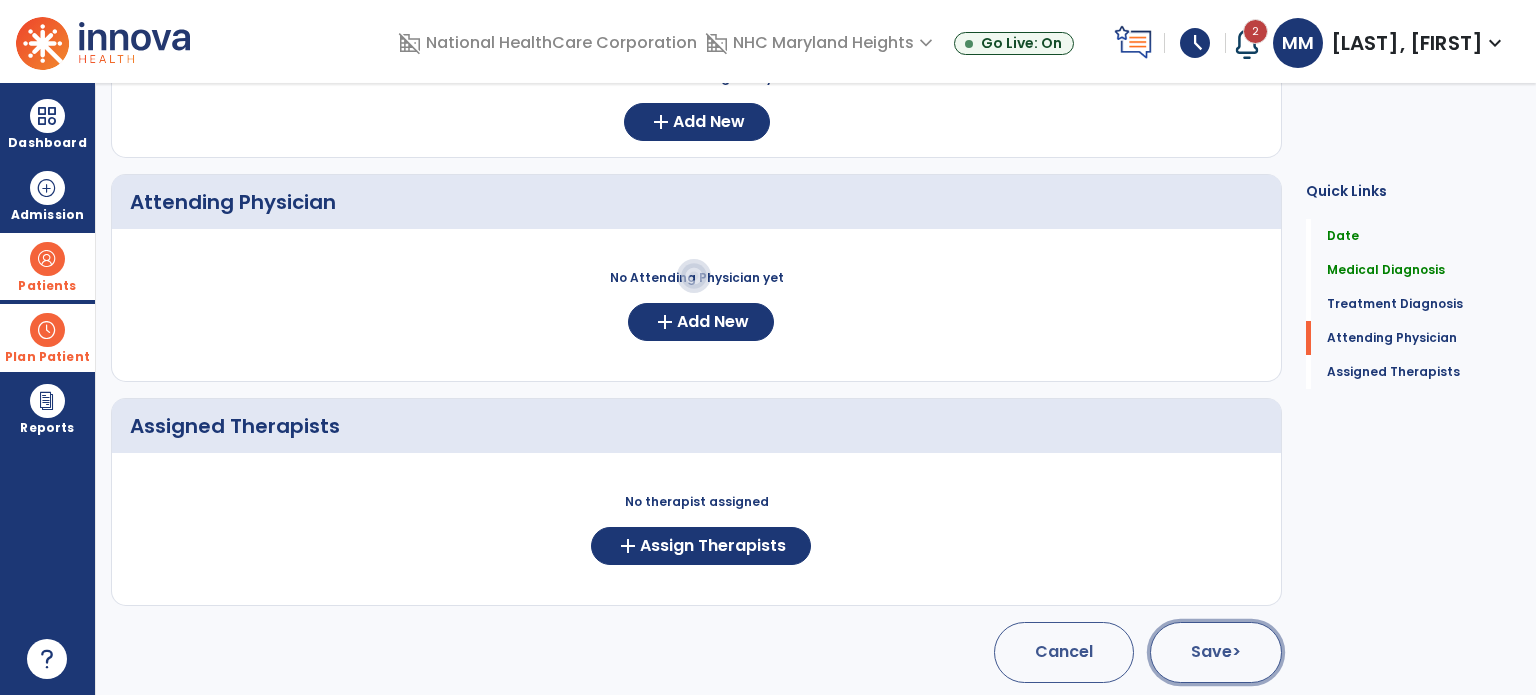 click on "Save  >" 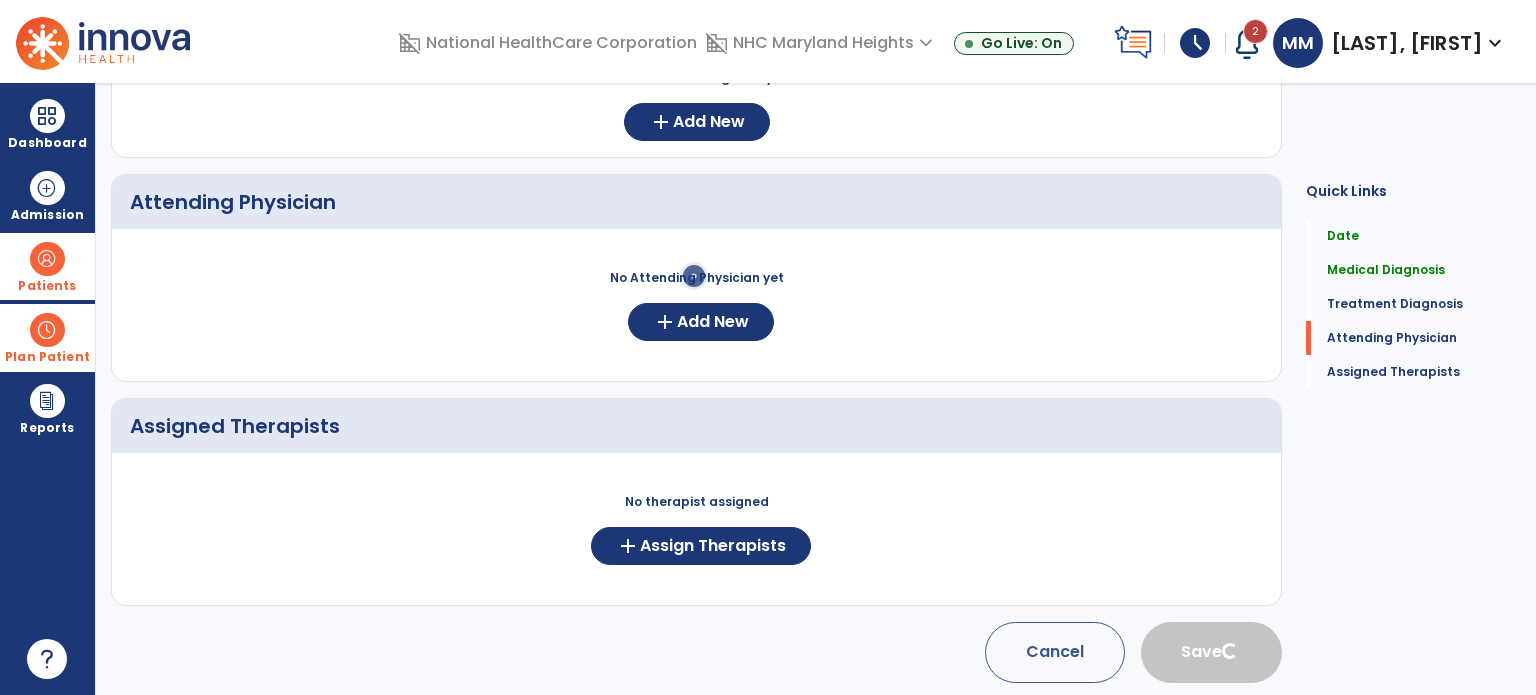 type 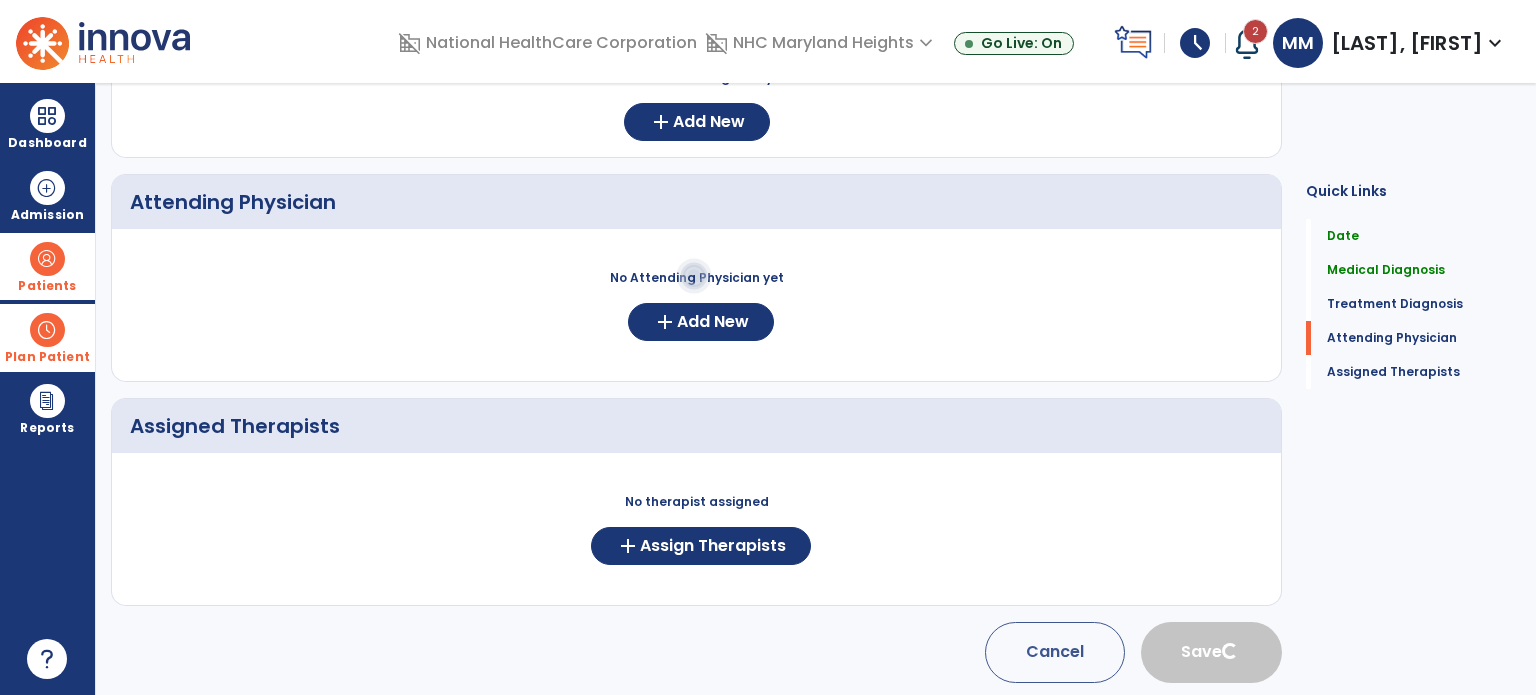 type 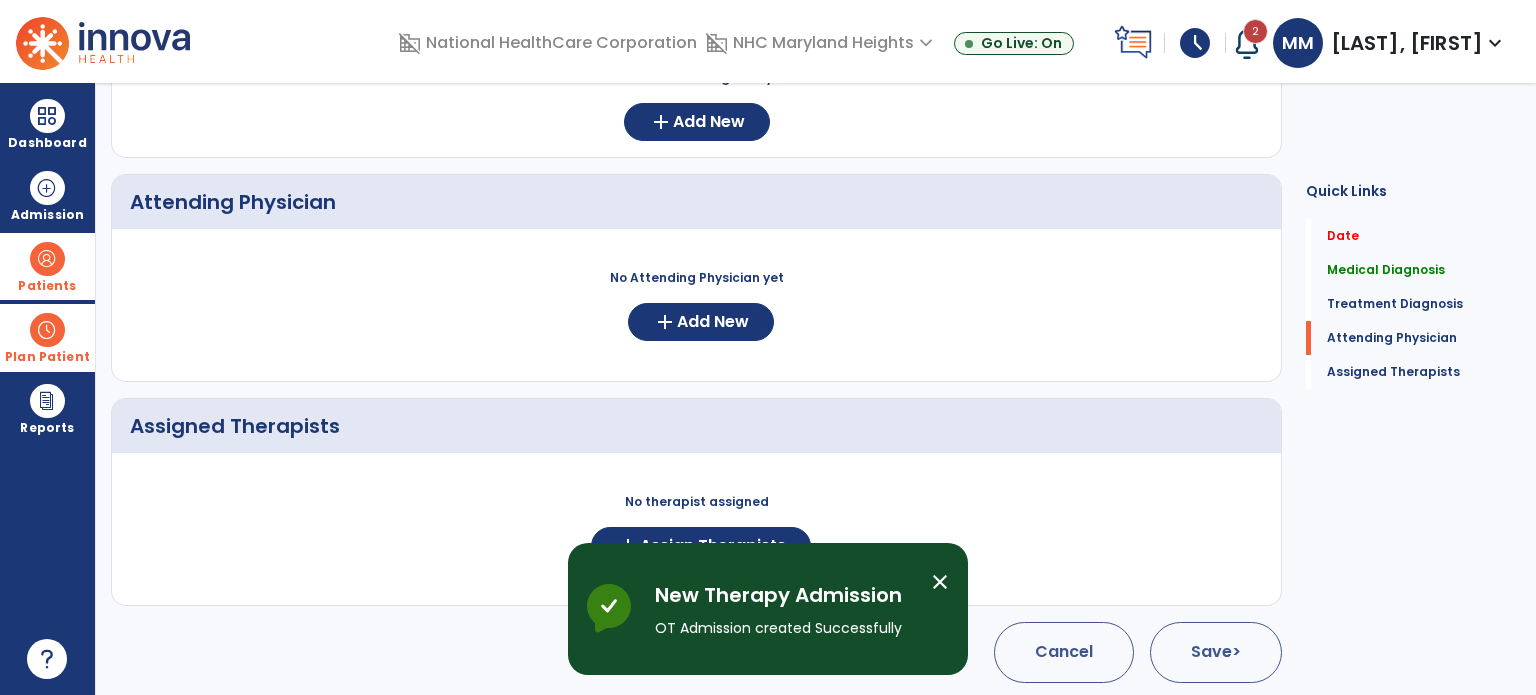 scroll, scrollTop: 62, scrollLeft: 0, axis: vertical 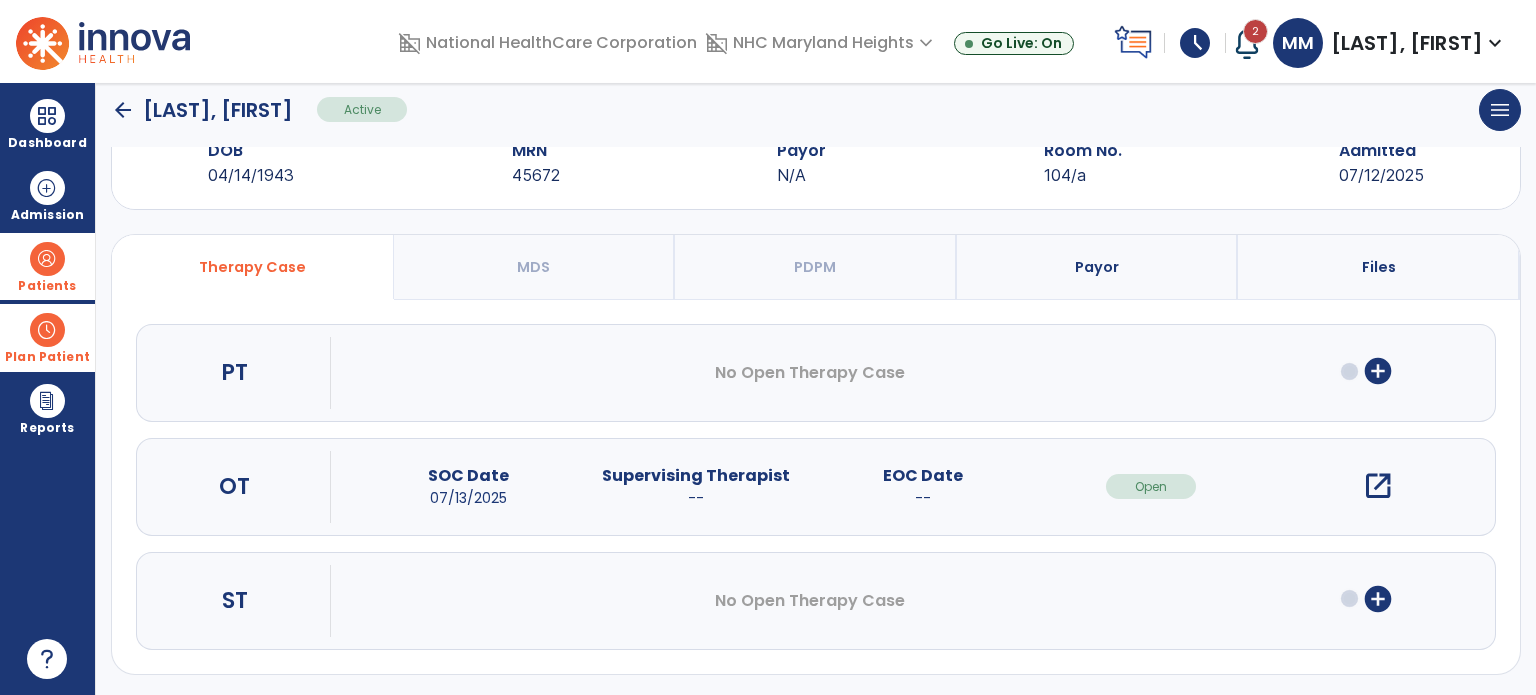 click on "Plan Patient" at bounding box center [47, 266] 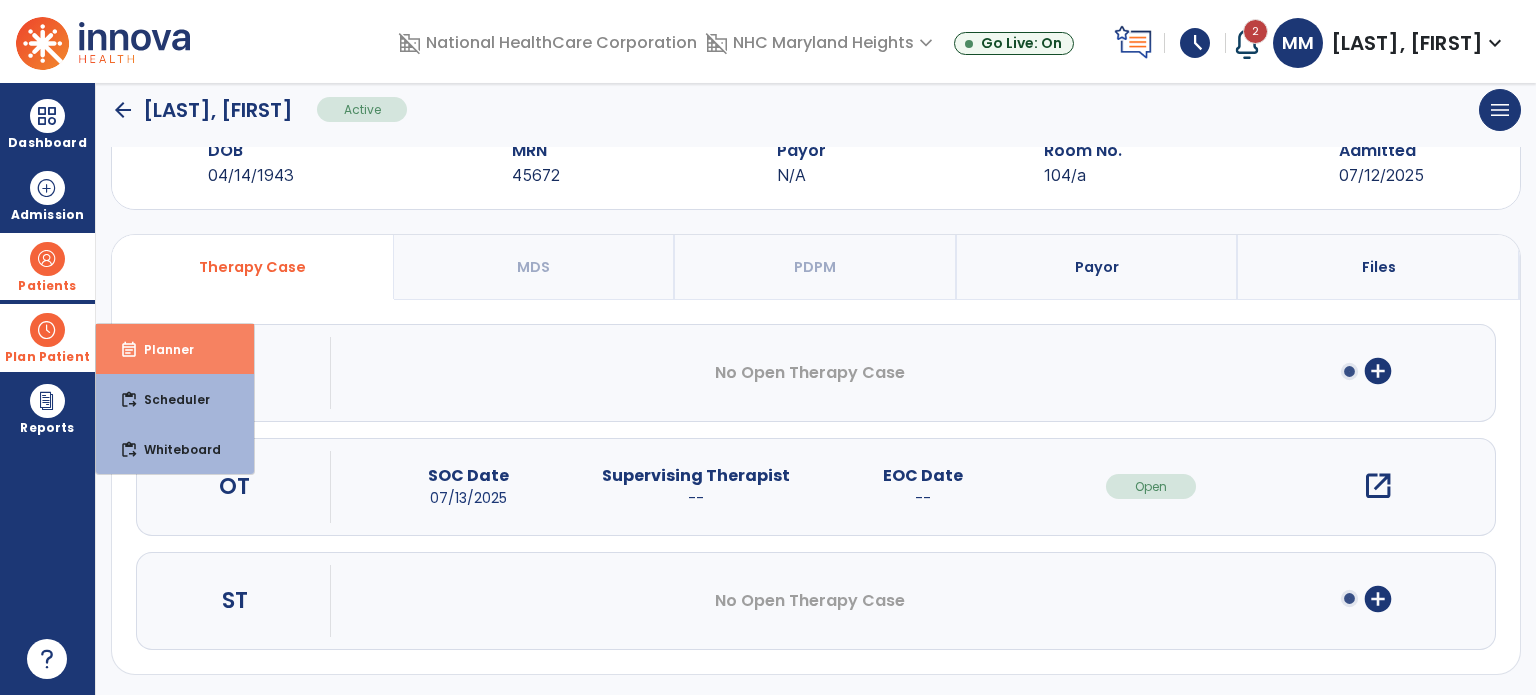 click on "event_note  Planner" at bounding box center [175, 349] 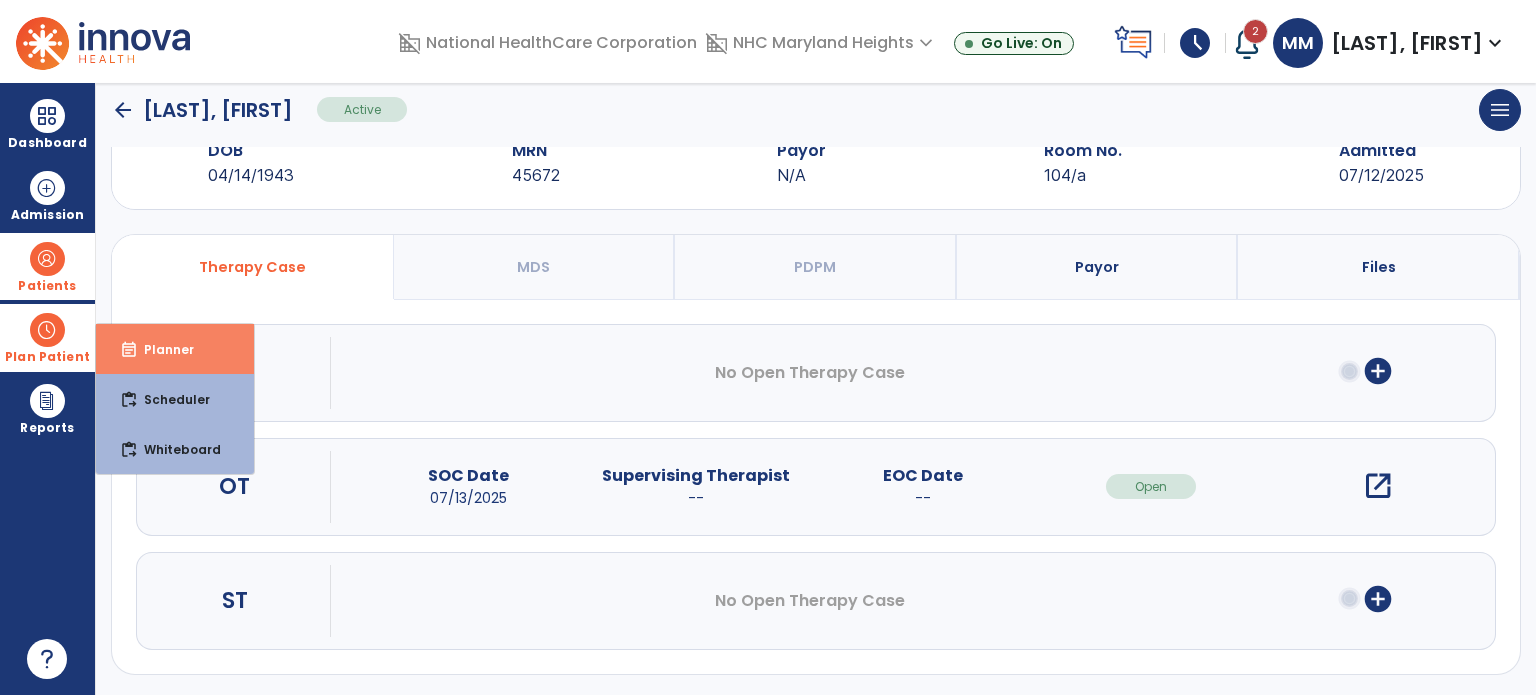 scroll, scrollTop: 36, scrollLeft: 0, axis: vertical 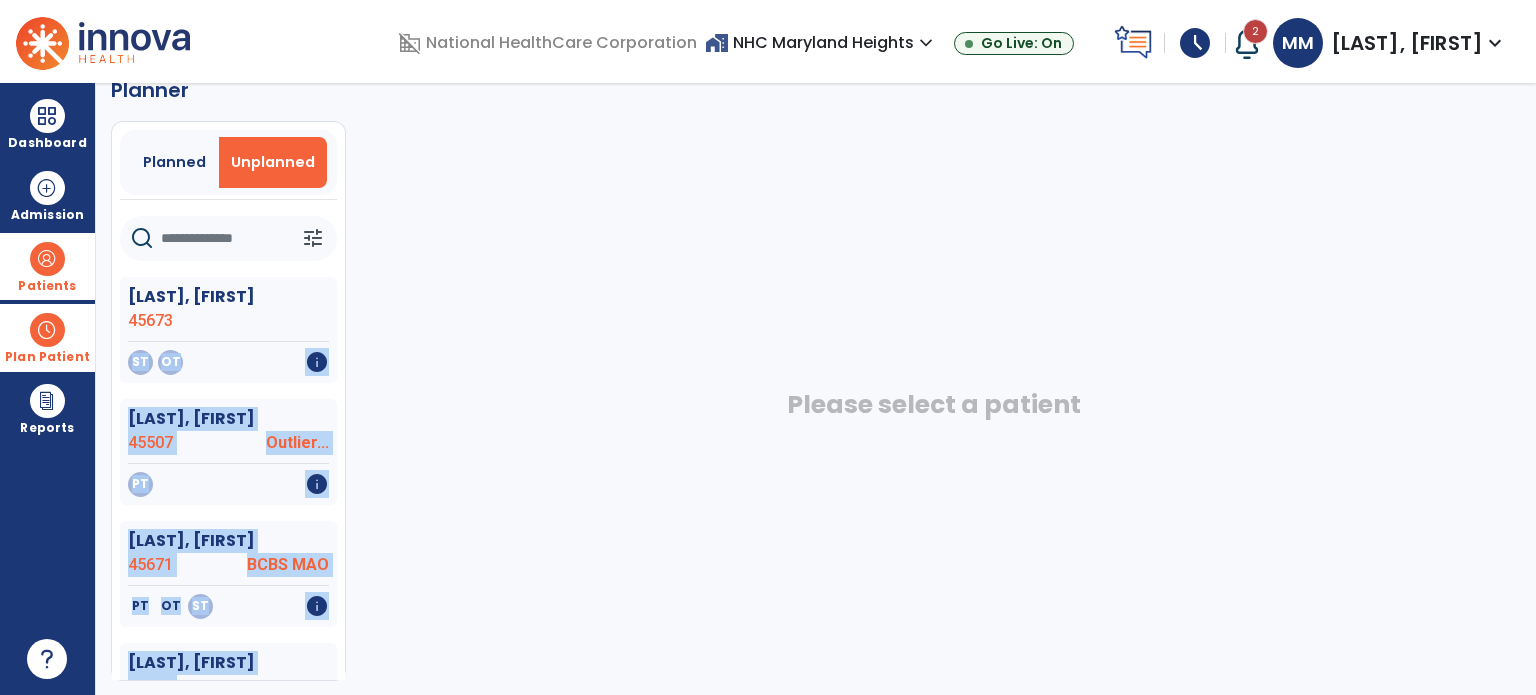 drag, startPoint x: 259, startPoint y: 314, endPoint x: 489, endPoint y: 282, distance: 232.21542 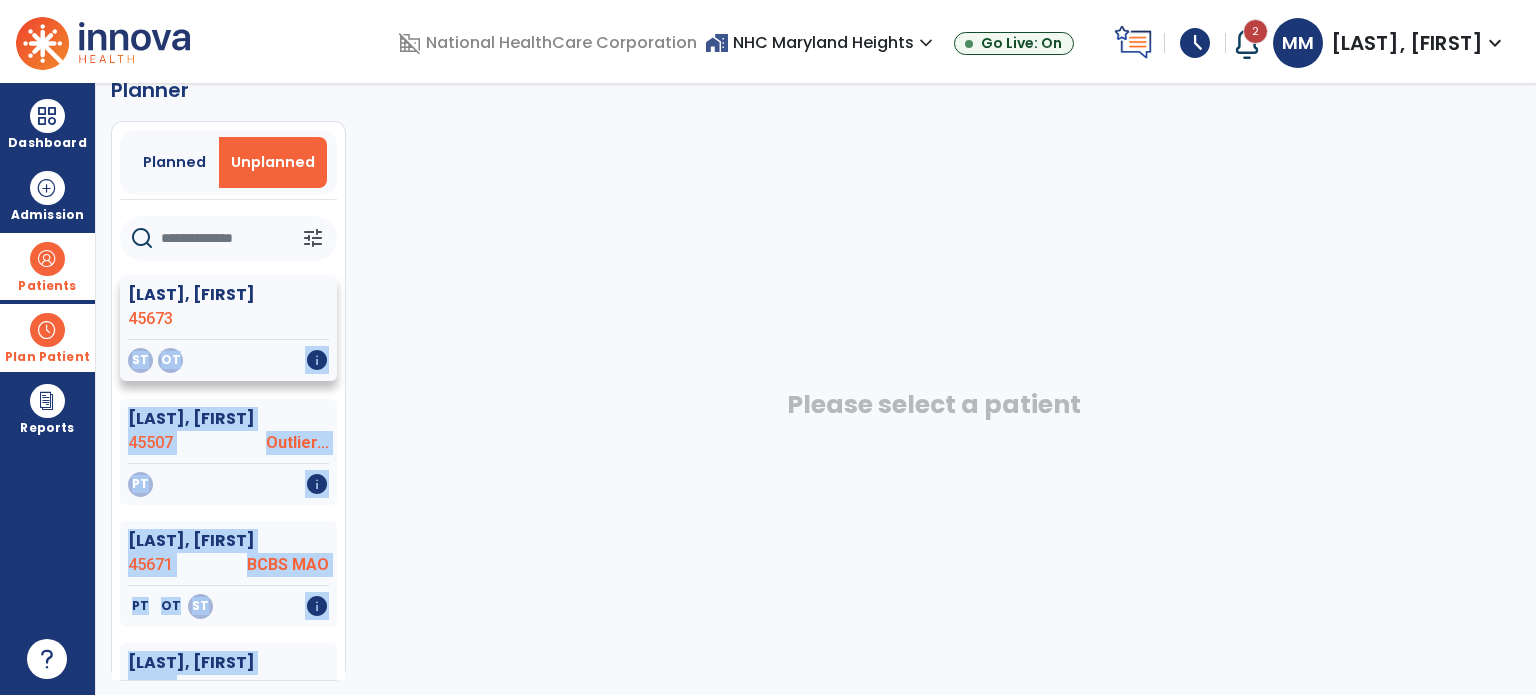 click 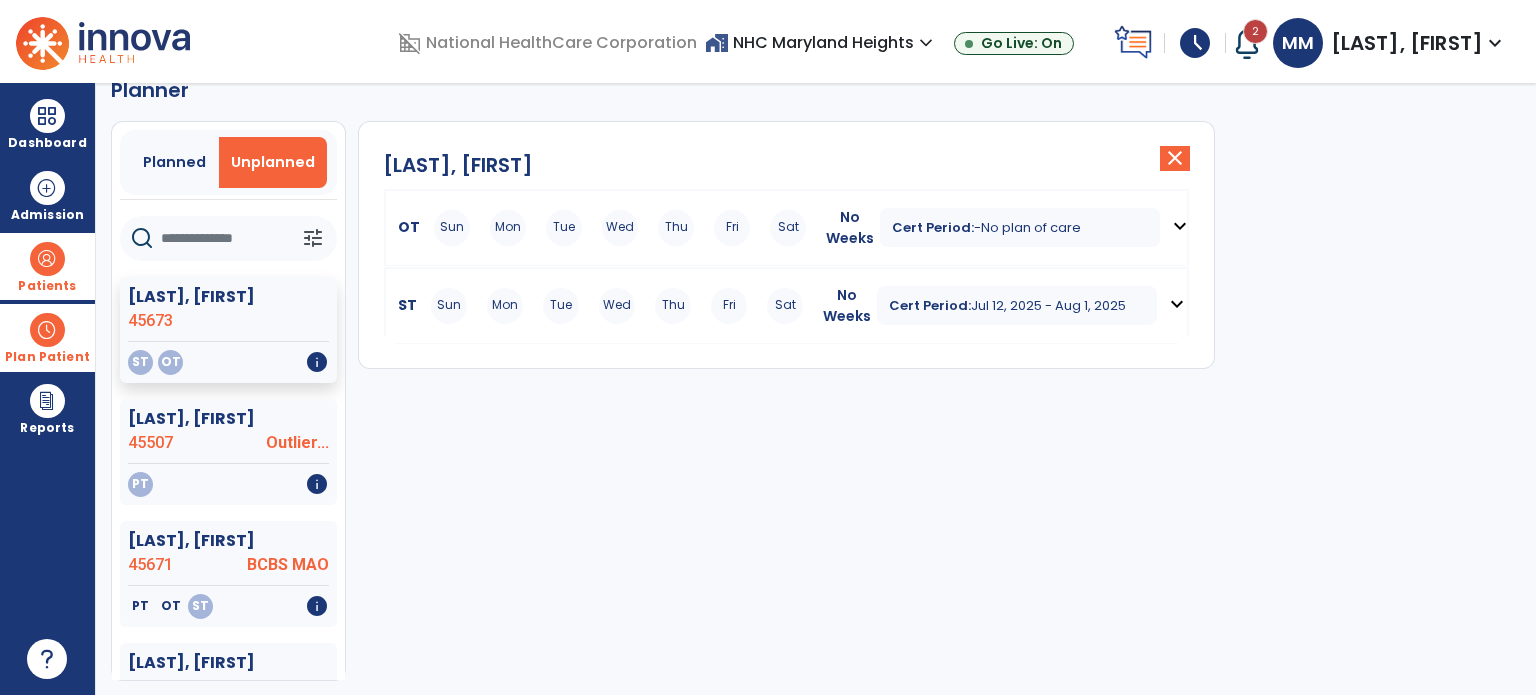 drag, startPoint x: 256, startPoint y: 667, endPoint x: 633, endPoint y: 614, distance: 380.70724 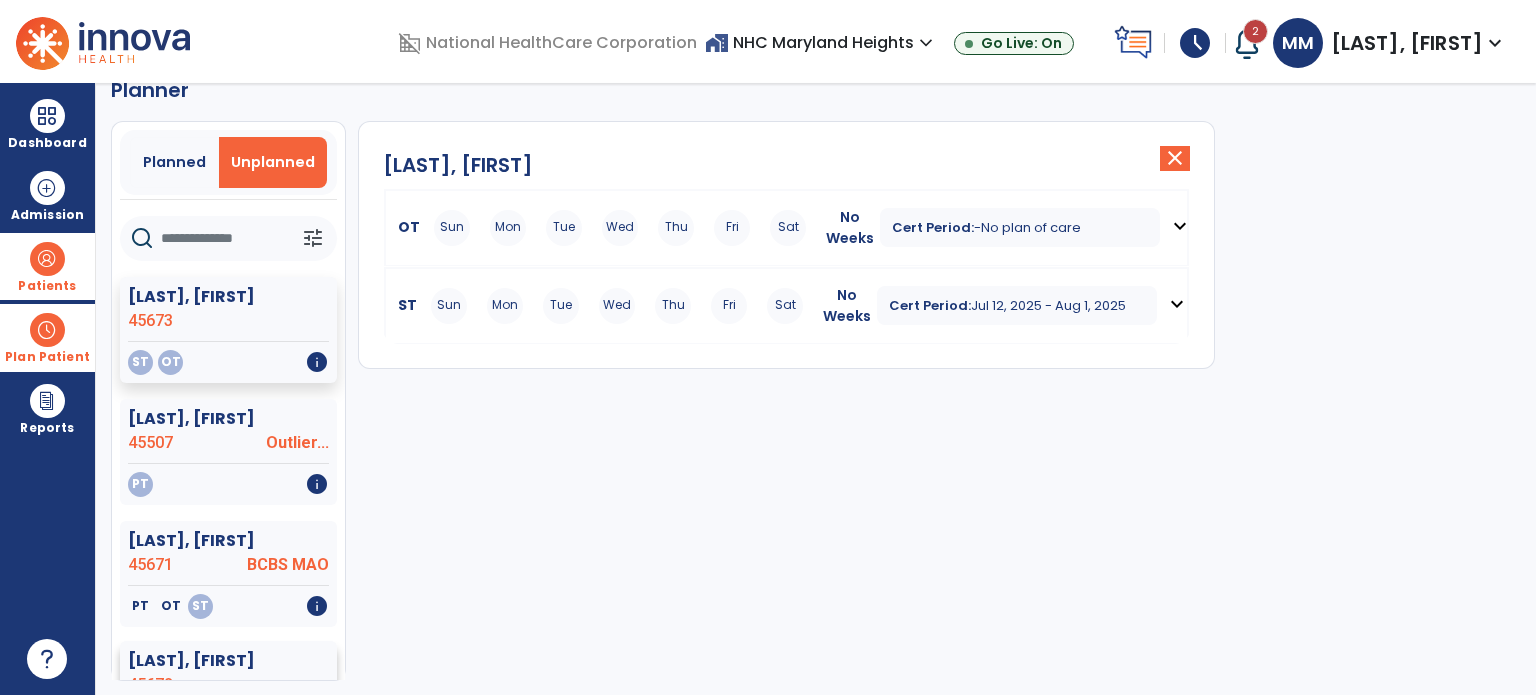 click on "[LAST], [FIRST]" 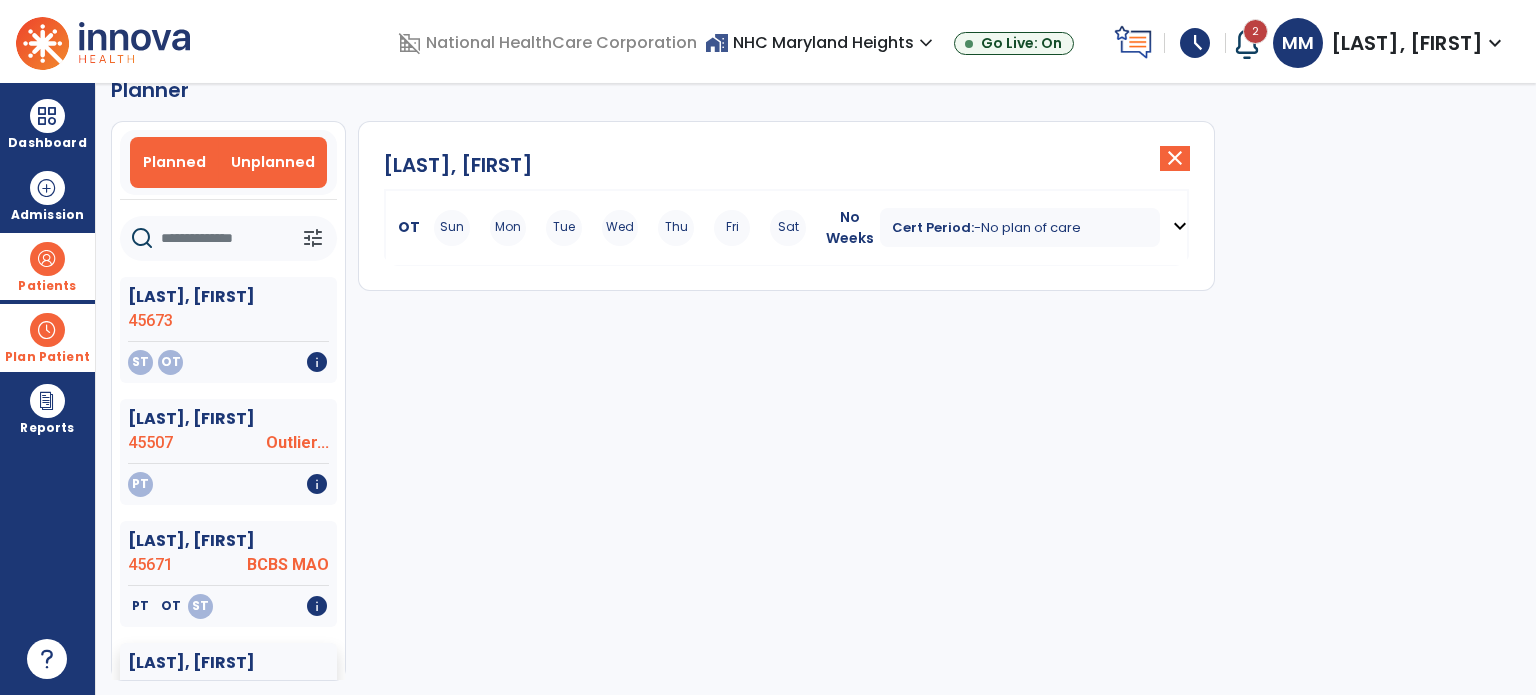 click on "Planned" at bounding box center [174, 162] 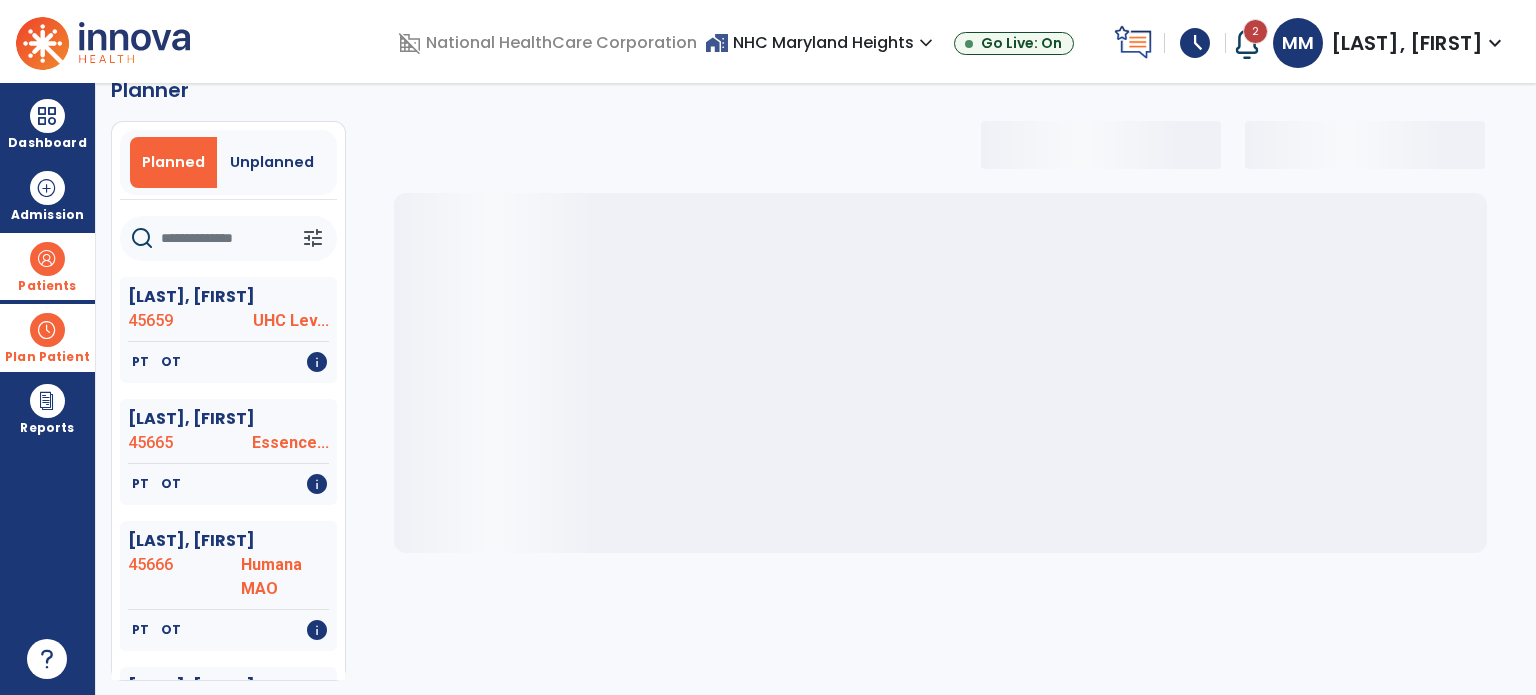 select on "***" 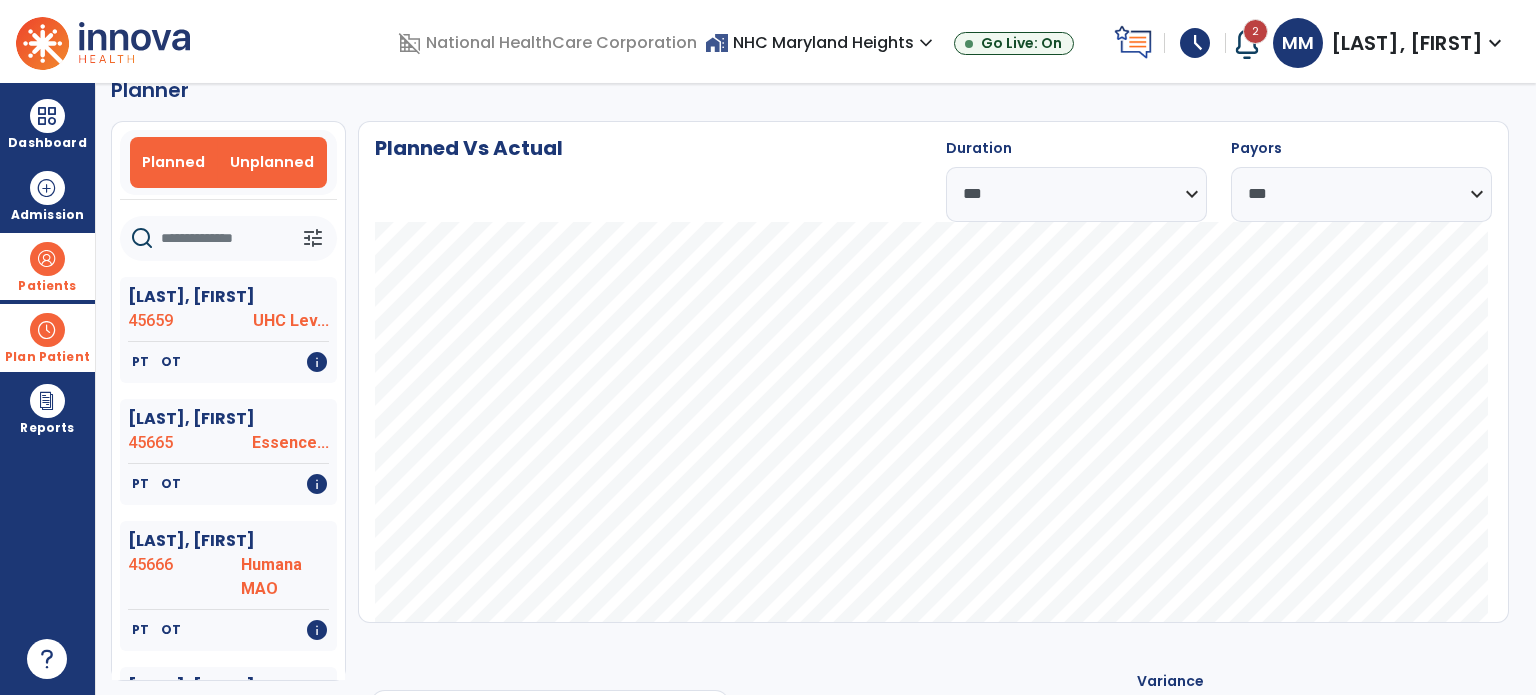 click on "Unplanned" at bounding box center [272, 162] 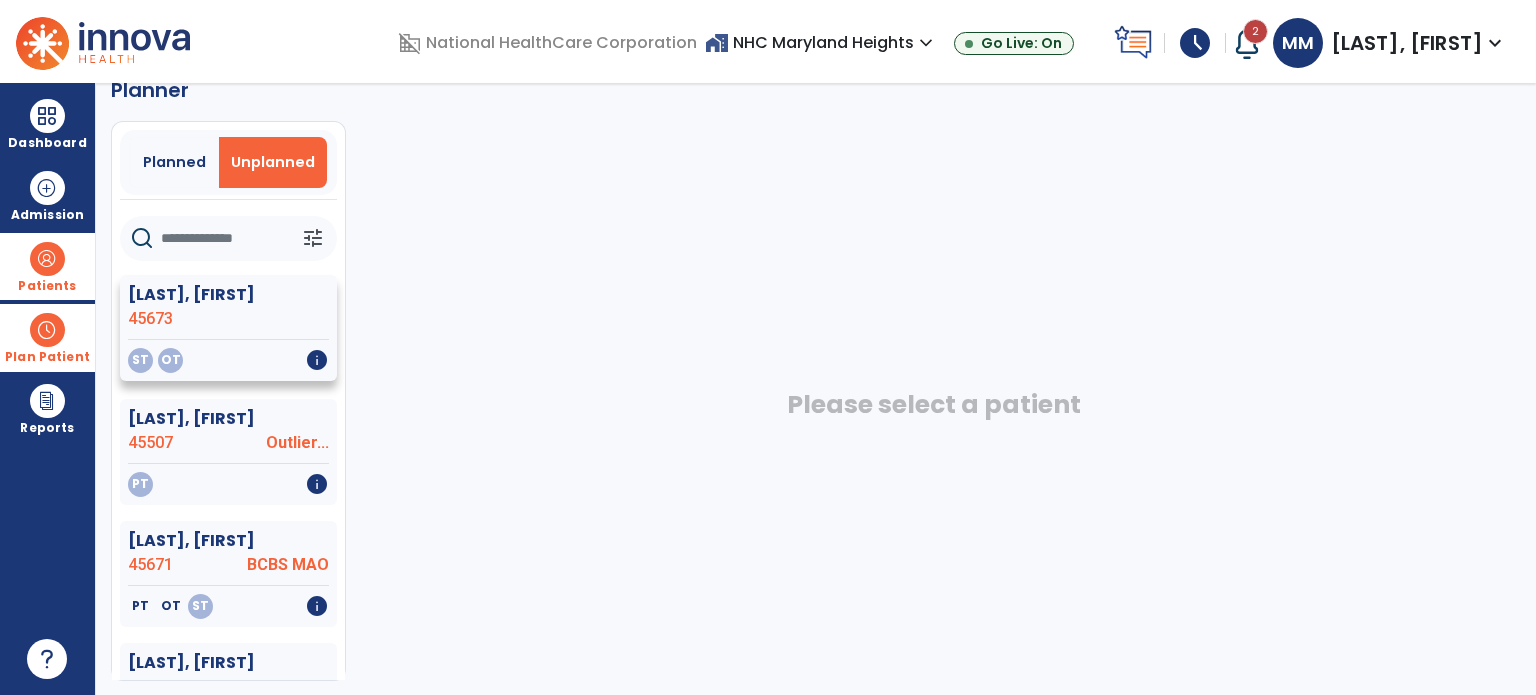 drag, startPoint x: 259, startPoint y: 303, endPoint x: 224, endPoint y: 299, distance: 35.22783 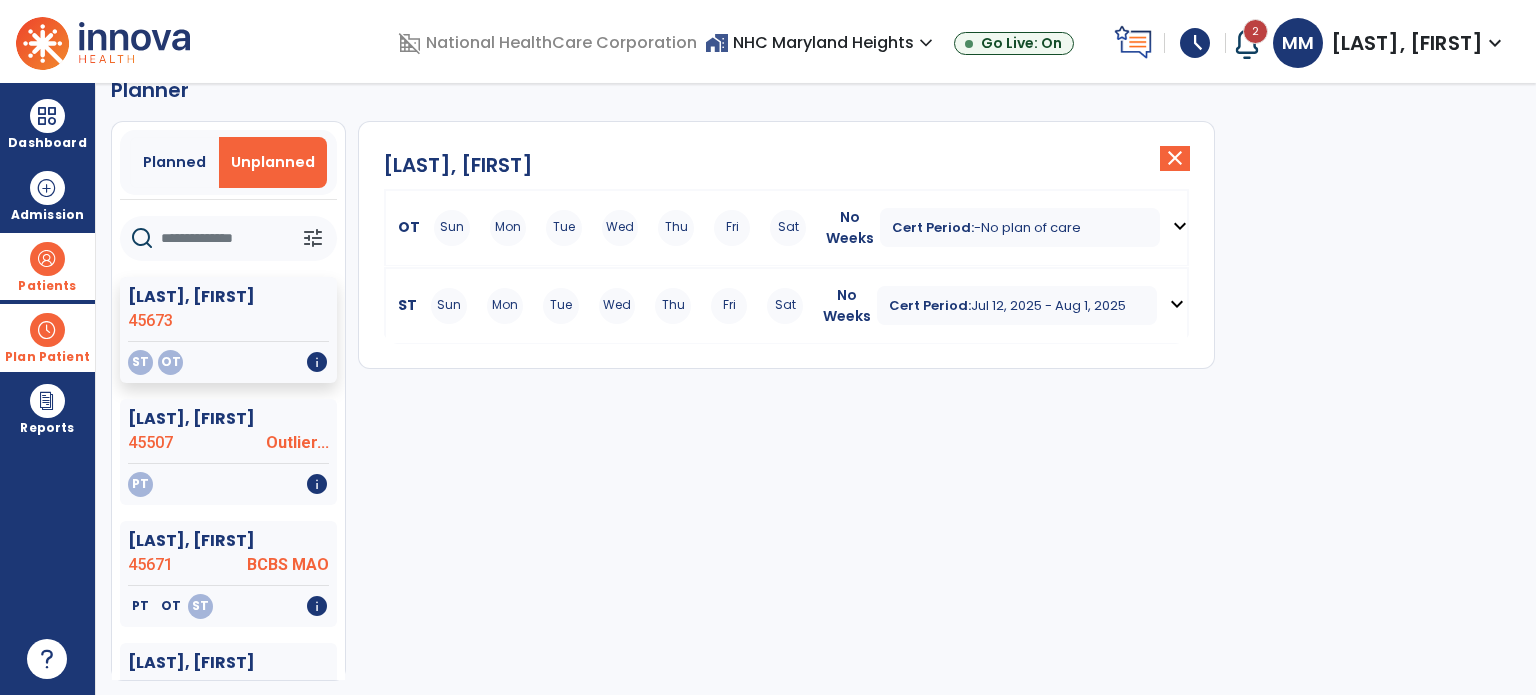 click on "Plan Patient" at bounding box center (47, 357) 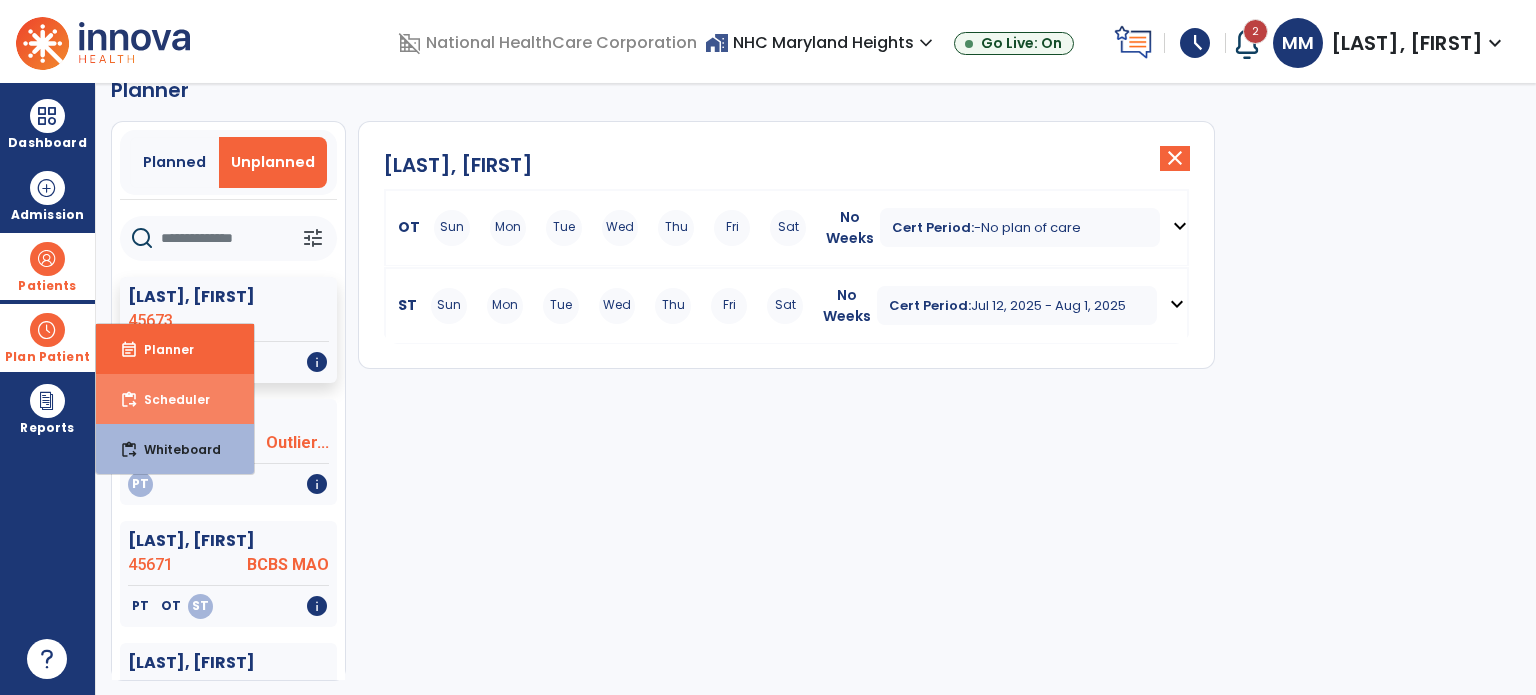 click on "content_paste_go  Scheduler" at bounding box center [175, 399] 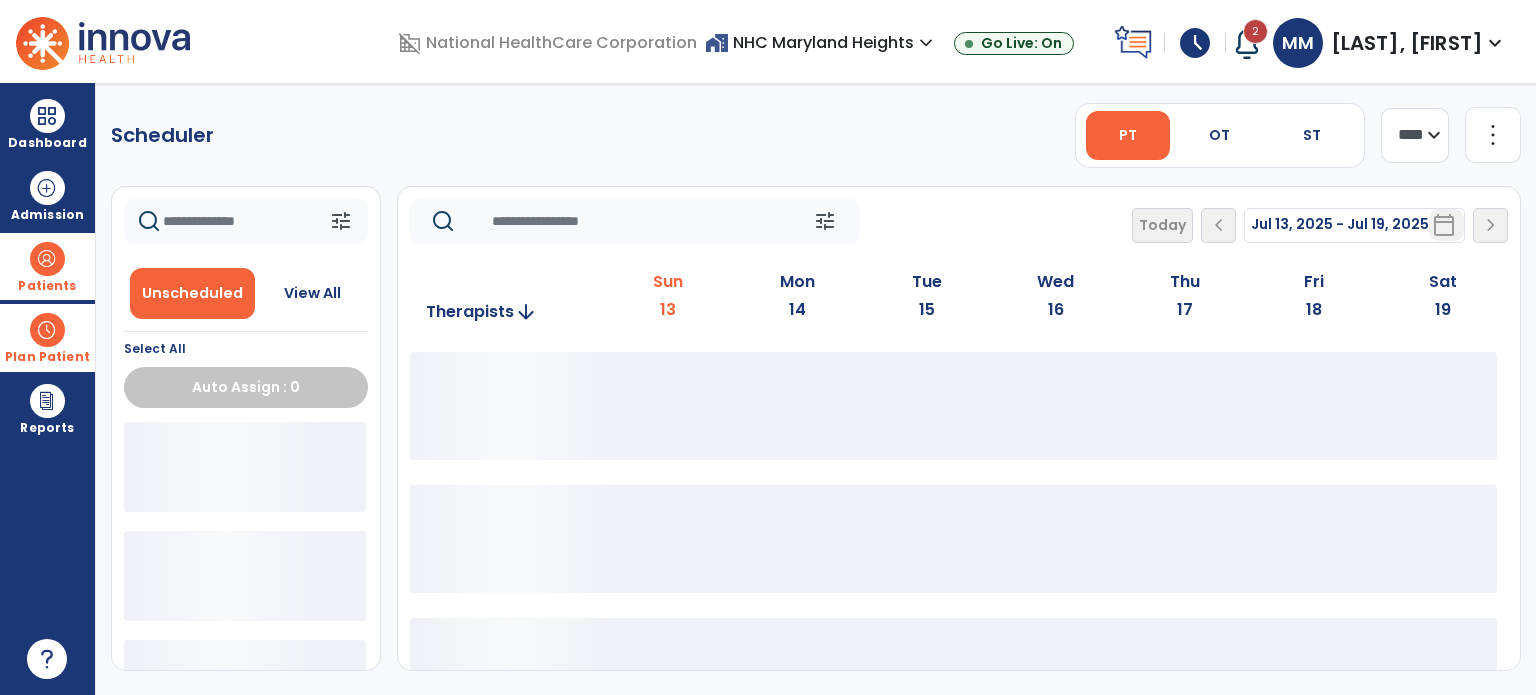 scroll, scrollTop: 0, scrollLeft: 0, axis: both 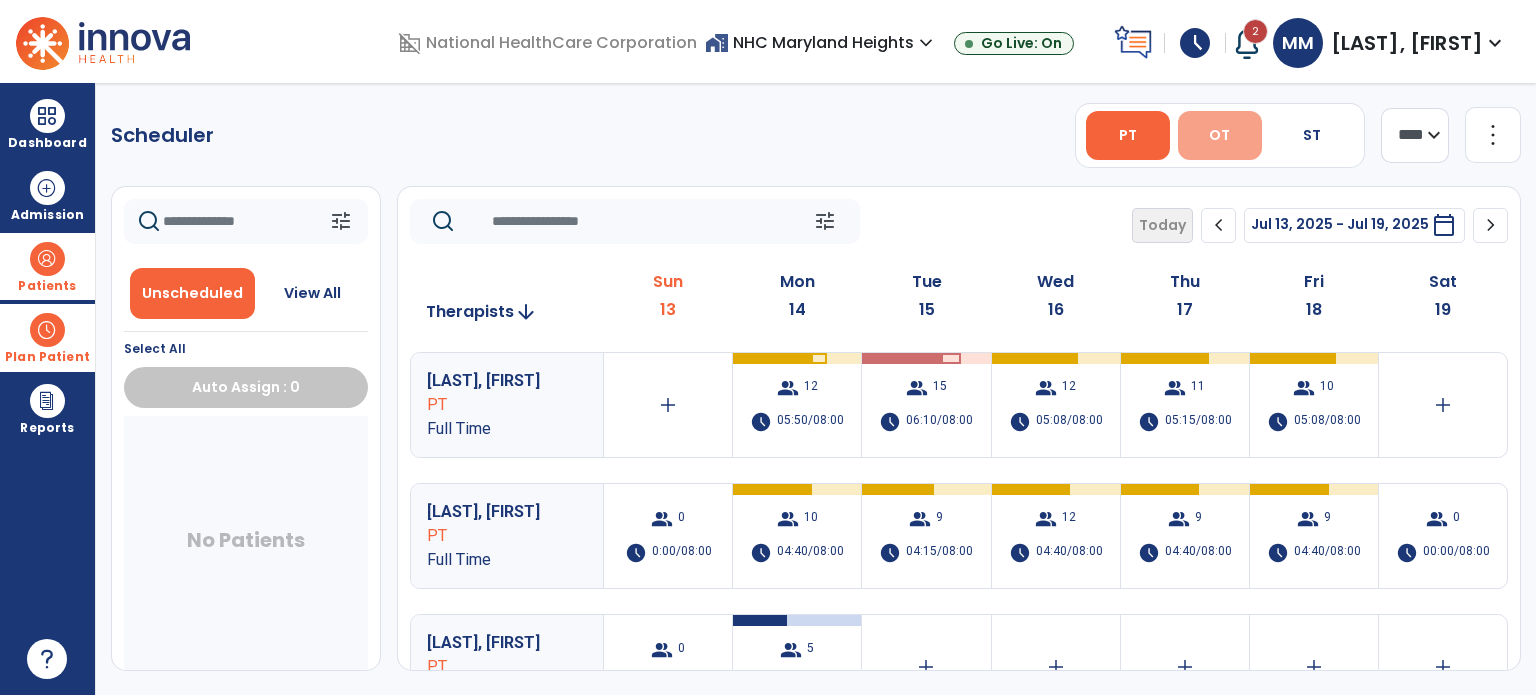 click on "OT" at bounding box center [1220, 135] 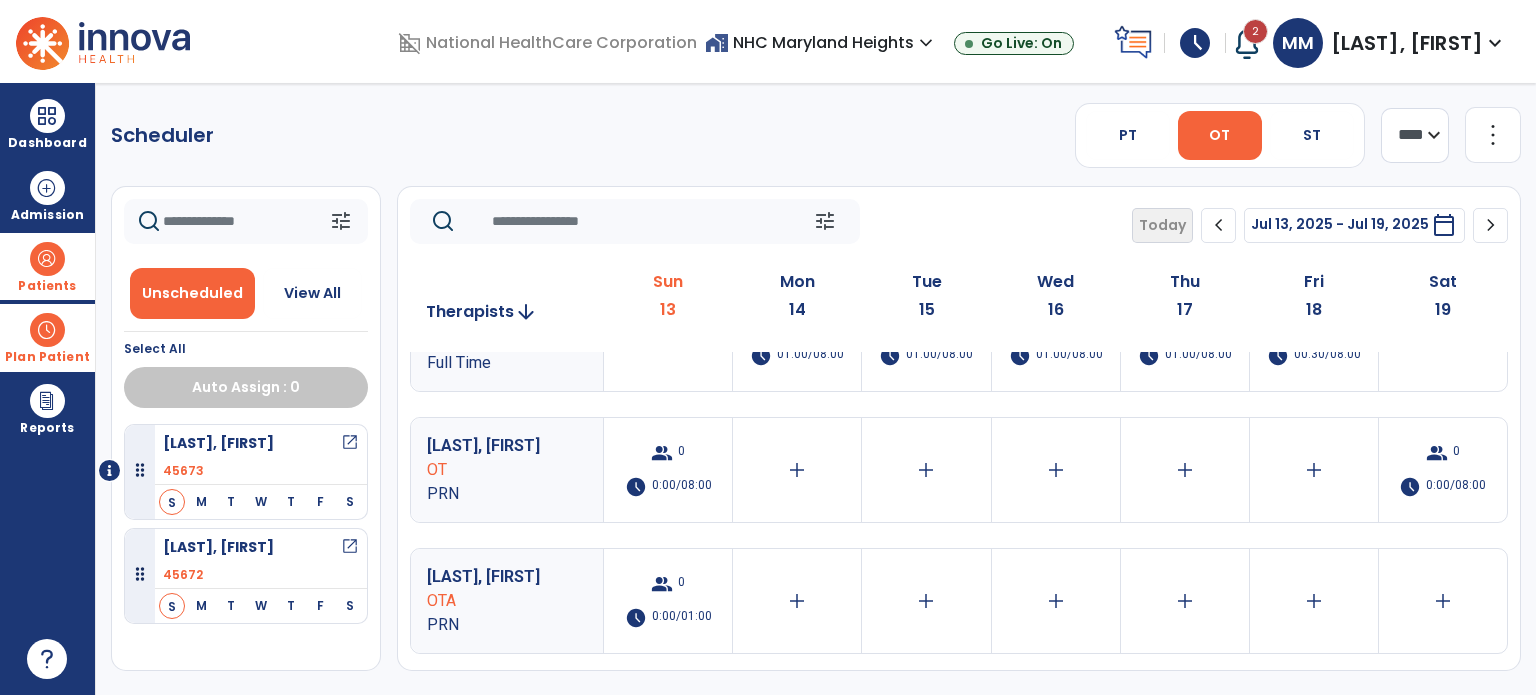scroll, scrollTop: 330, scrollLeft: 0, axis: vertical 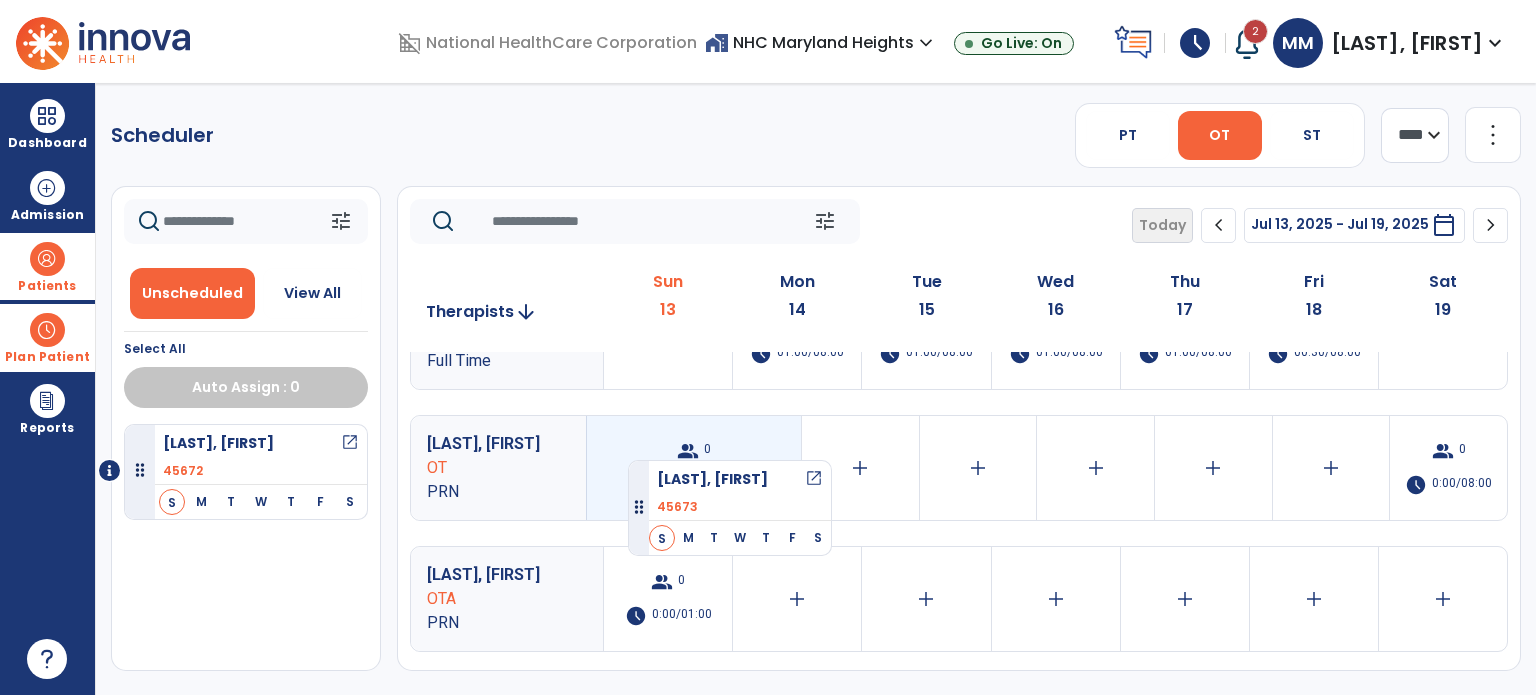 drag, startPoint x: 242, startPoint y: 451, endPoint x: 628, endPoint y: 451, distance: 386 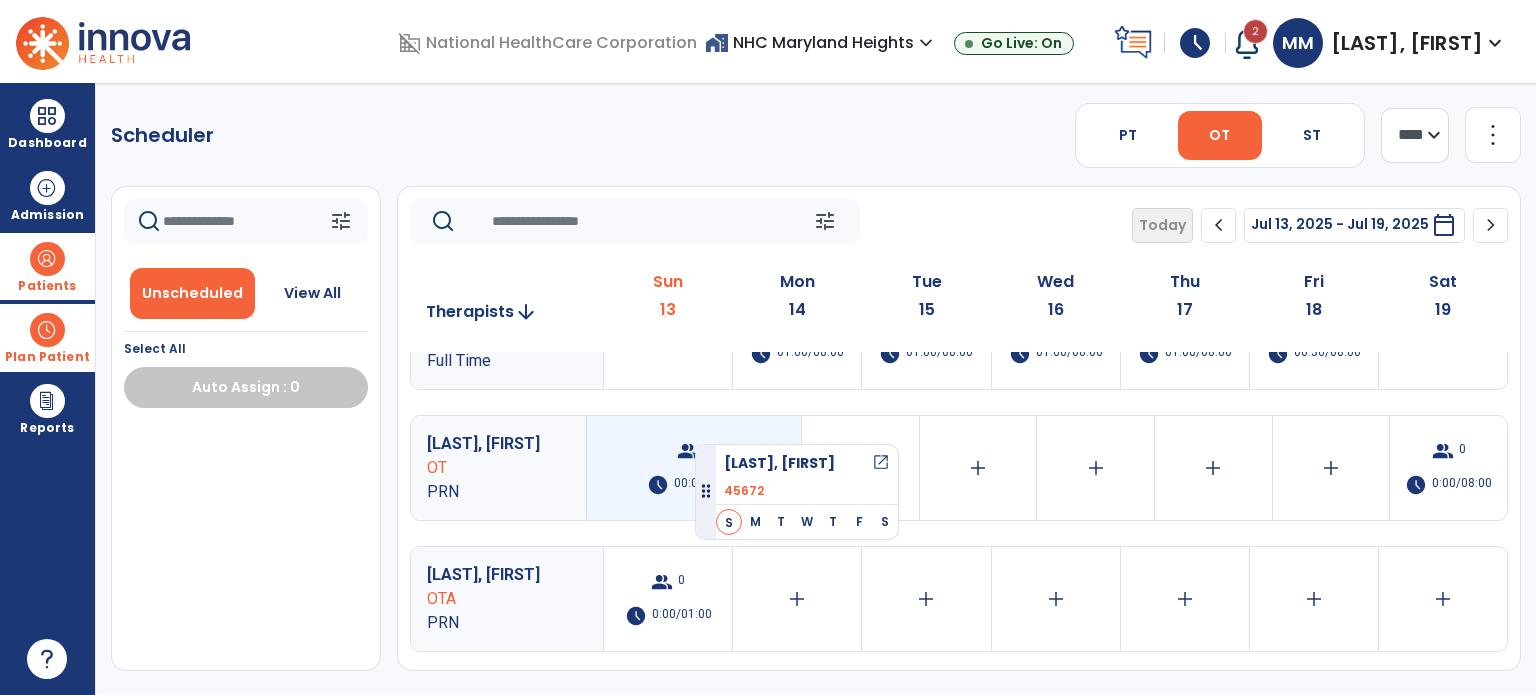 drag, startPoint x: 248, startPoint y: 455, endPoint x: 696, endPoint y: 436, distance: 448.4027 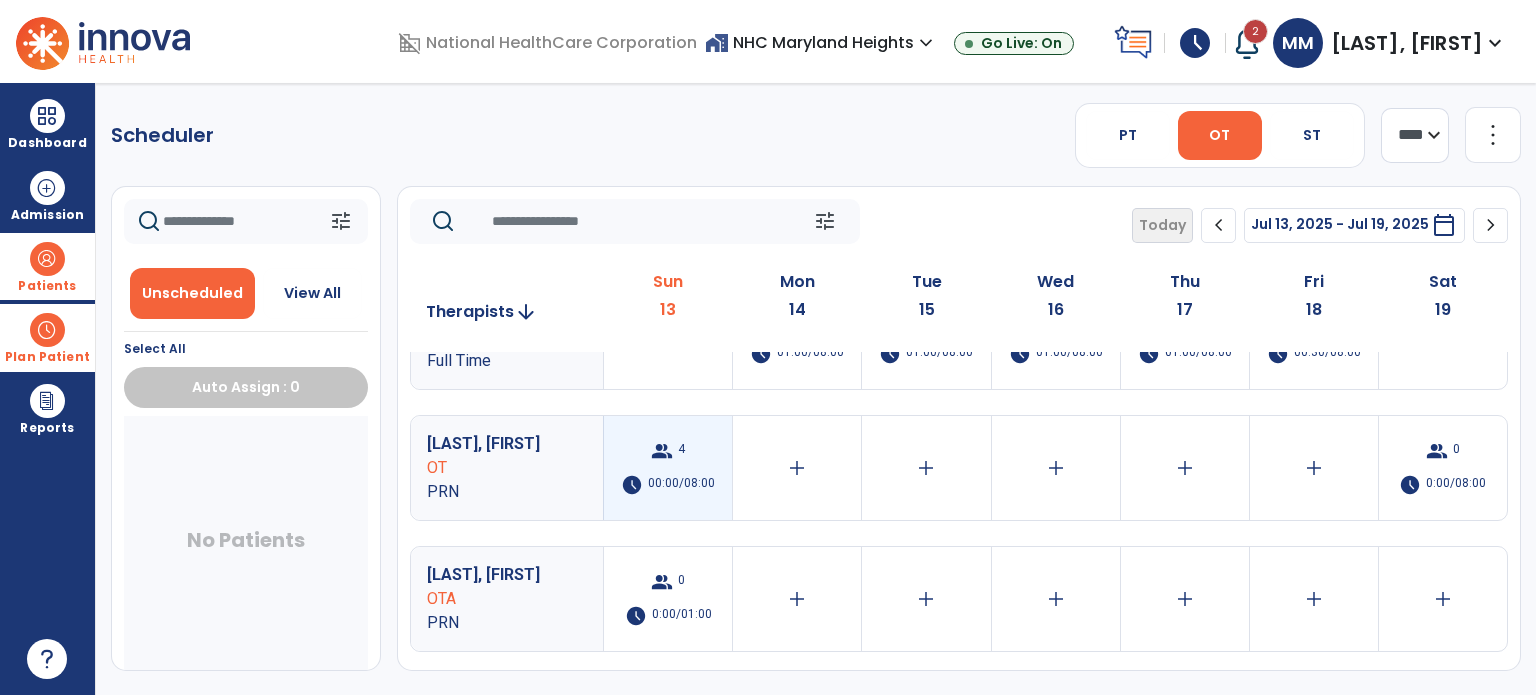 click on "4" at bounding box center (681, 451) 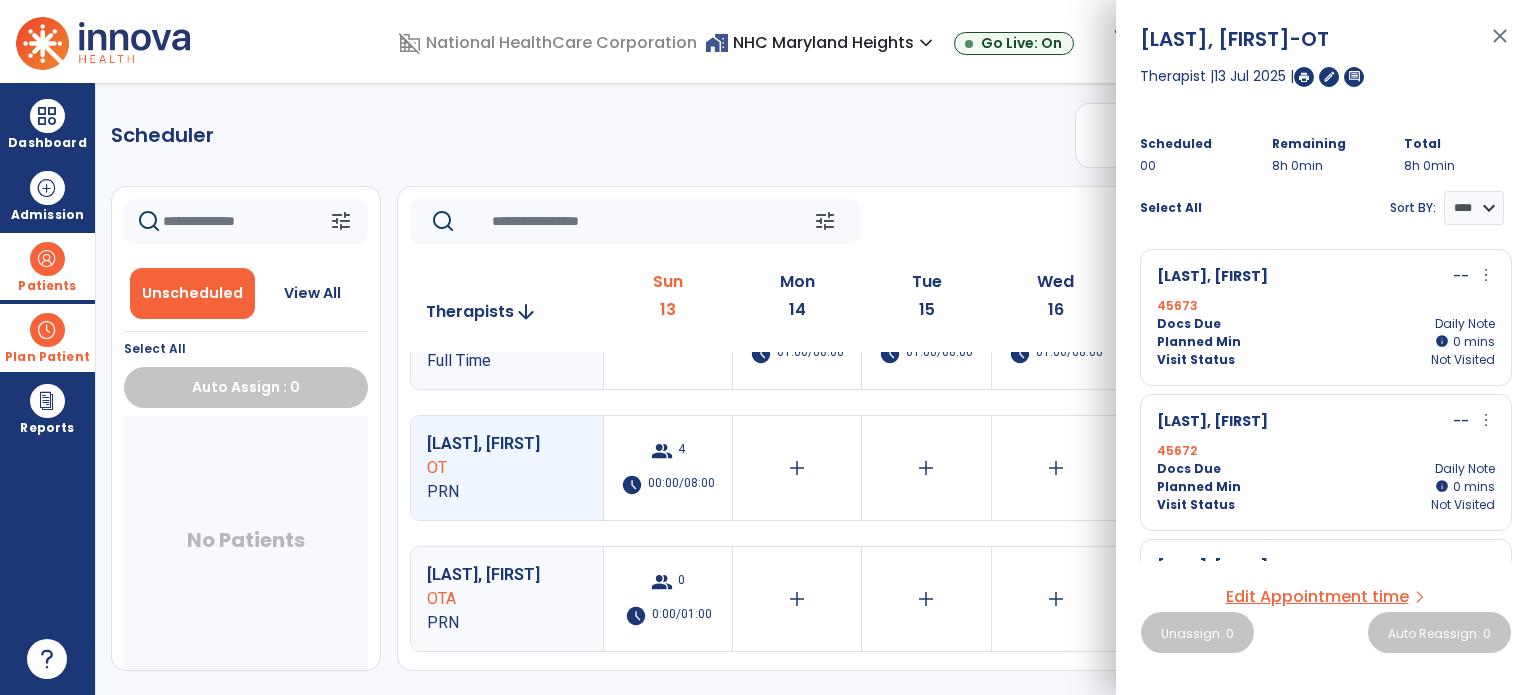 click on "Docs Due Daily Note" at bounding box center (1326, 324) 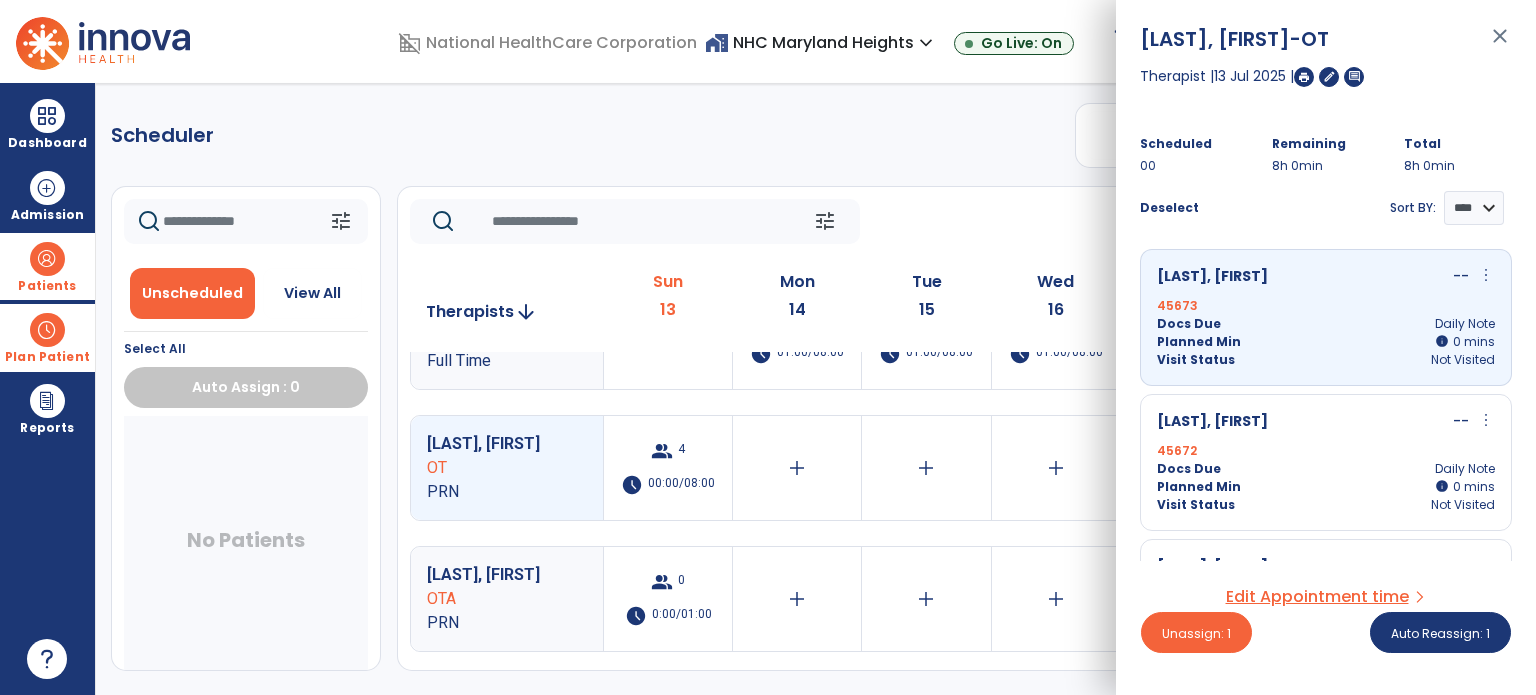 click on "close" at bounding box center [1500, 45] 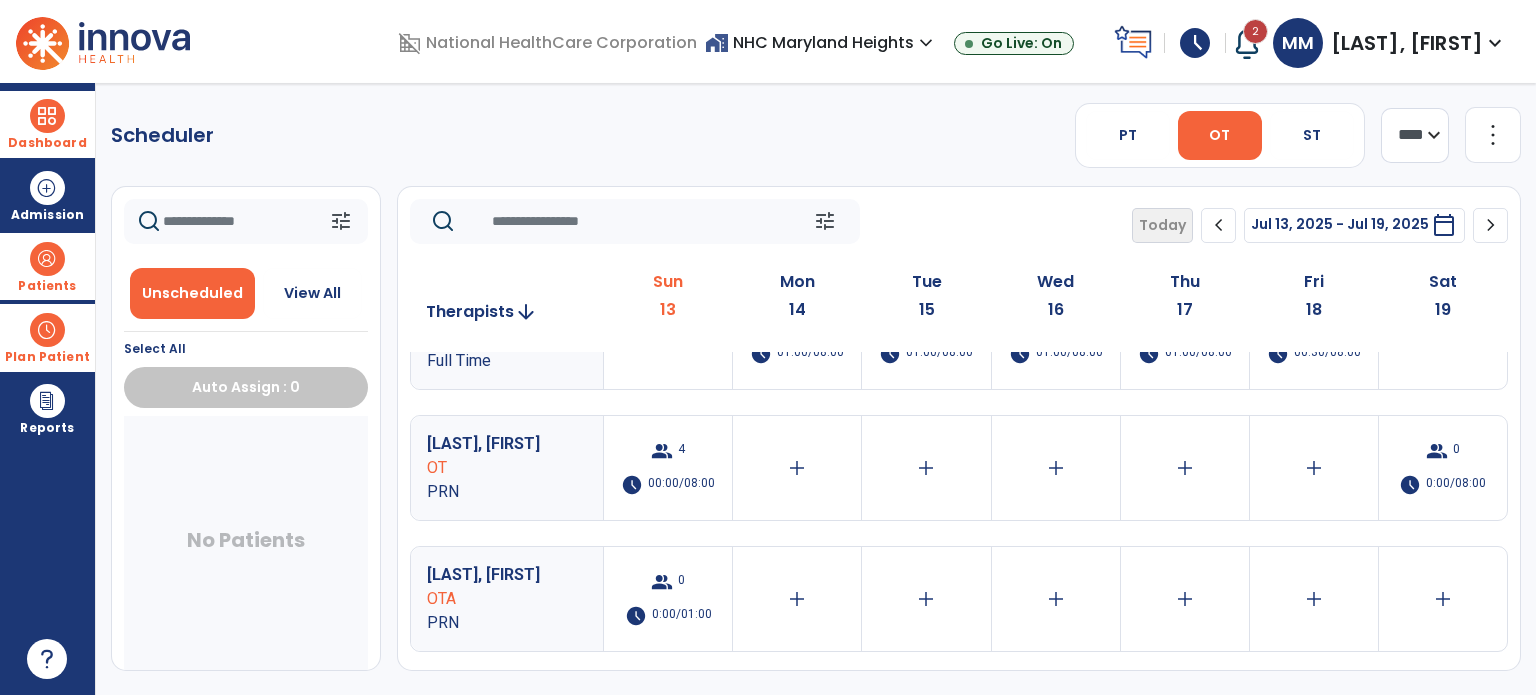 click at bounding box center [47, 116] 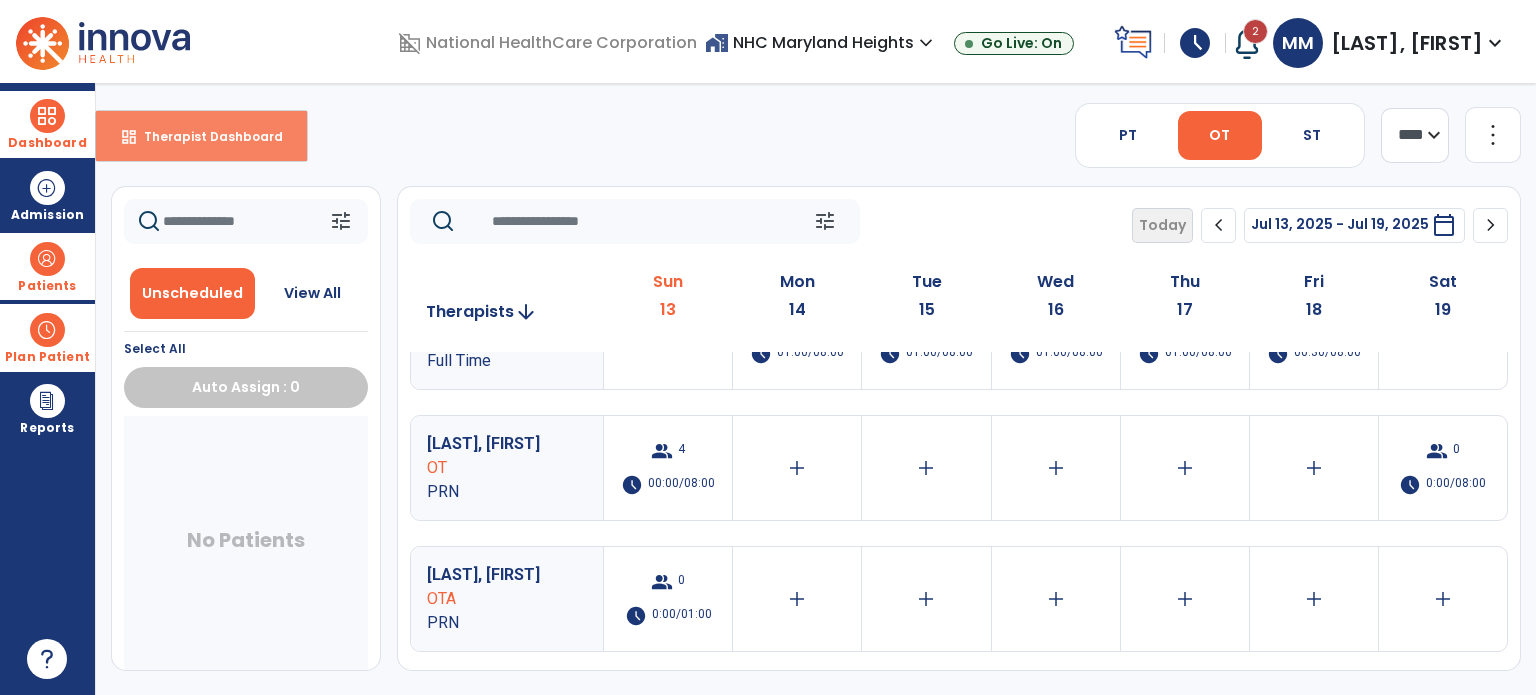 click on "Therapist Dashboard" at bounding box center [205, 136] 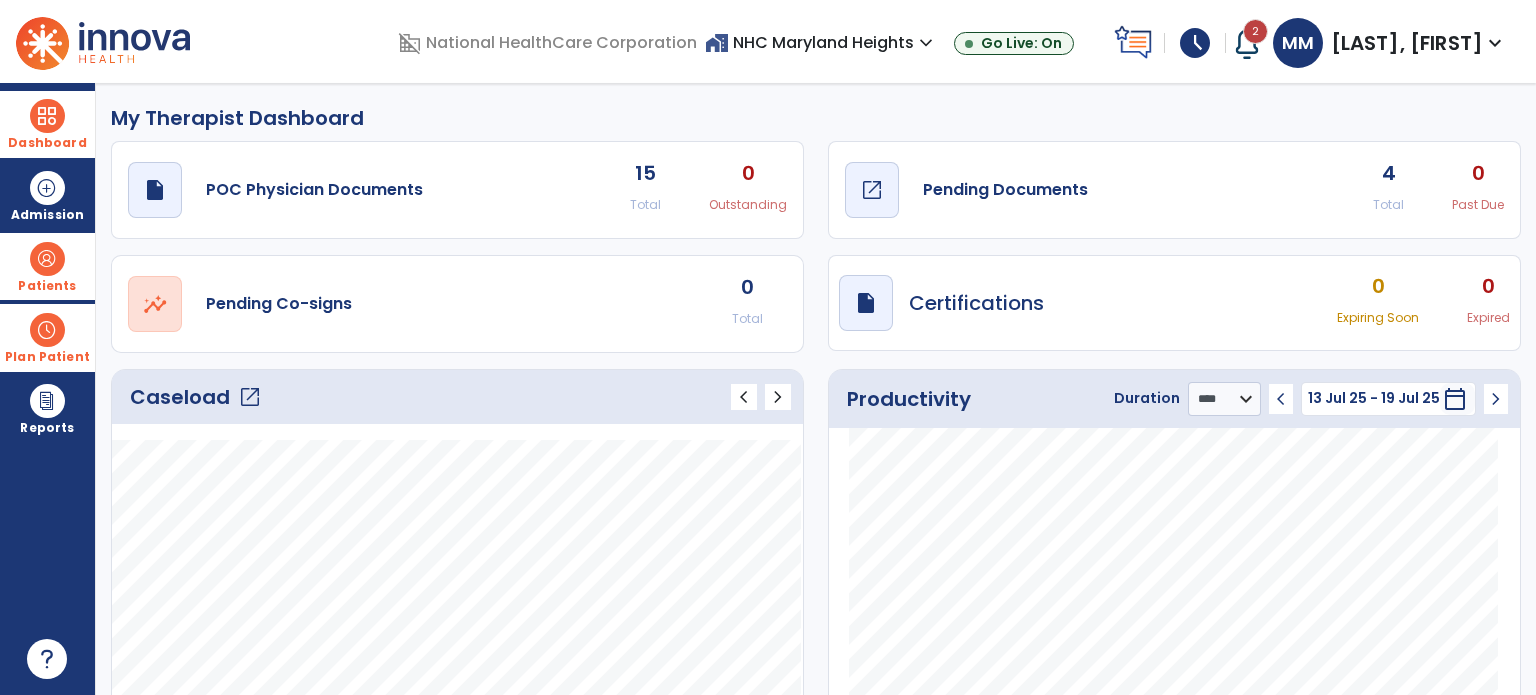 click on "draft   open_in_new" 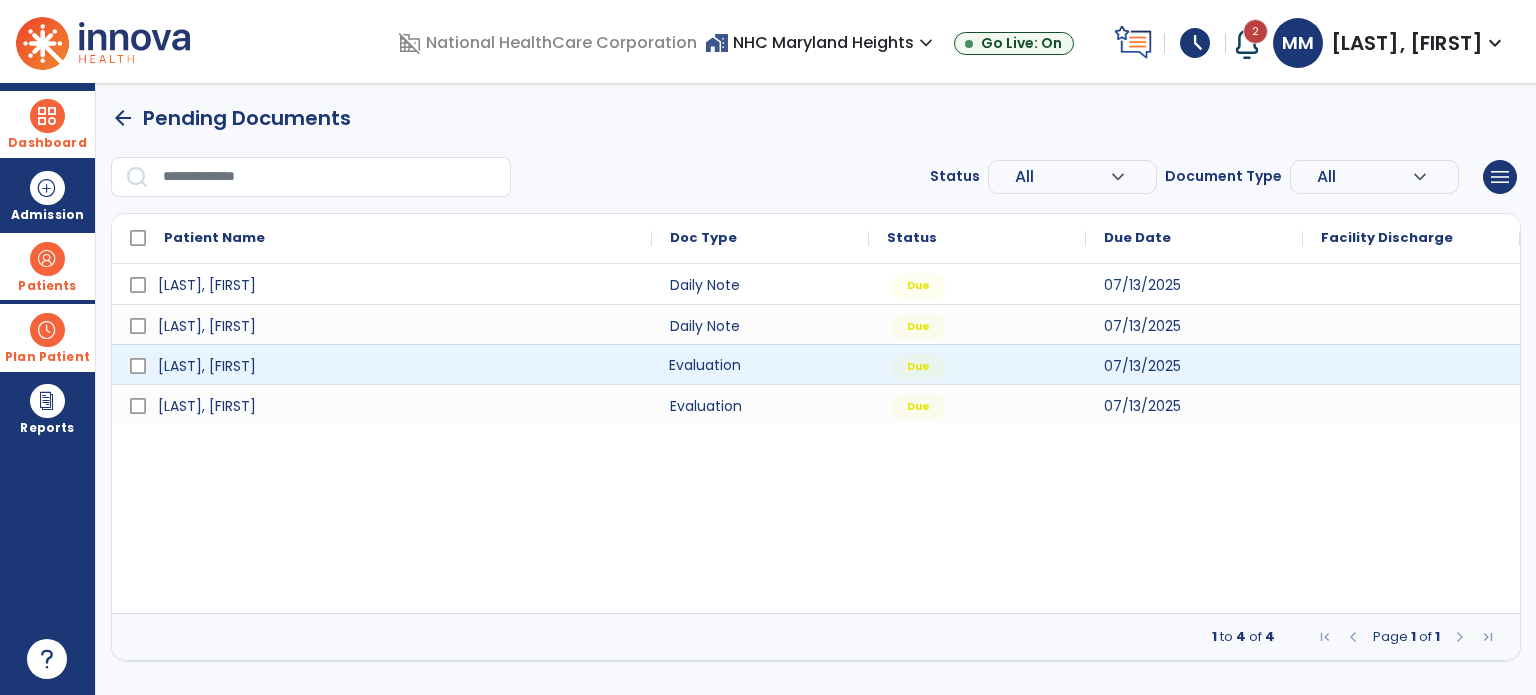 click on "Evaluation" at bounding box center (760, 364) 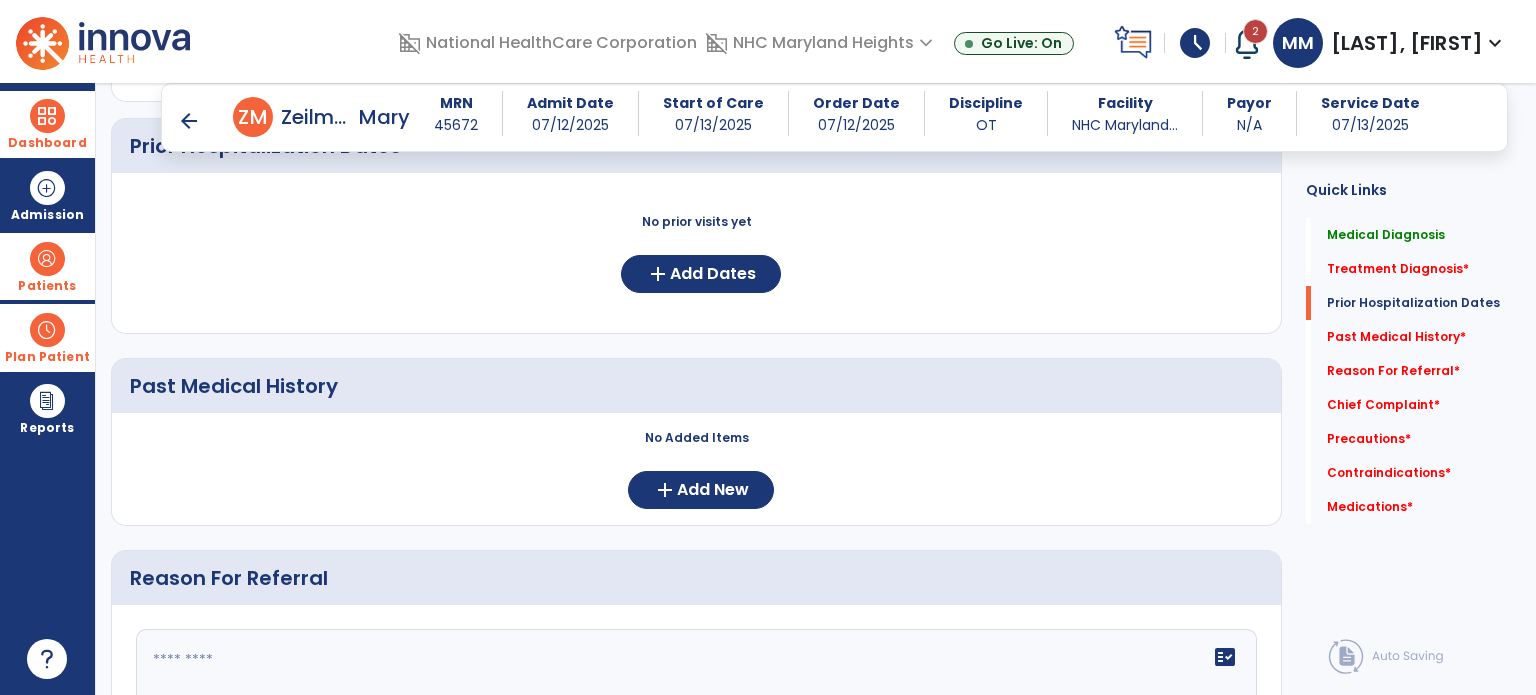 scroll, scrollTop: 674, scrollLeft: 0, axis: vertical 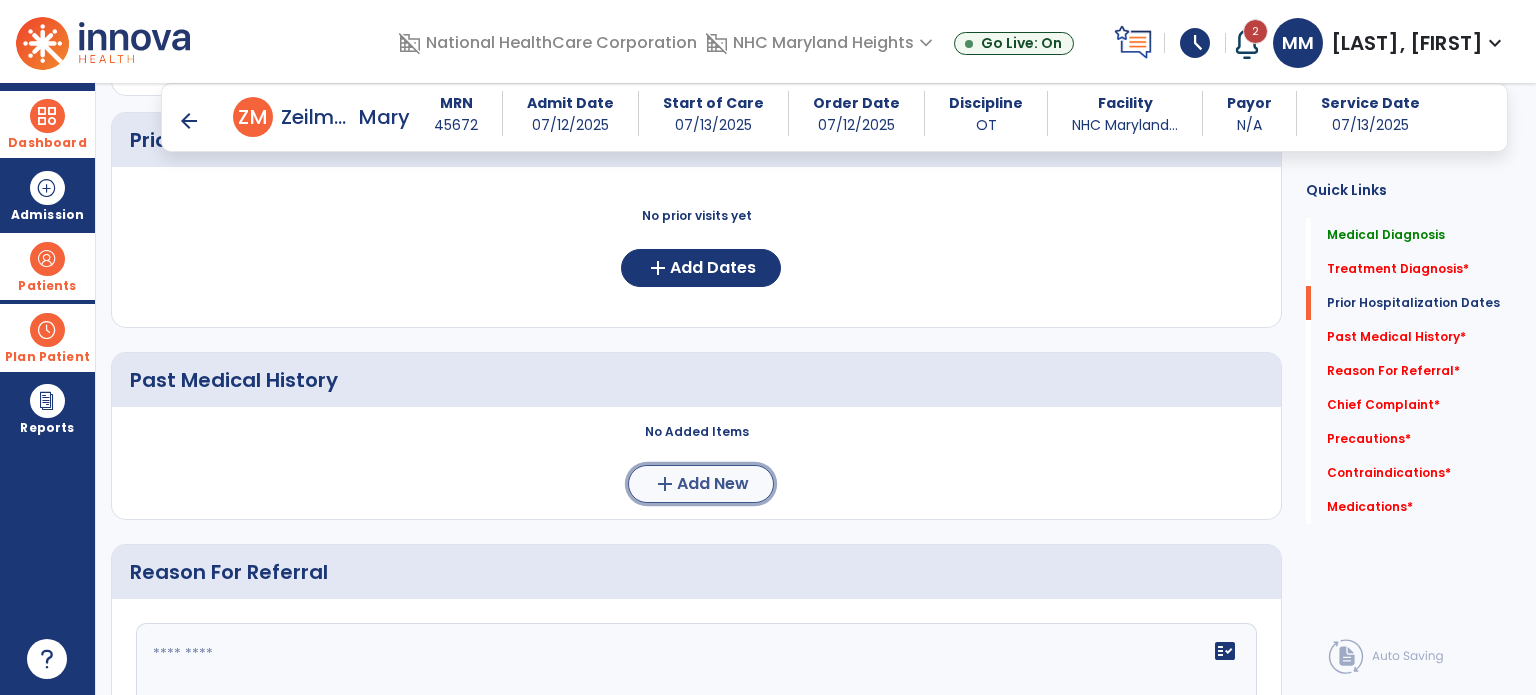 click on "add  Add New" 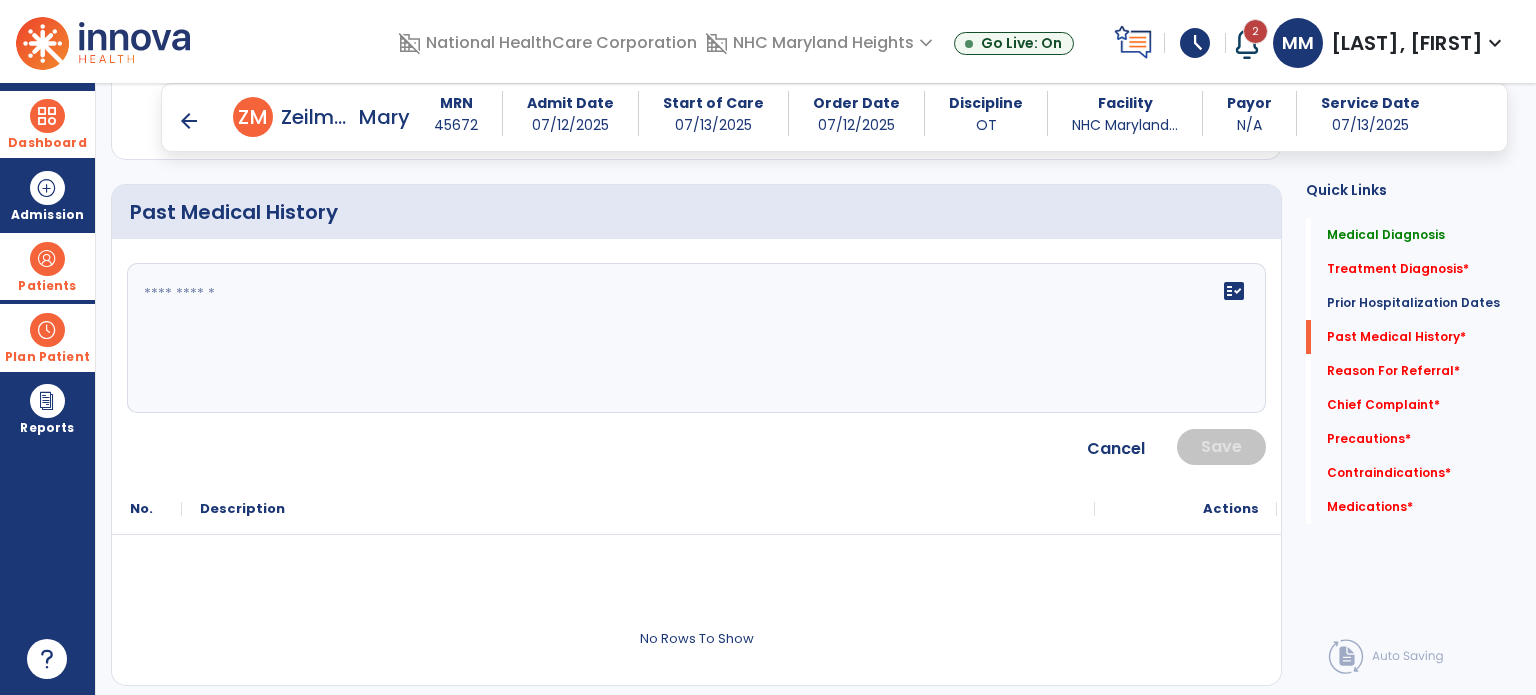scroll, scrollTop: 804, scrollLeft: 0, axis: vertical 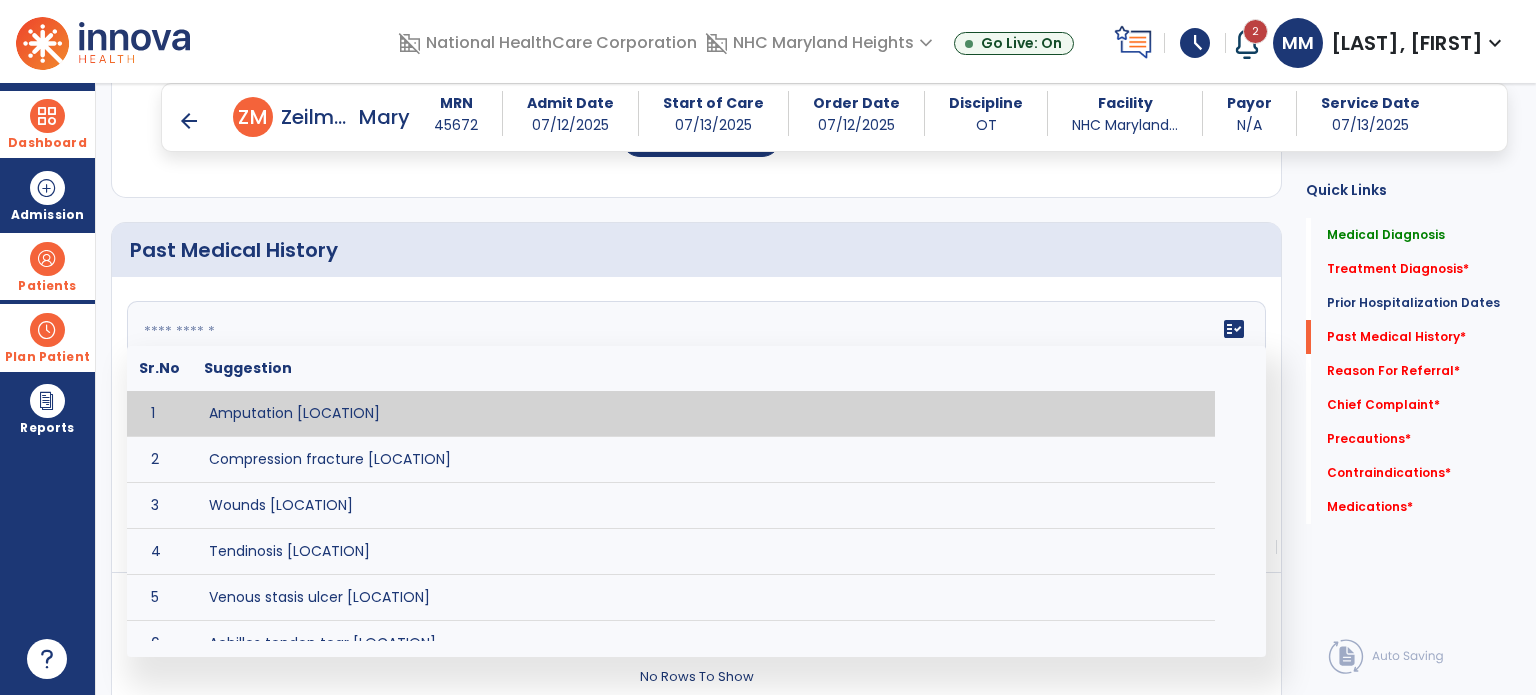 click 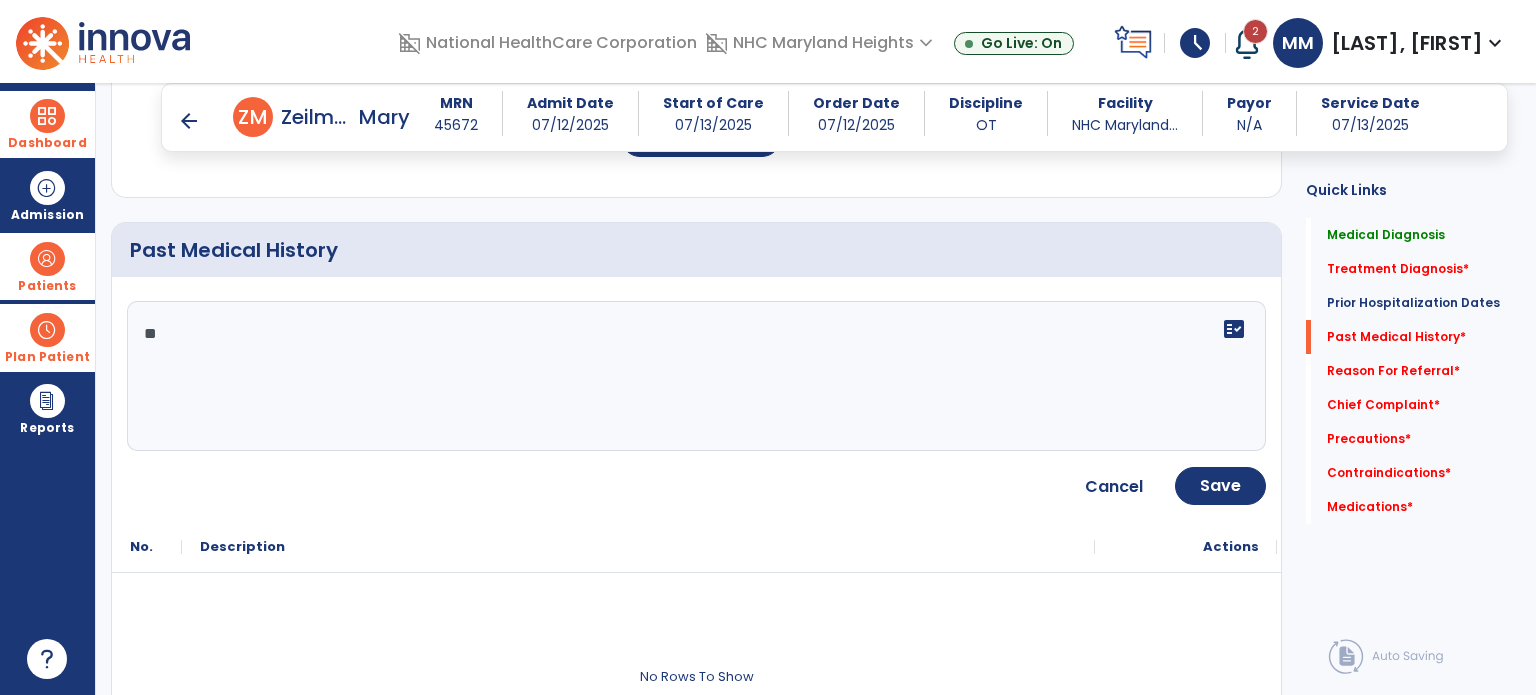 type on "*" 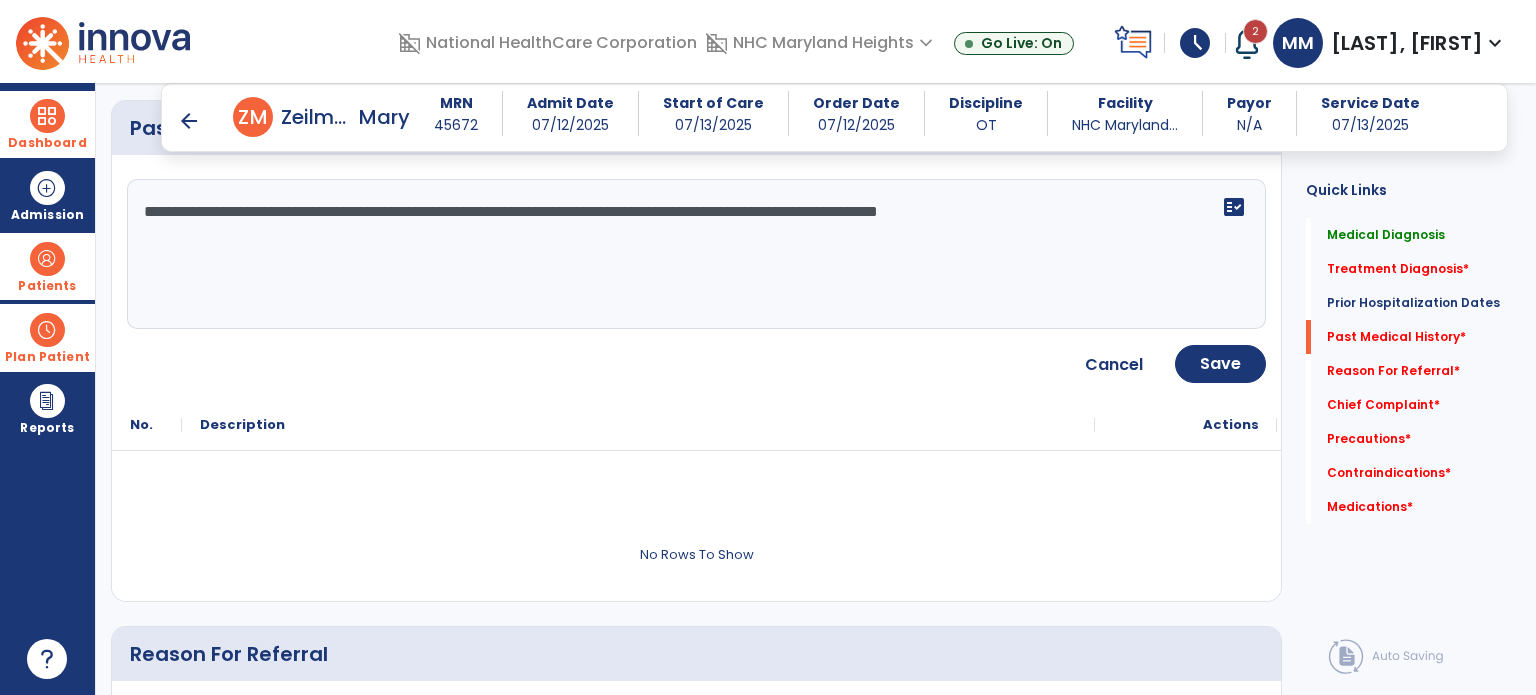 scroll, scrollTop: 924, scrollLeft: 0, axis: vertical 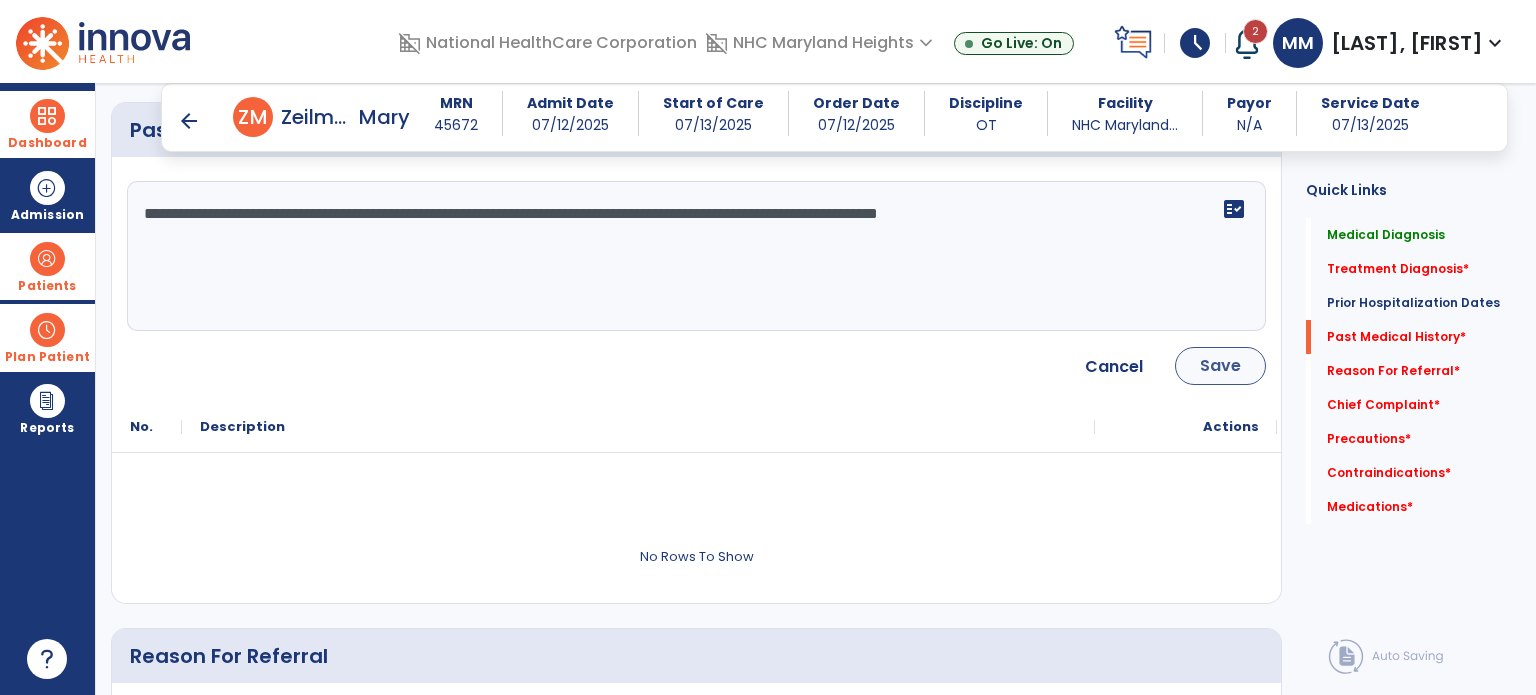 type on "**********" 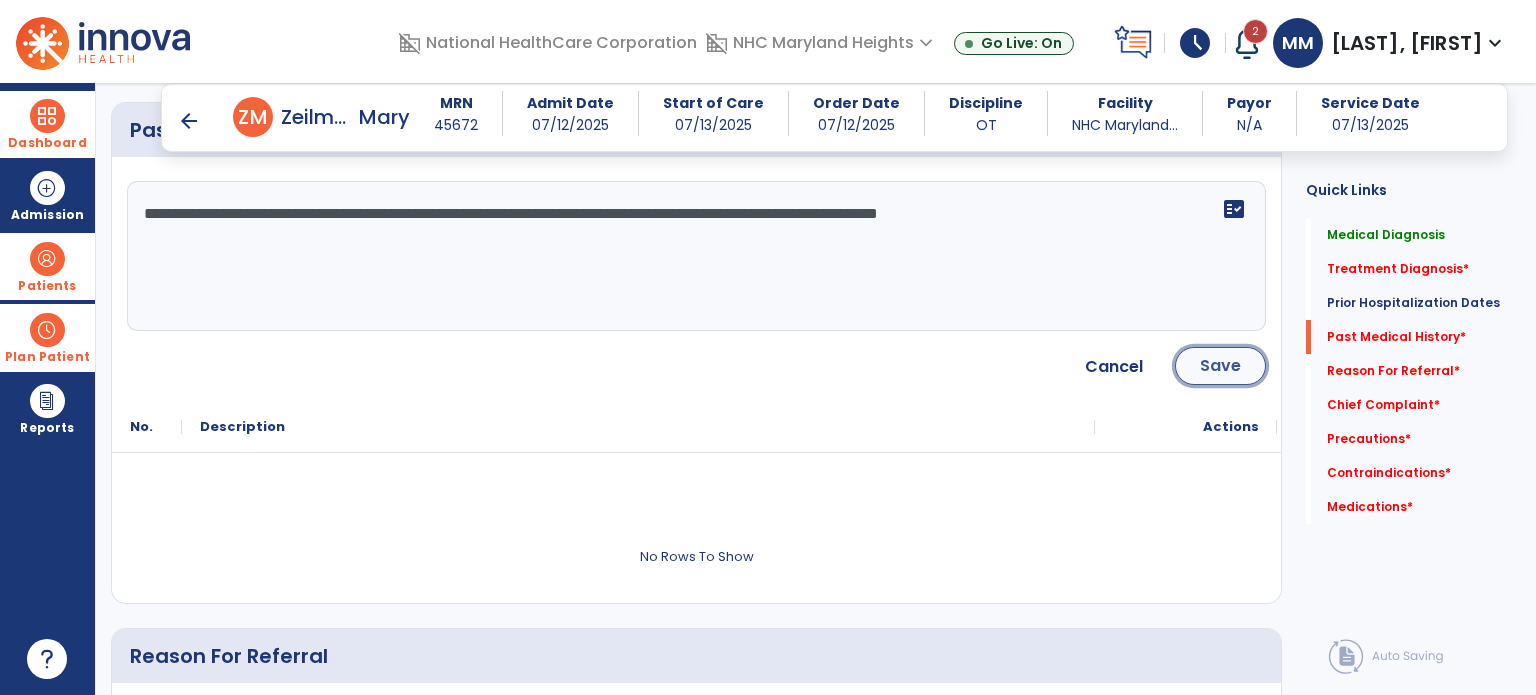 click on "Save" 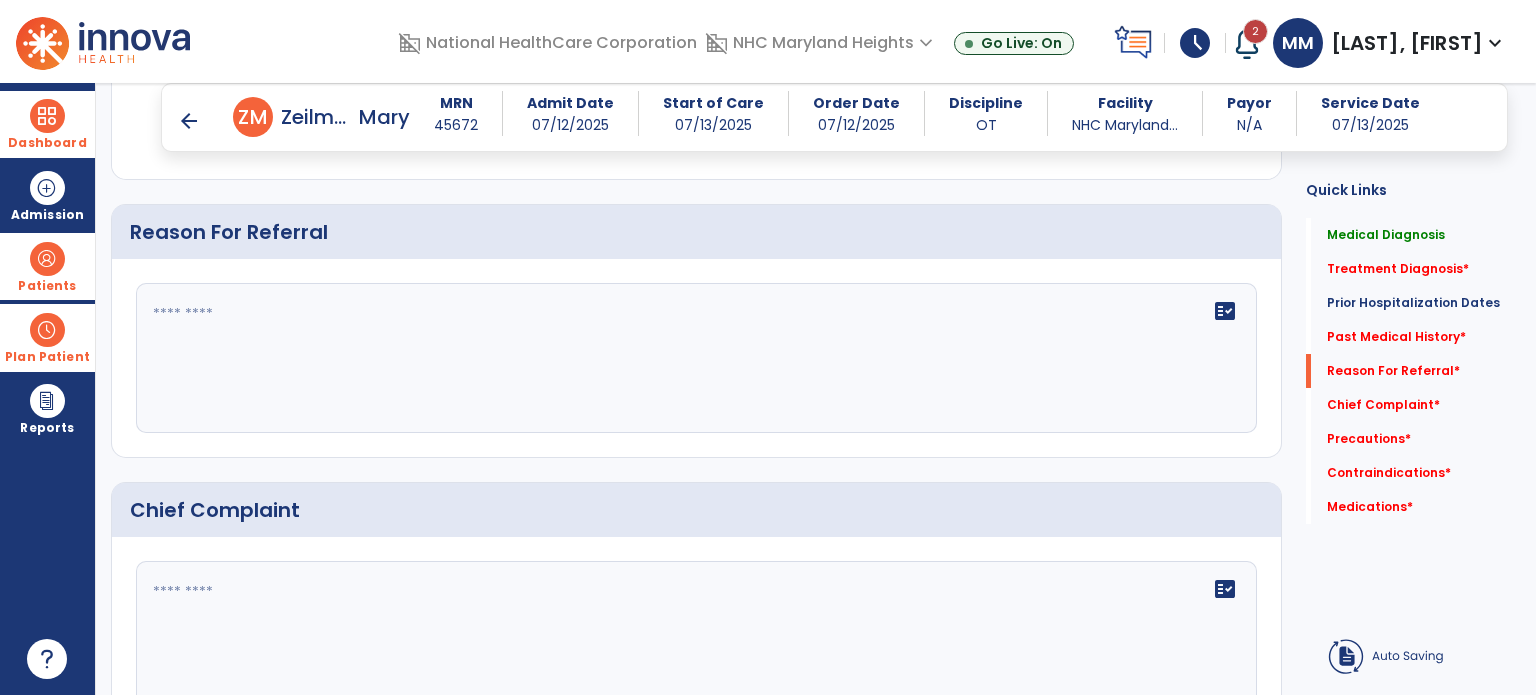 scroll, scrollTop: 1124, scrollLeft: 0, axis: vertical 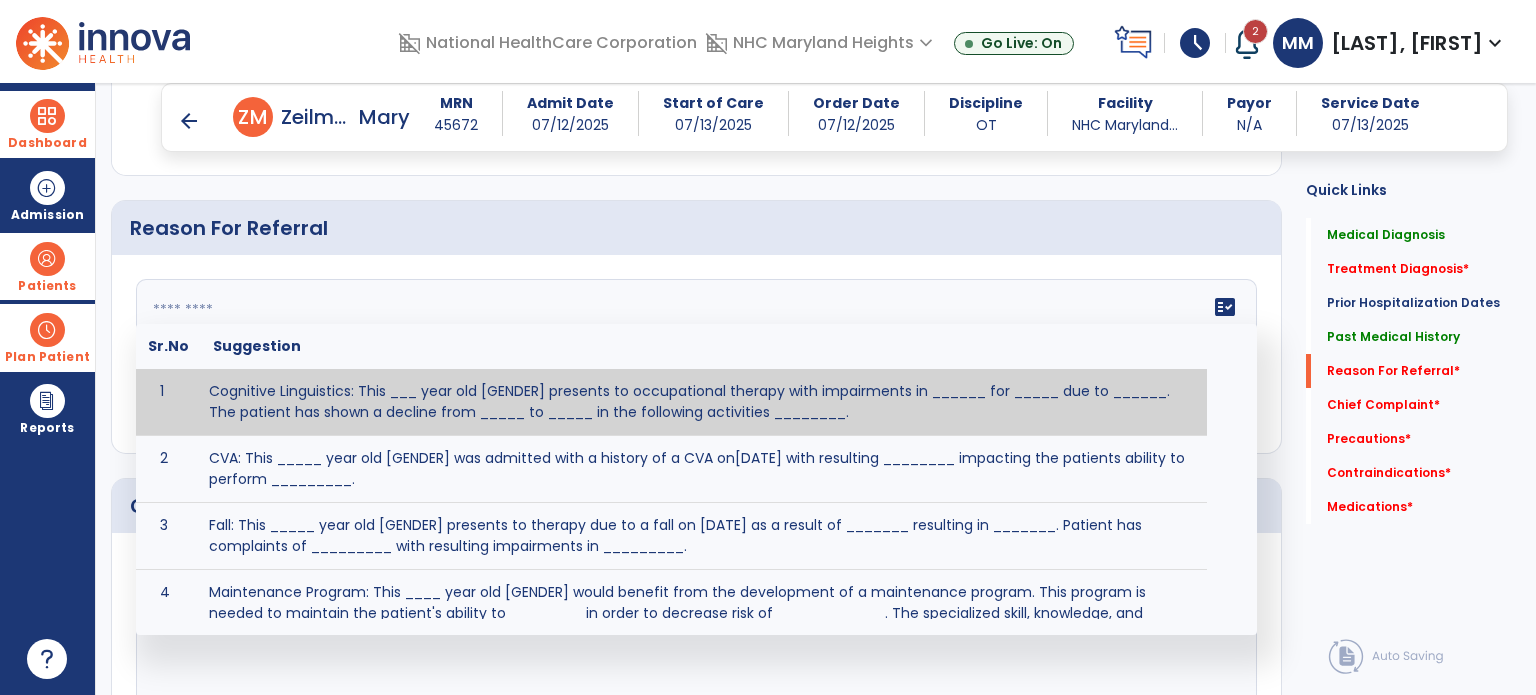 click 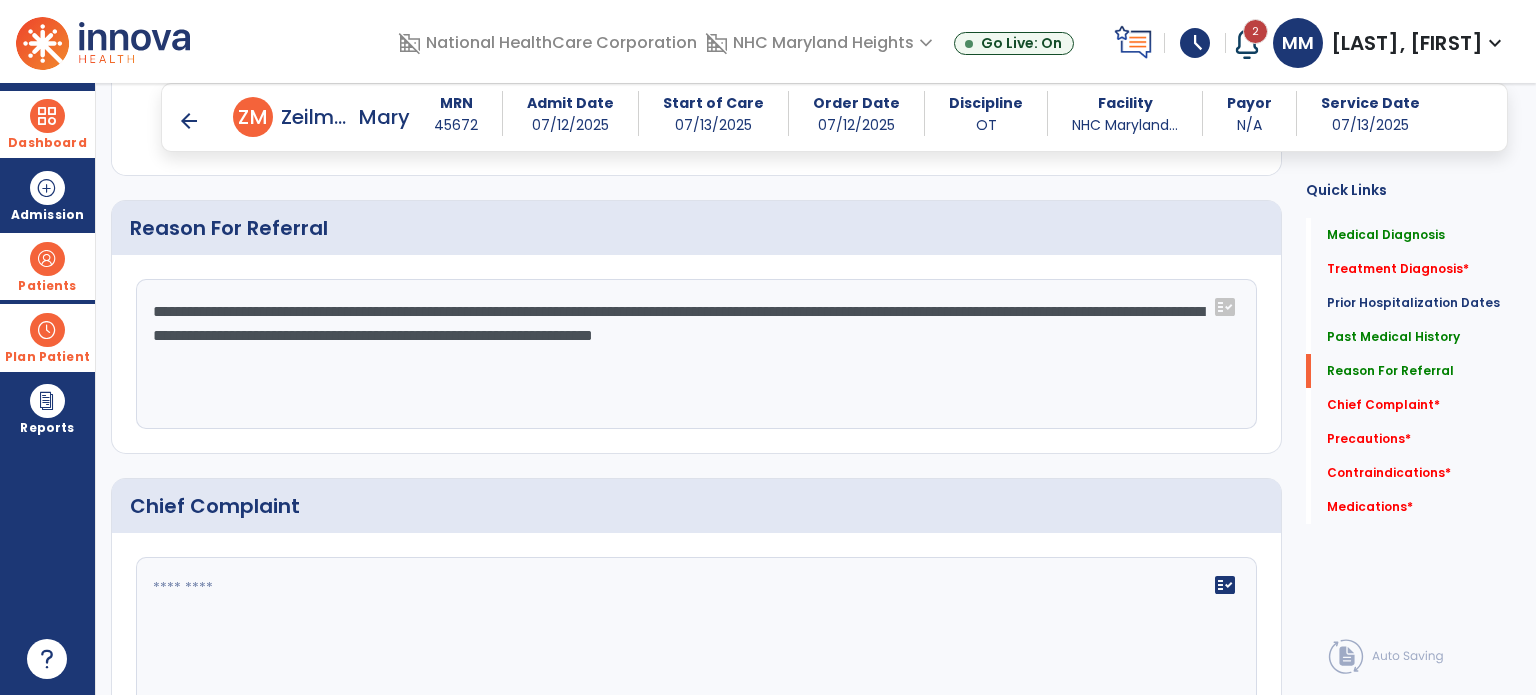 type on "**********" 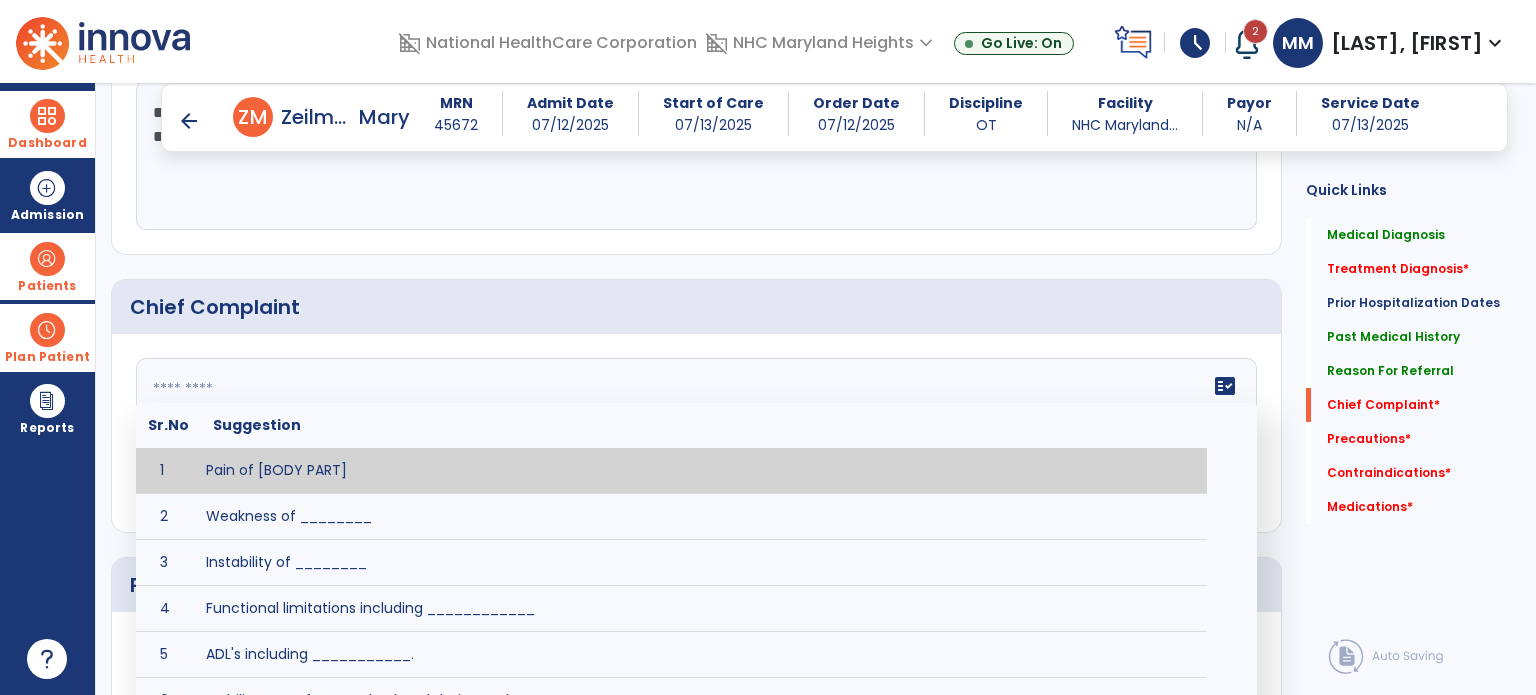 scroll, scrollTop: 1336, scrollLeft: 0, axis: vertical 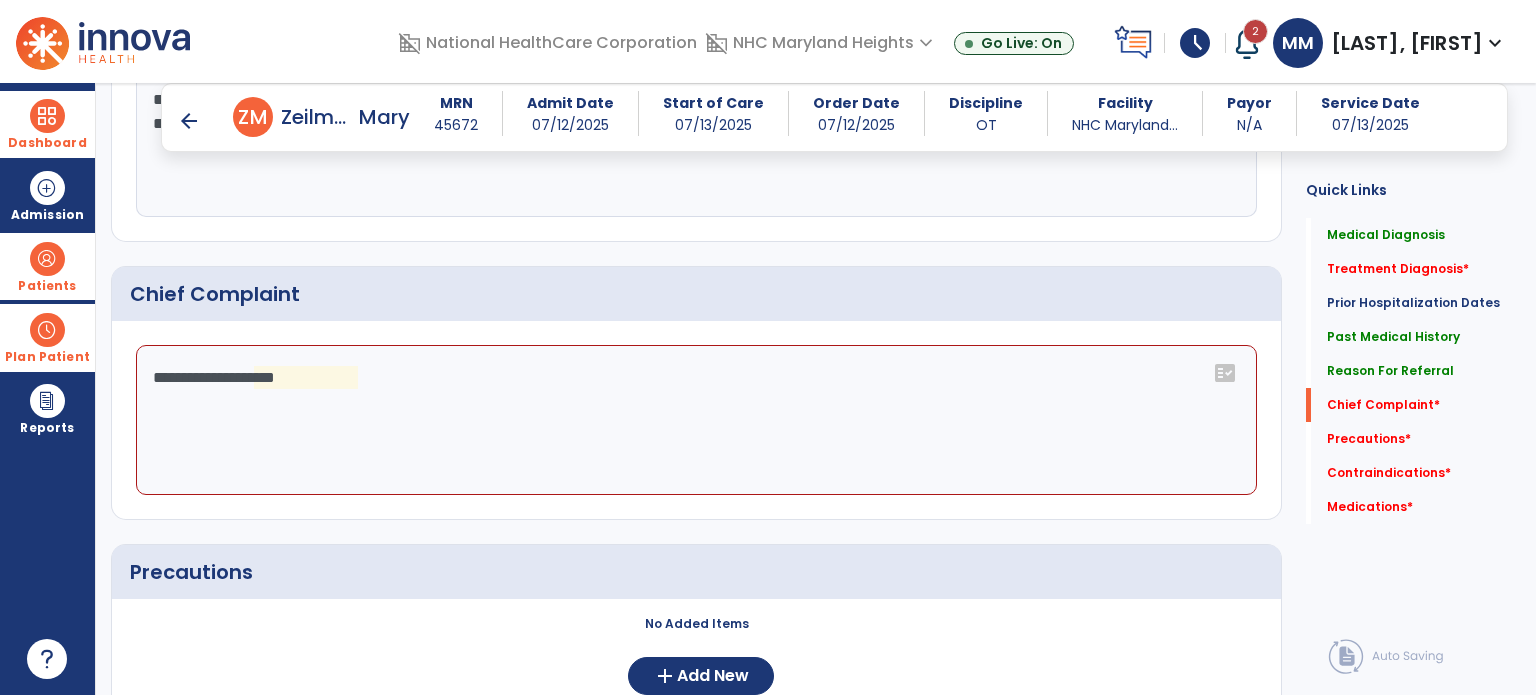 click on "**********" 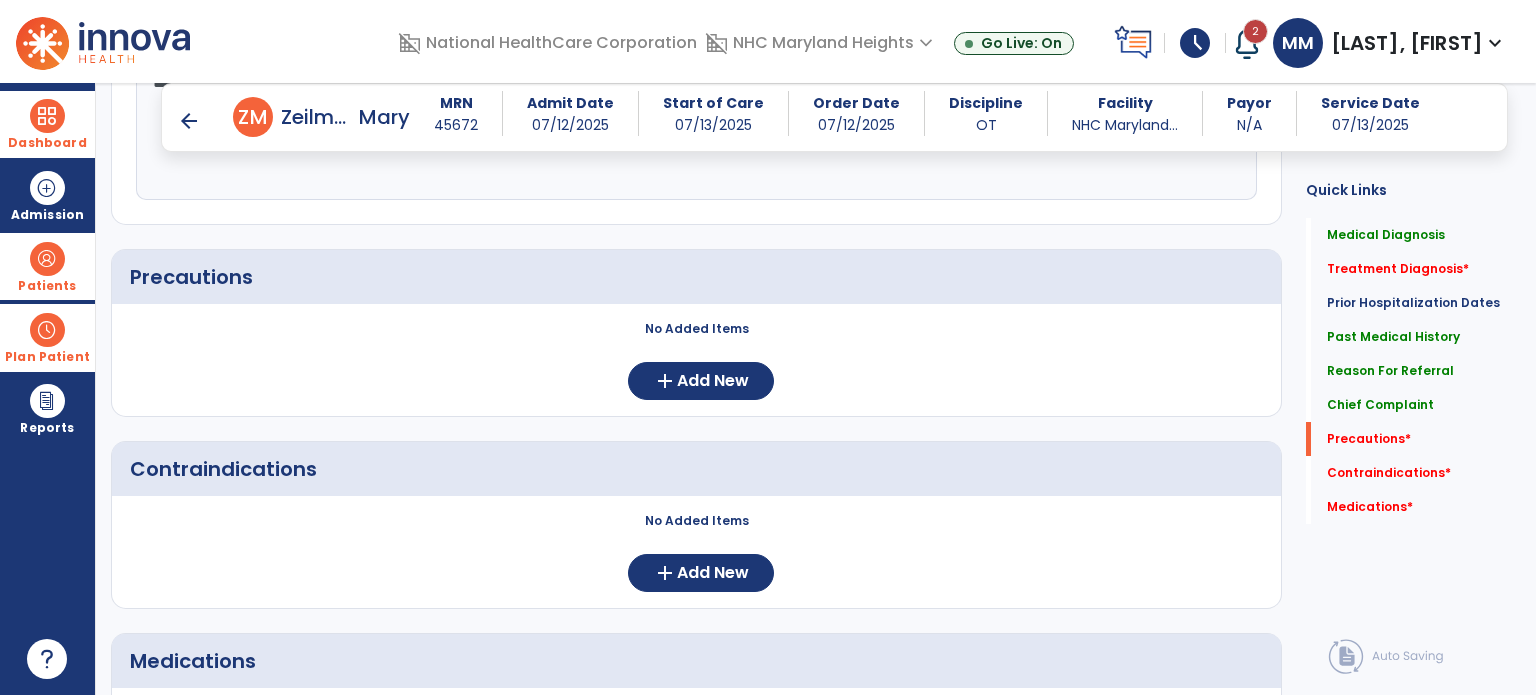scroll, scrollTop: 1636, scrollLeft: 0, axis: vertical 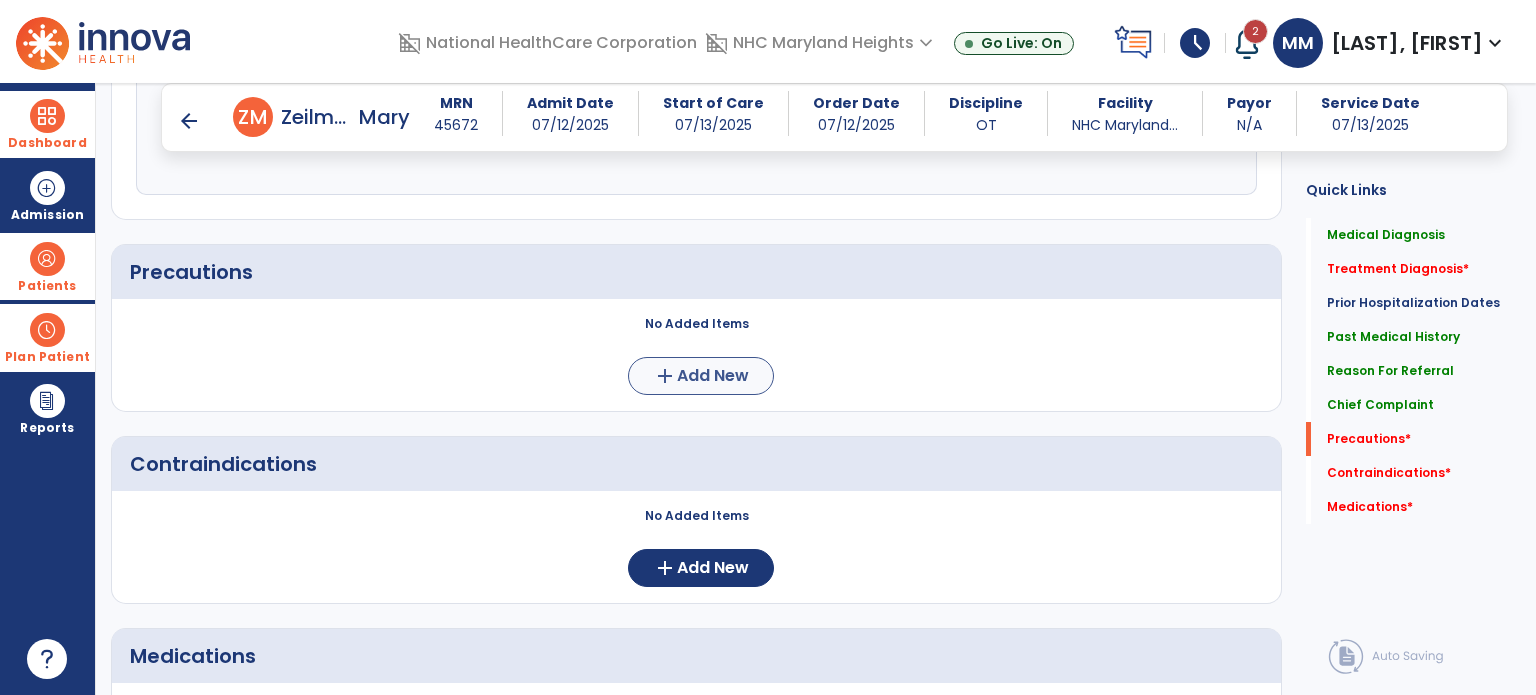 type on "**********" 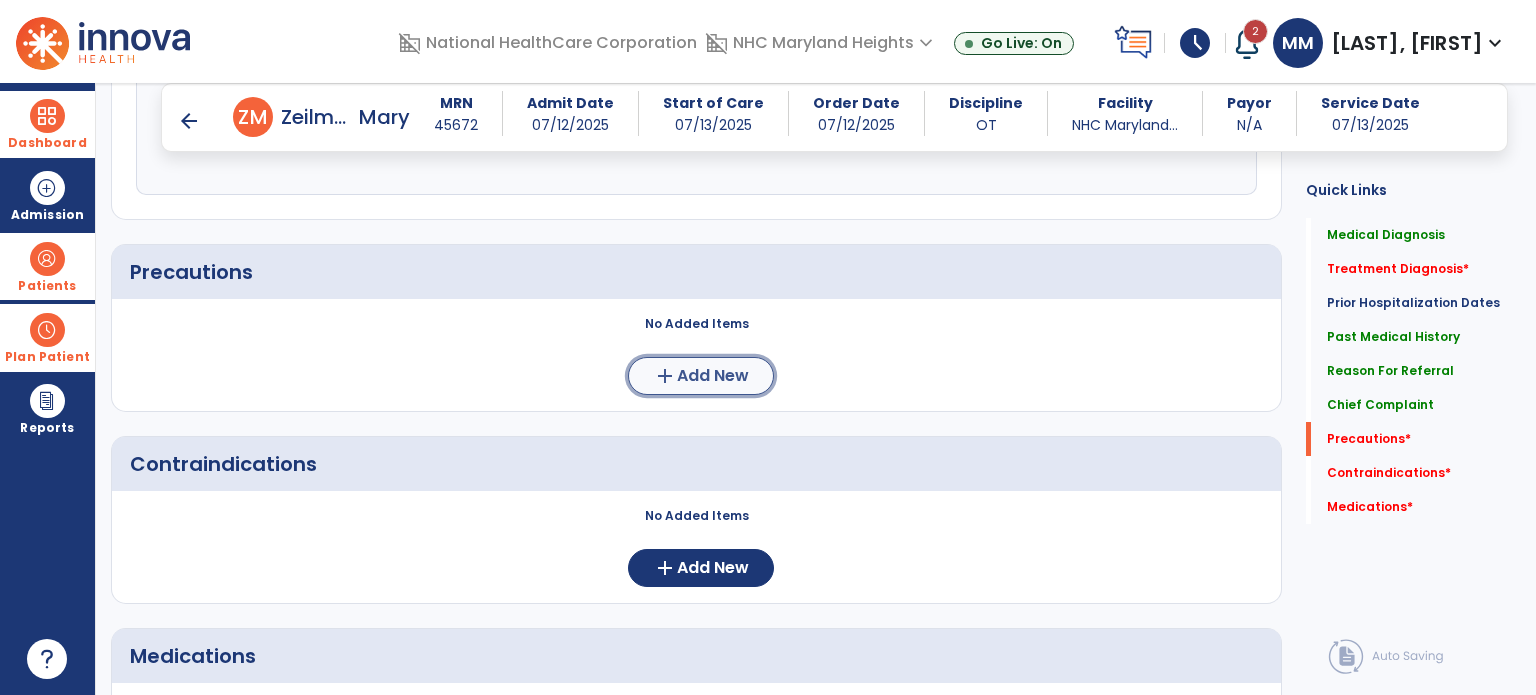 drag, startPoint x: 695, startPoint y: 354, endPoint x: 699, endPoint y: 387, distance: 33.24154 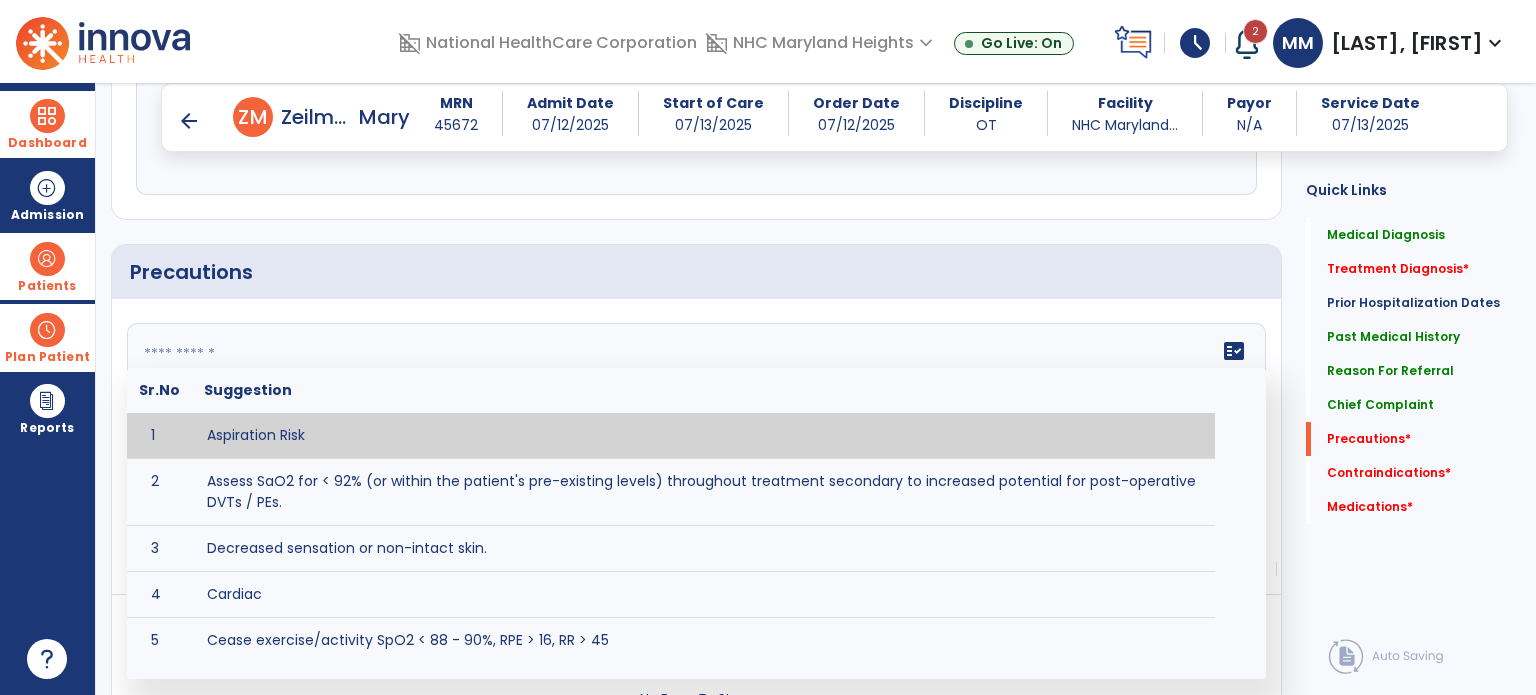 click on "fact_check  Sr.No Suggestion 1 Aspiration Risk 2 Assess SaO2 for < 92% (or within the patient's pre-existing levels) throughout treatment secondary to increased potential for post-operative DVTs / PEs. 3 Decreased sensation or non-intact skin. 4 Cardiac 5 Cease exercise/activity SpO2 < 88 - 90%, RPE > 16, RR > 45 6 Check for modified diet / oral intake restrictions related to swallowing impairments. Consult ST as appropriate. 7 Check INR lab results prior to activity if patient on blood thinners. 8 Closely monitor anxiety or stress due to increased SOB/dyspnea and cease activity/exercise until patient is able to control this response 9 Code Status:  10 Confirm surgical approach and discoloration or other precautions. 11 Confirm surgical procedure and specific precautions based on procedure (e.g., no twisting/bending/lifting, need for post-op brace, limiting time in sitting, etc.). 12 Confirm weight bearing status as defined by the surgeon. 13 14 Precautions for exercise include:  15 Depression 16 17 18 19 20" 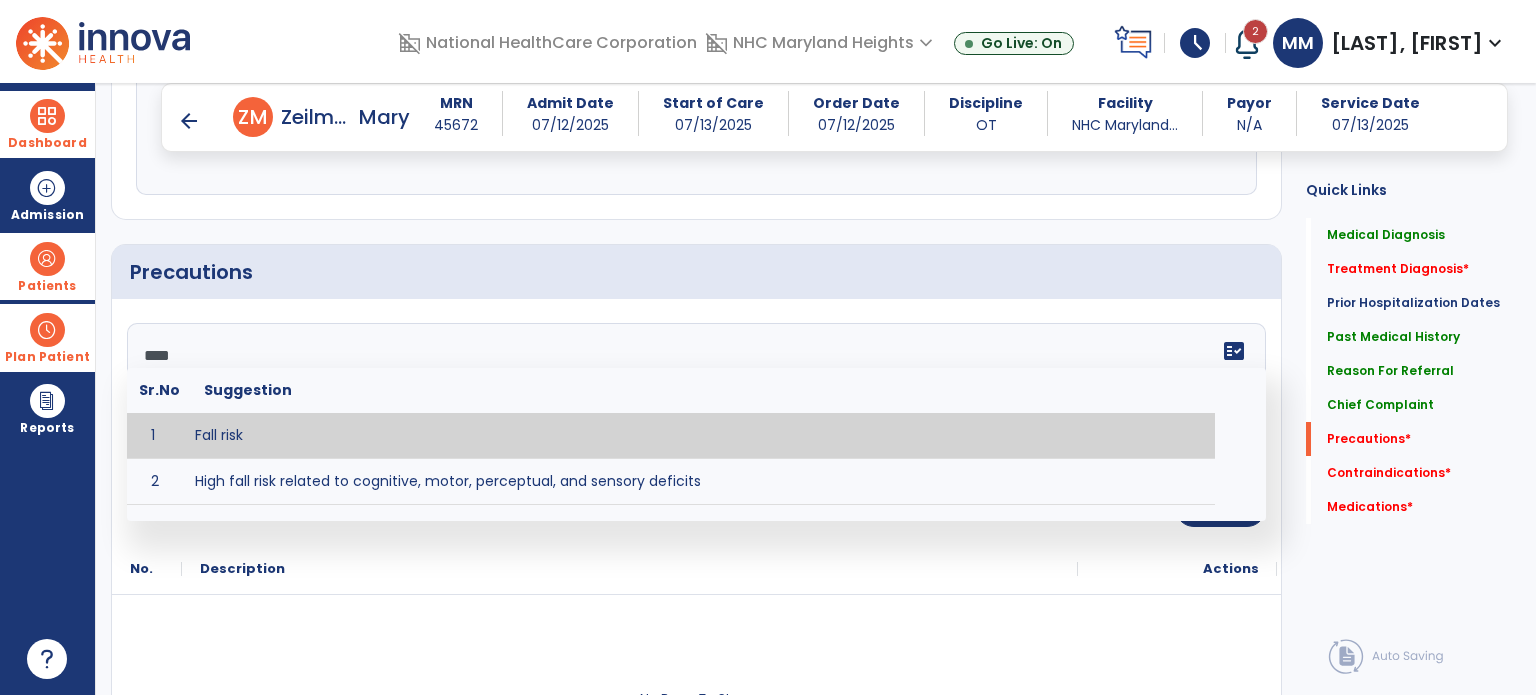 type on "*********" 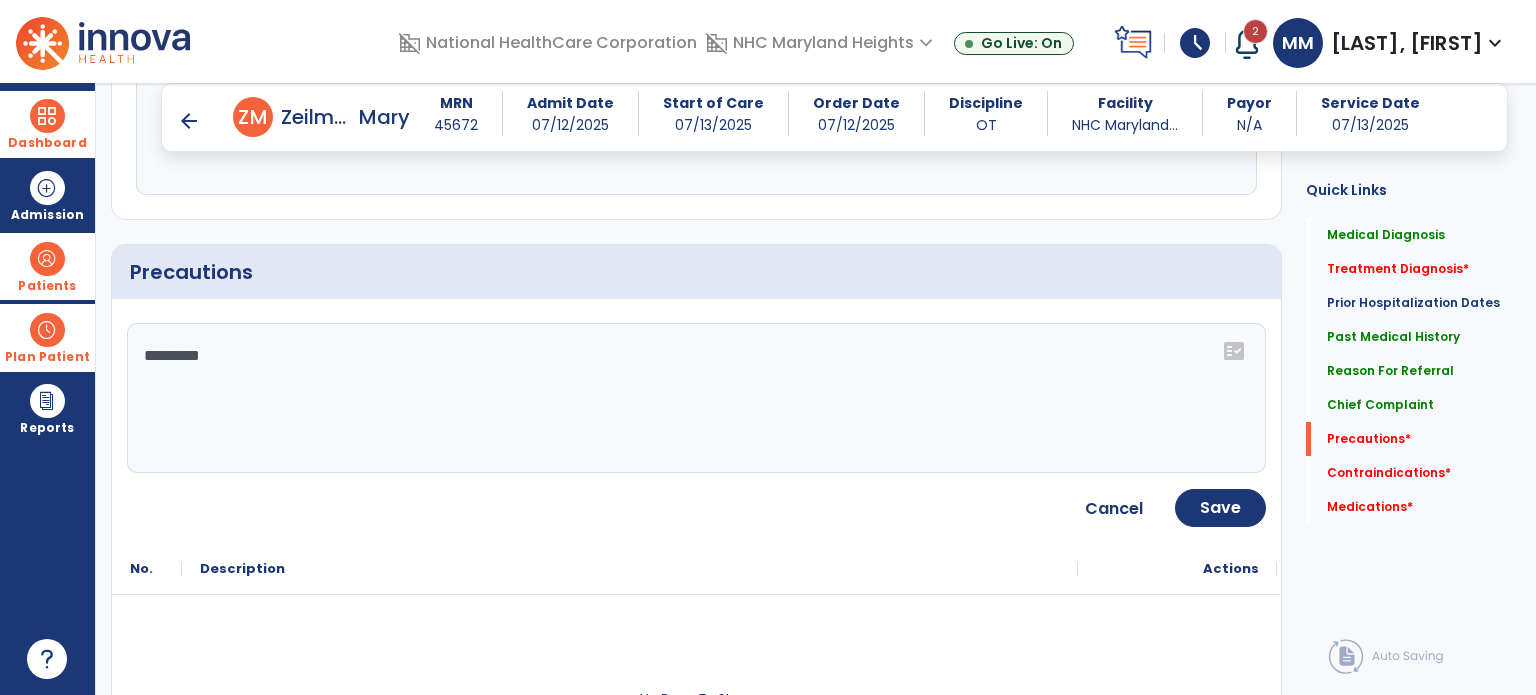 click on "*********" 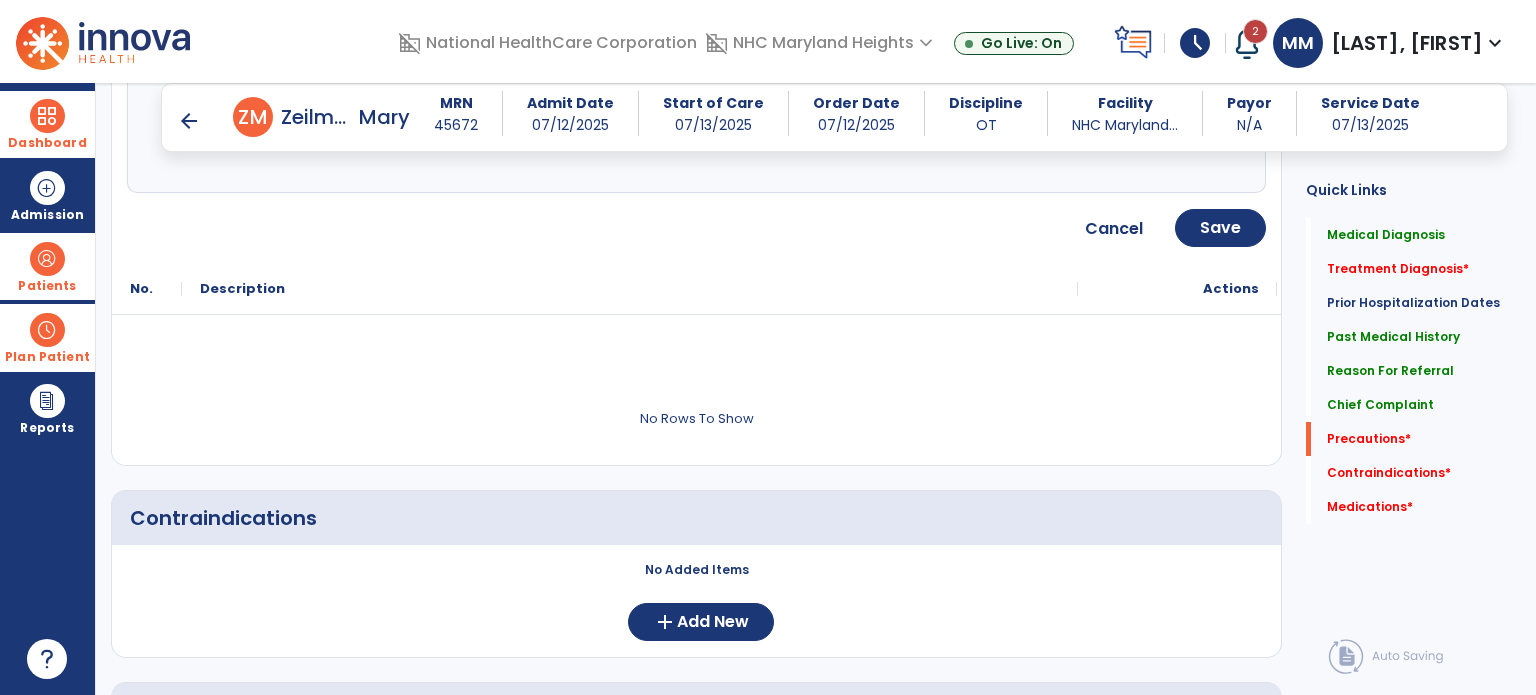 scroll, scrollTop: 1924, scrollLeft: 0, axis: vertical 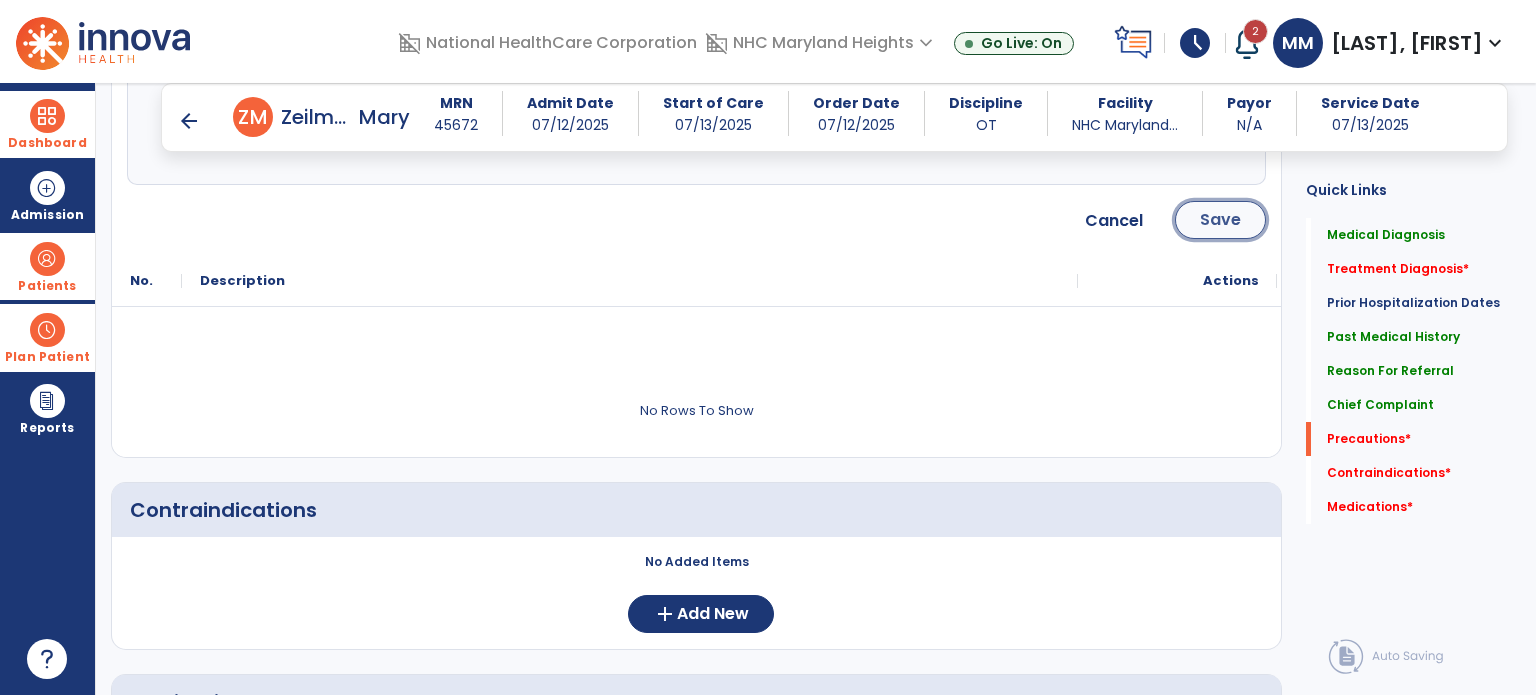 click on "Save" 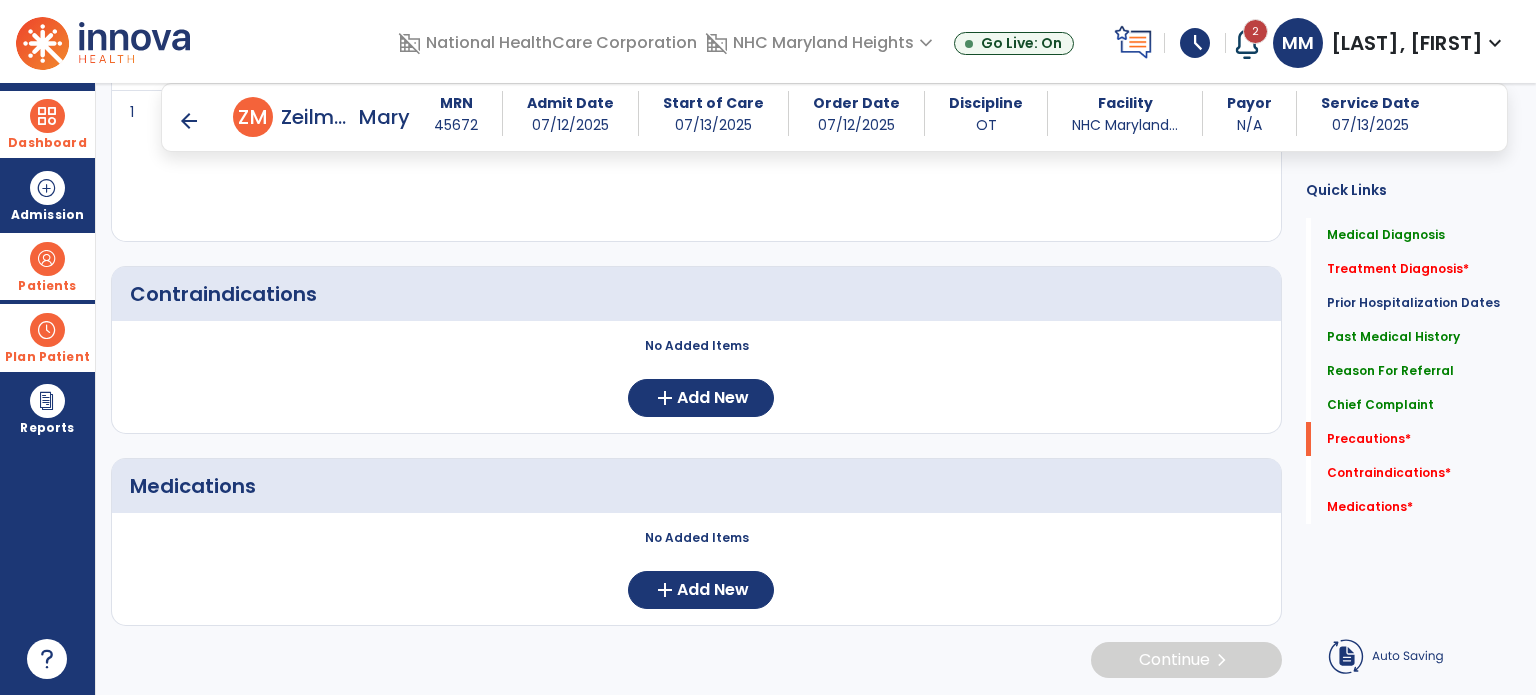 scroll, scrollTop: 1744, scrollLeft: 0, axis: vertical 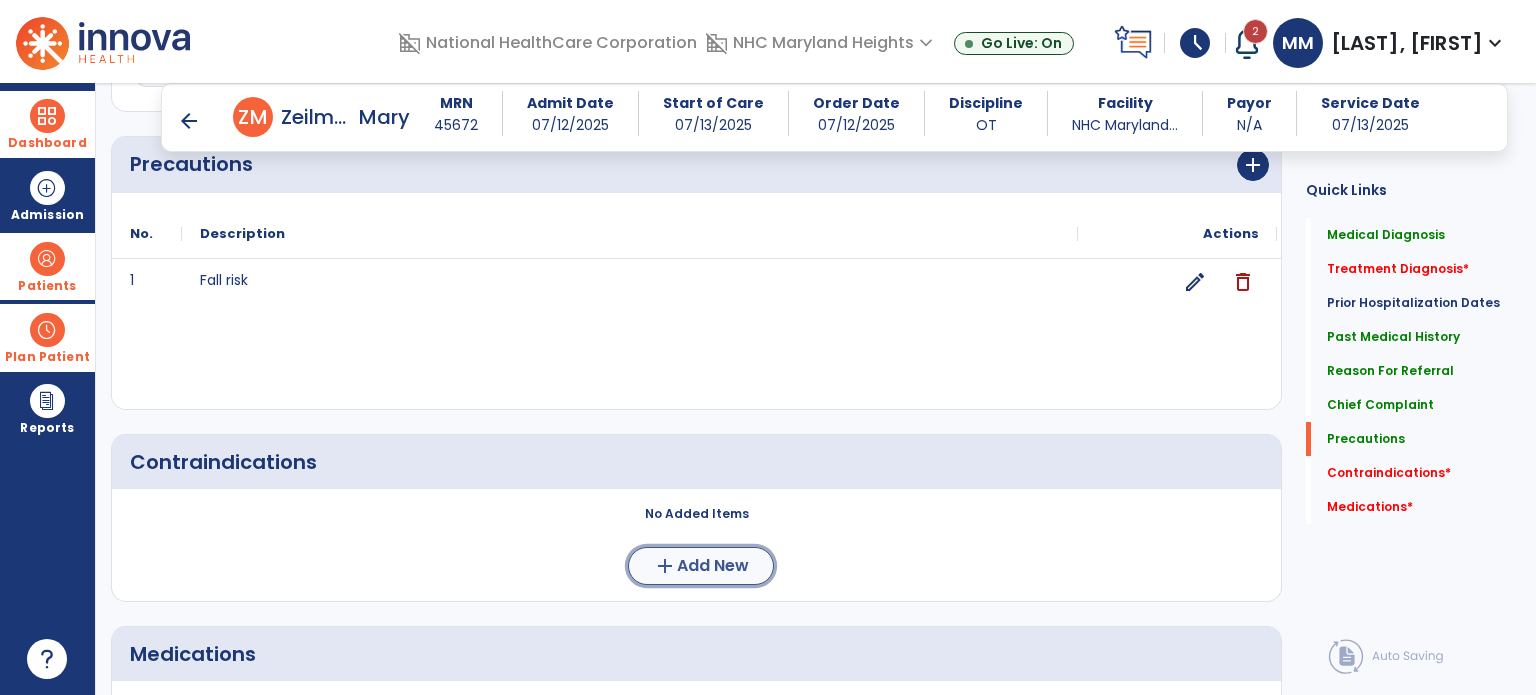 click on "Add New" 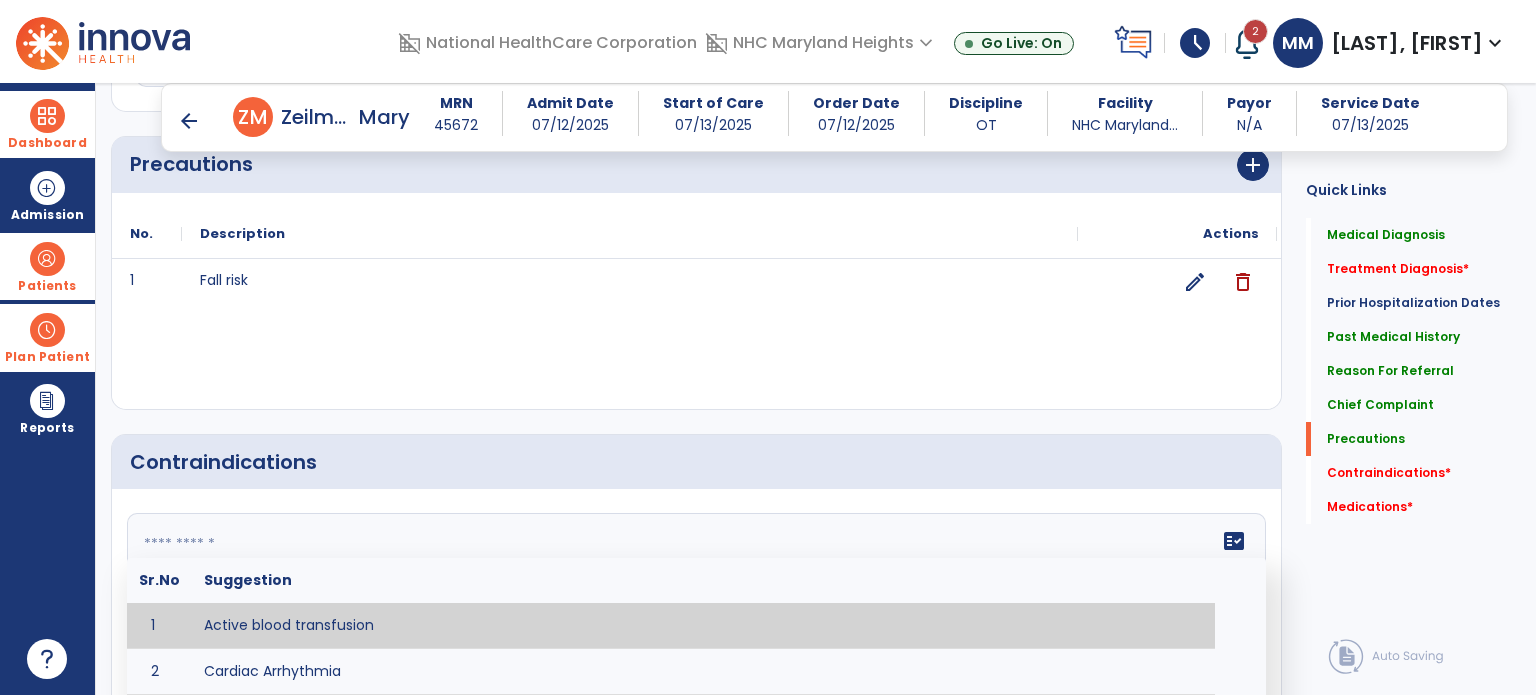 click on "fact_check  Sr.No Suggestion 1 Active blood transfusion 2 Cardiac Arrhythmia 3 Chemotherapy in the last [HOURS] 4 Complaint of chest pain 5 DVT 6 Hypertension [VALUES] 7 Inflammation or infection in the heart. 8 Oxygen saturation lower than [VALUE] 9 Pacemaker 10 Pulmonary infarction 11 Recent changes in EKG 12 Severe aortic stenosis 13 Severe dehydration 14 Severe diaphoresis 15 Severe orthostatic hypotension 16 Severe shortness of breath/dyspnea 17 Significantly elevated potassium levels 18 Significantly low potassium levels 19 Suspected or known dissecting aneurysm 20 Systemic infection 21 Uncontrolled diabetes with blood sugar levels greater than [VALUE] or less than [Value]  22 Unstable angina 23 Untreated blood clots" 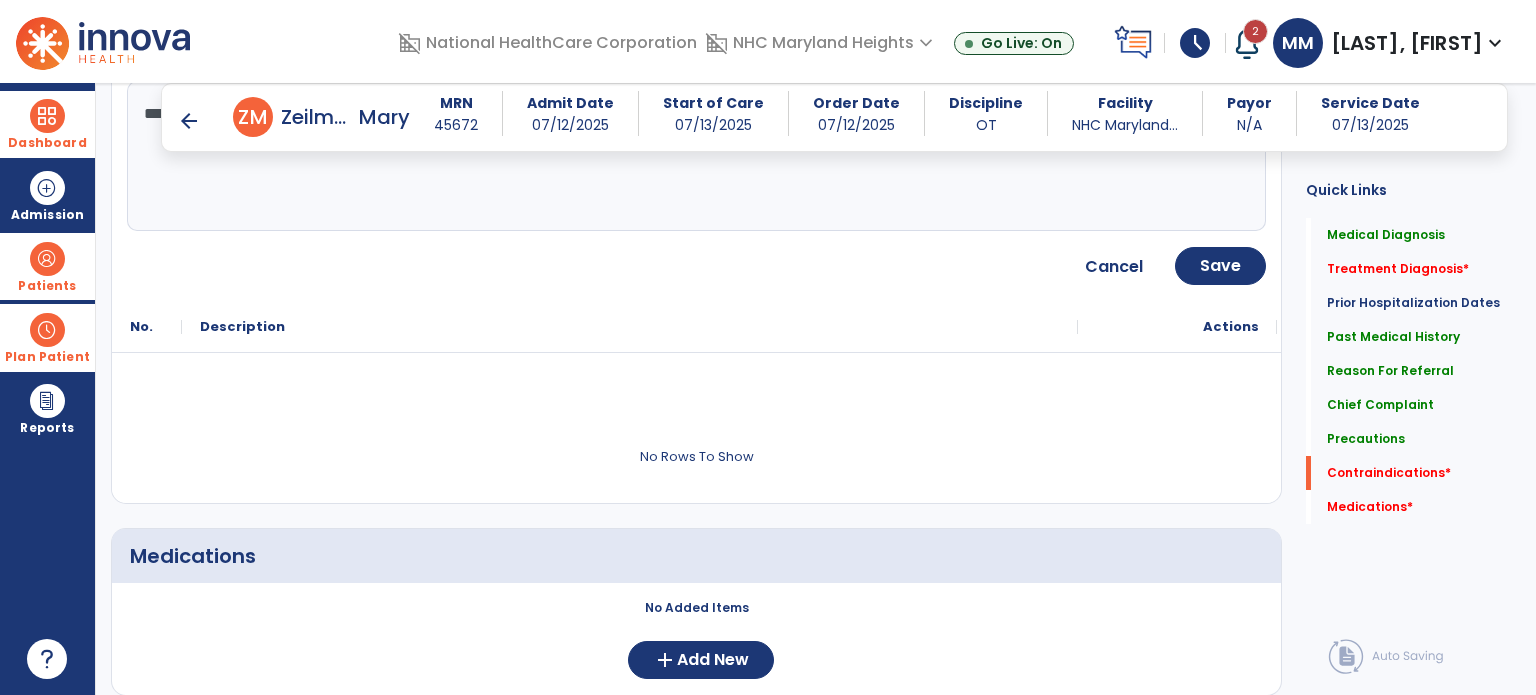 scroll, scrollTop: 2223, scrollLeft: 0, axis: vertical 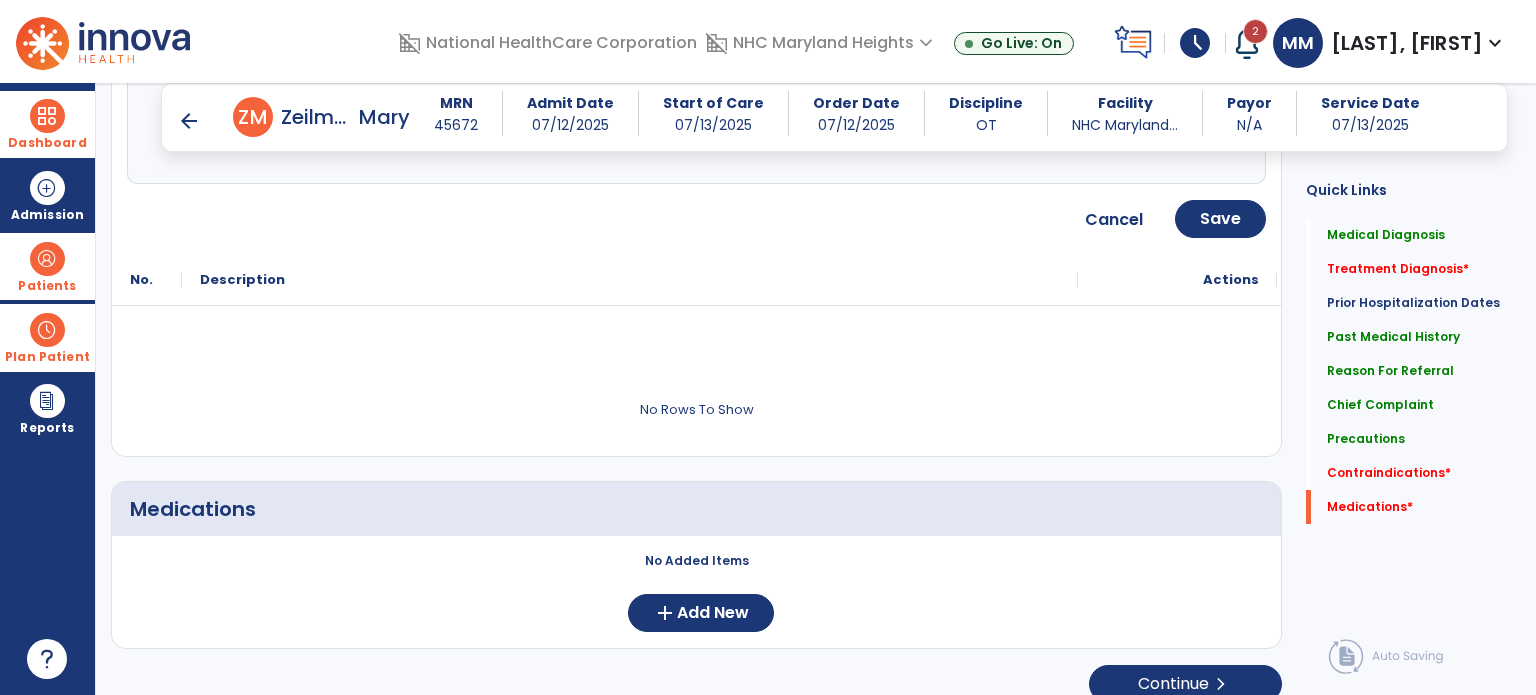 type on "****" 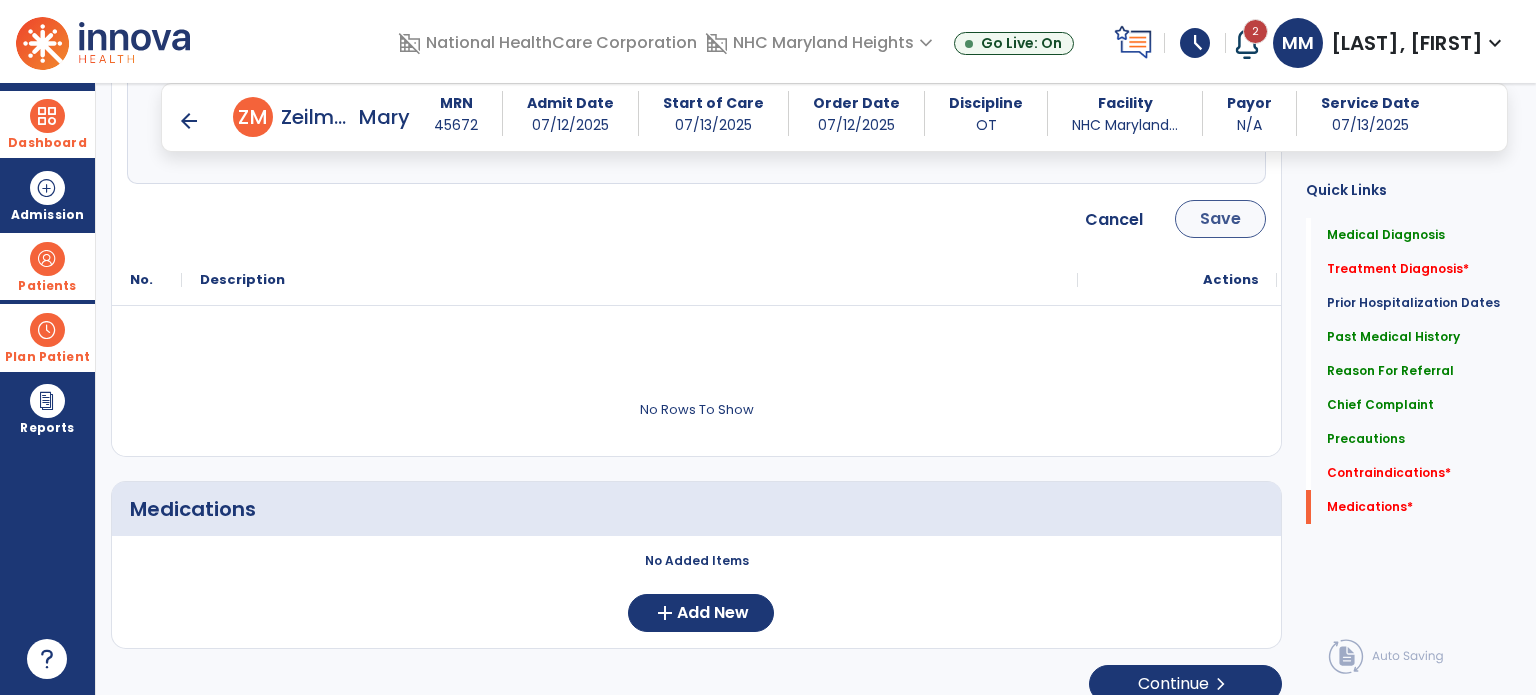 drag, startPoint x: 1203, startPoint y: 190, endPoint x: 1218, endPoint y: 227, distance: 39.92493 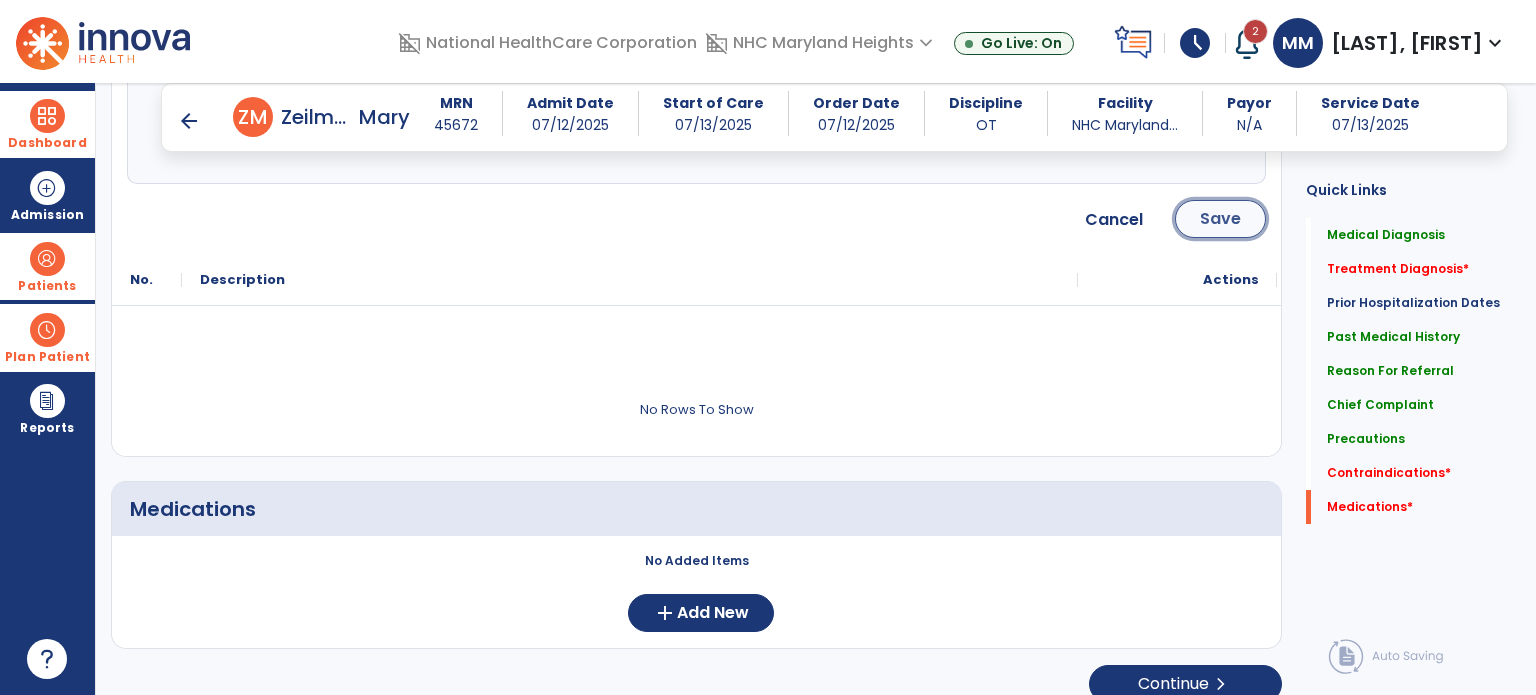 click on "Save" 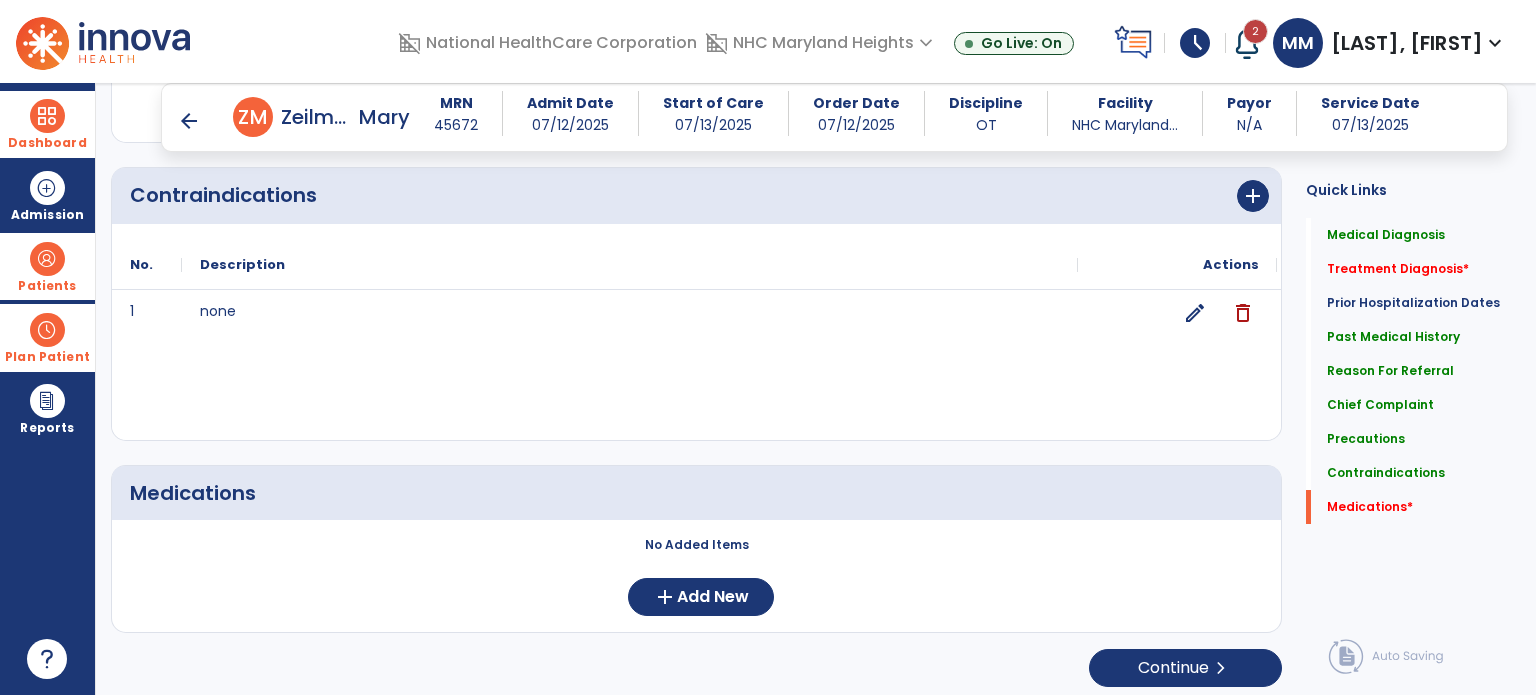 scroll, scrollTop: 2012, scrollLeft: 0, axis: vertical 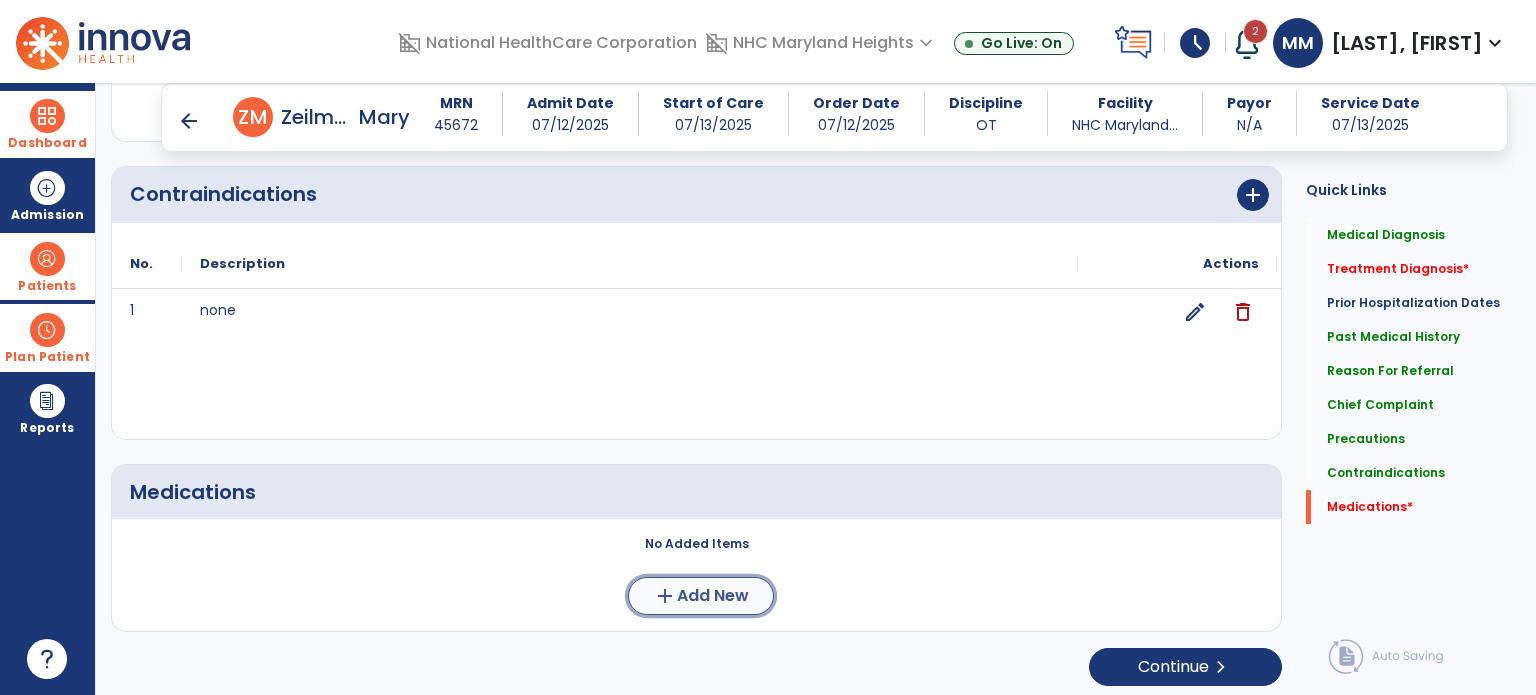 click on "Add New" 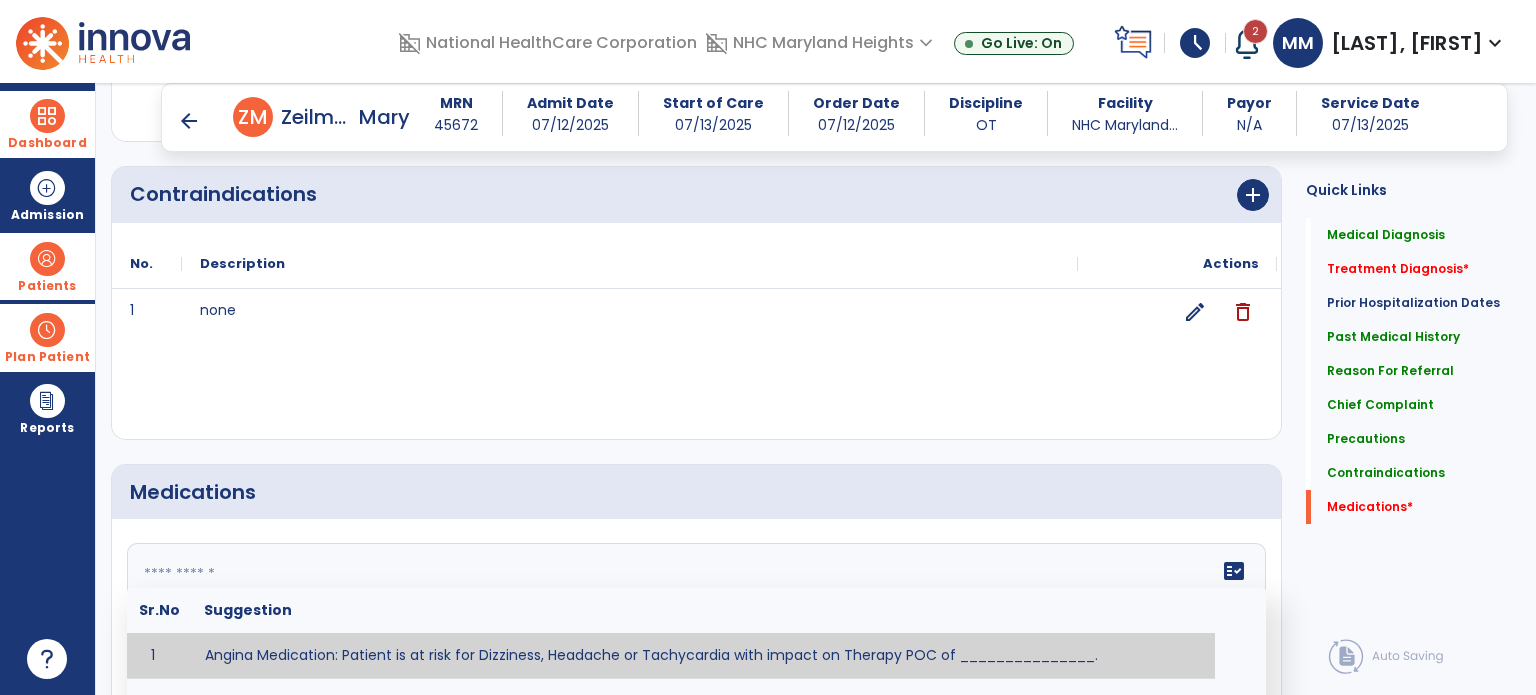 click on "fact_check  Sr.No Suggestion 1 Angina Medication: Patient is at risk for Dizziness, Headache or Tachycardia with impact on Therapy POC of _______________. 2 Anti-Anxiety Medication: at risk for Abnormal thinking, Anxiety, Arrhythmias, Clumsiness, Dizziness, Drowsiness, Dry mouth, GI disturbances, Headache, Increased appetite, Loss of appetite, Orthostatic hypotension, Sedation, Seizures, Tachycardia, Unsteadiness, Weakness or Weight gain with impact on Therapy POC of _____________. 3 Anti-Arrhythmic Agents: at risk for Arrhythmias, Confusion, EKG changes, Hallucinations, Hepatotoxicity, Increased blood pressure, Increased heart rate, Lethargy or Toxicity with impact on Therapy POC of 4 Anti-Coagulant medications: with potential risk for hemorrhage (including rectal bleeding and coughing up blood), and heparin-induced thrombocytopenia (HIT syndrome). Potential impact on therapy progress includes _________. 5 6 7 8 Aspirin for ______________. 9 10 11 12 13 14 15 16 17 18 19 20 21 22 23 24" 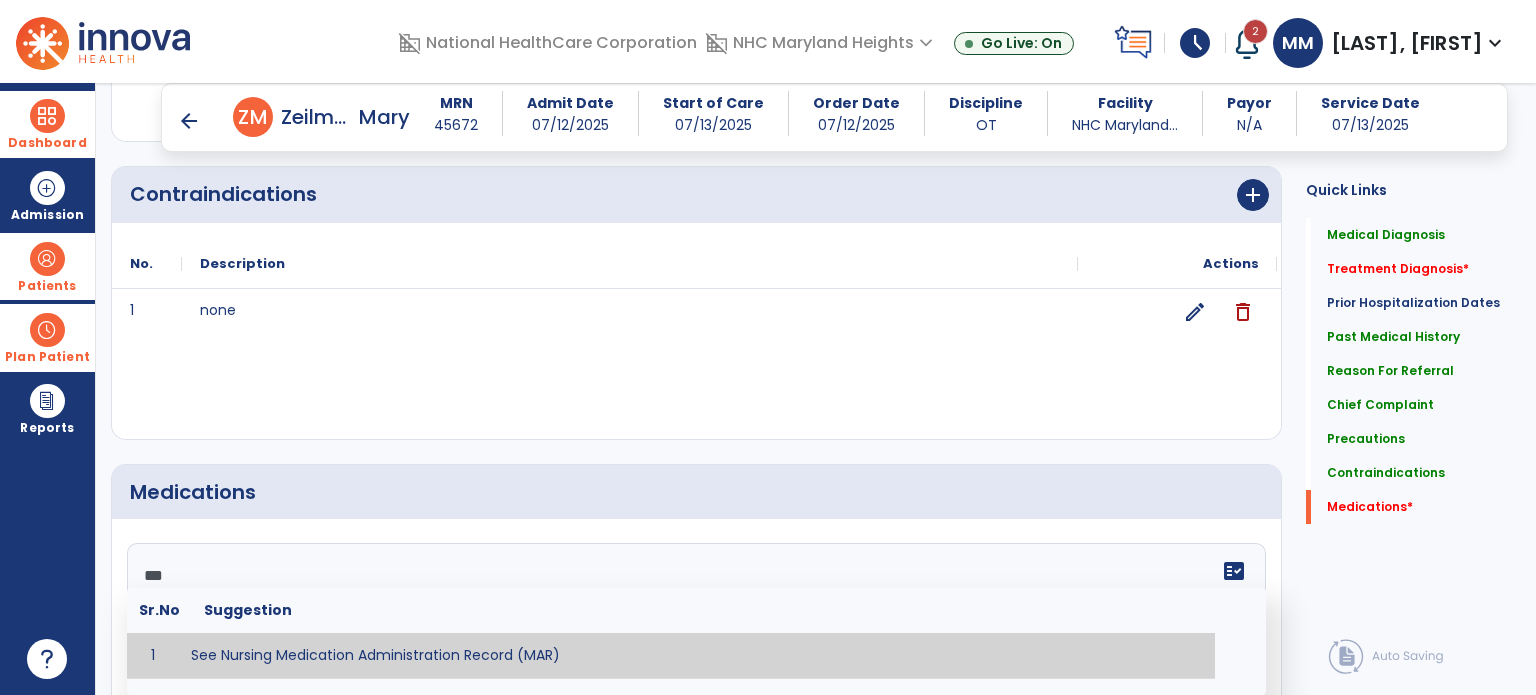 type on "**********" 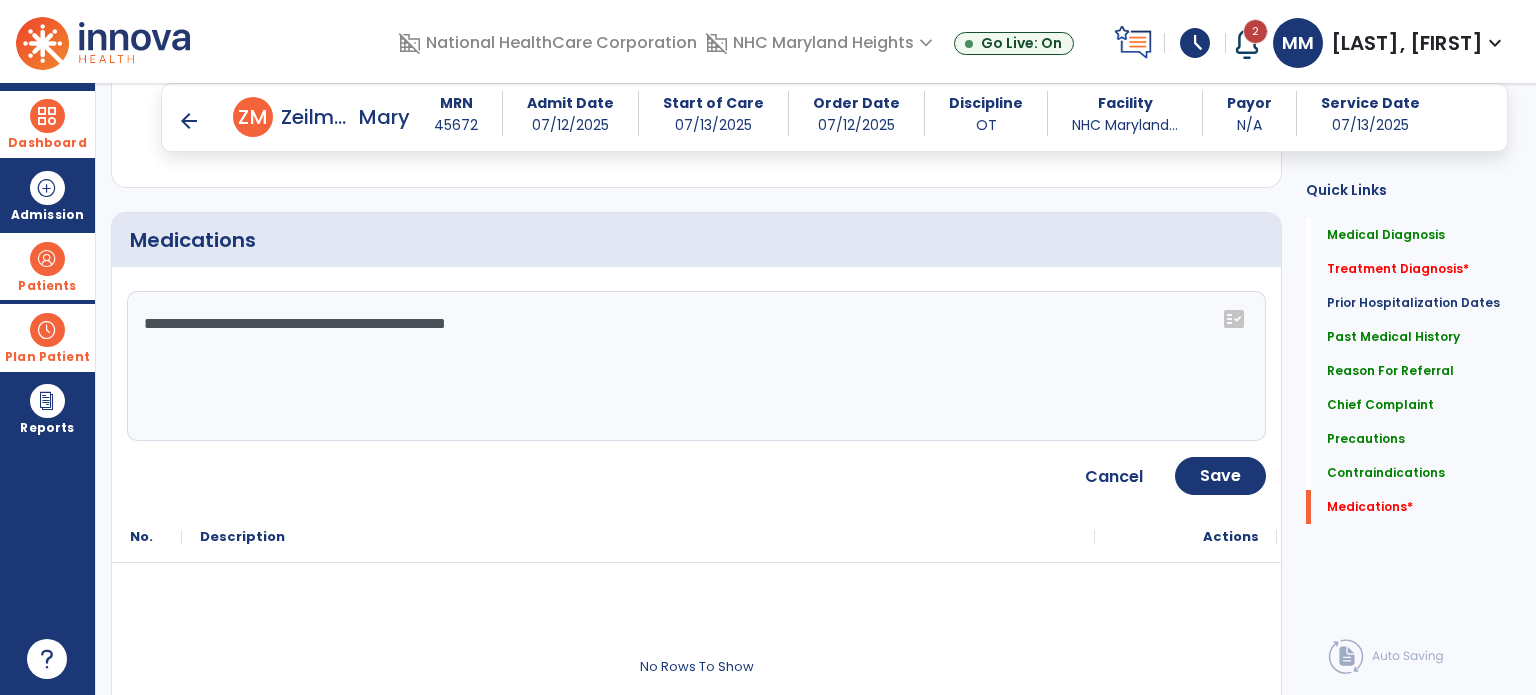 scroll, scrollTop: 2273, scrollLeft: 0, axis: vertical 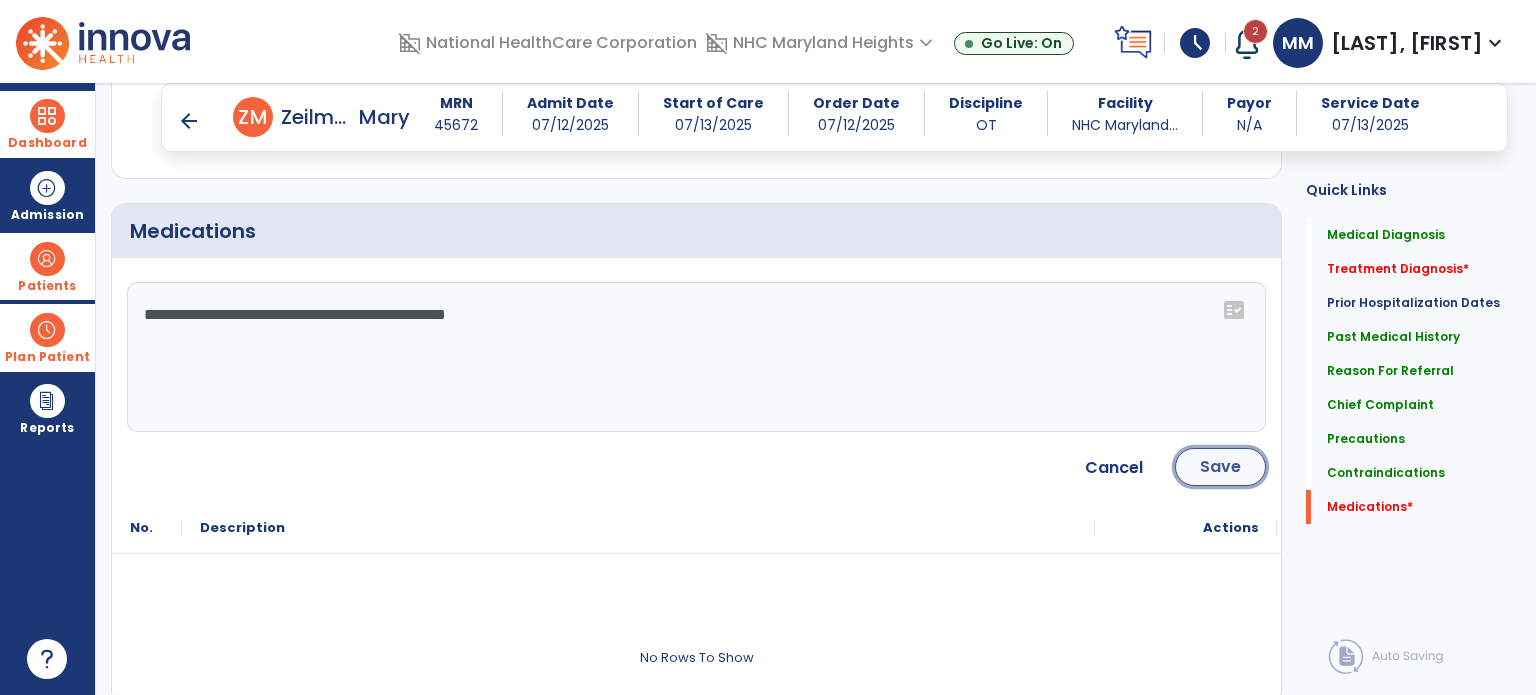 click on "Save" 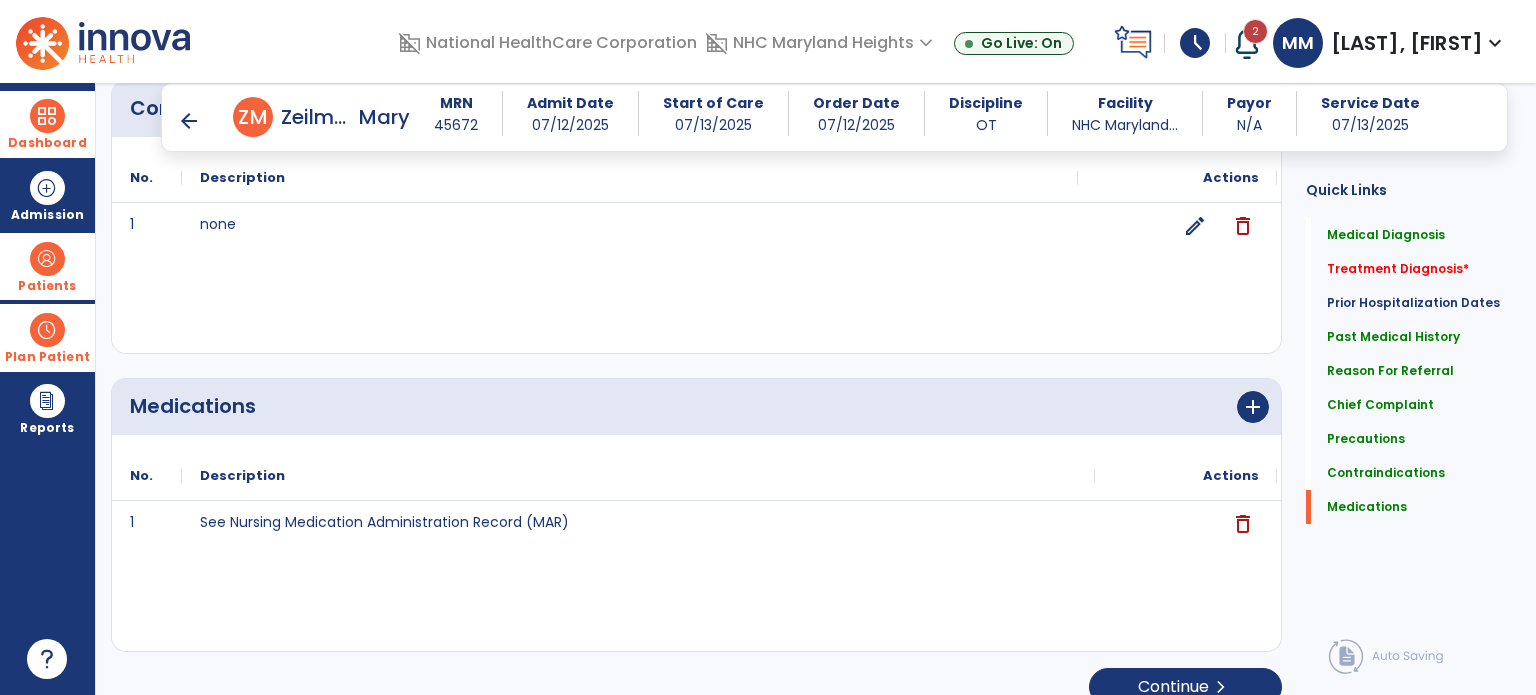 scroll, scrollTop: 2119, scrollLeft: 0, axis: vertical 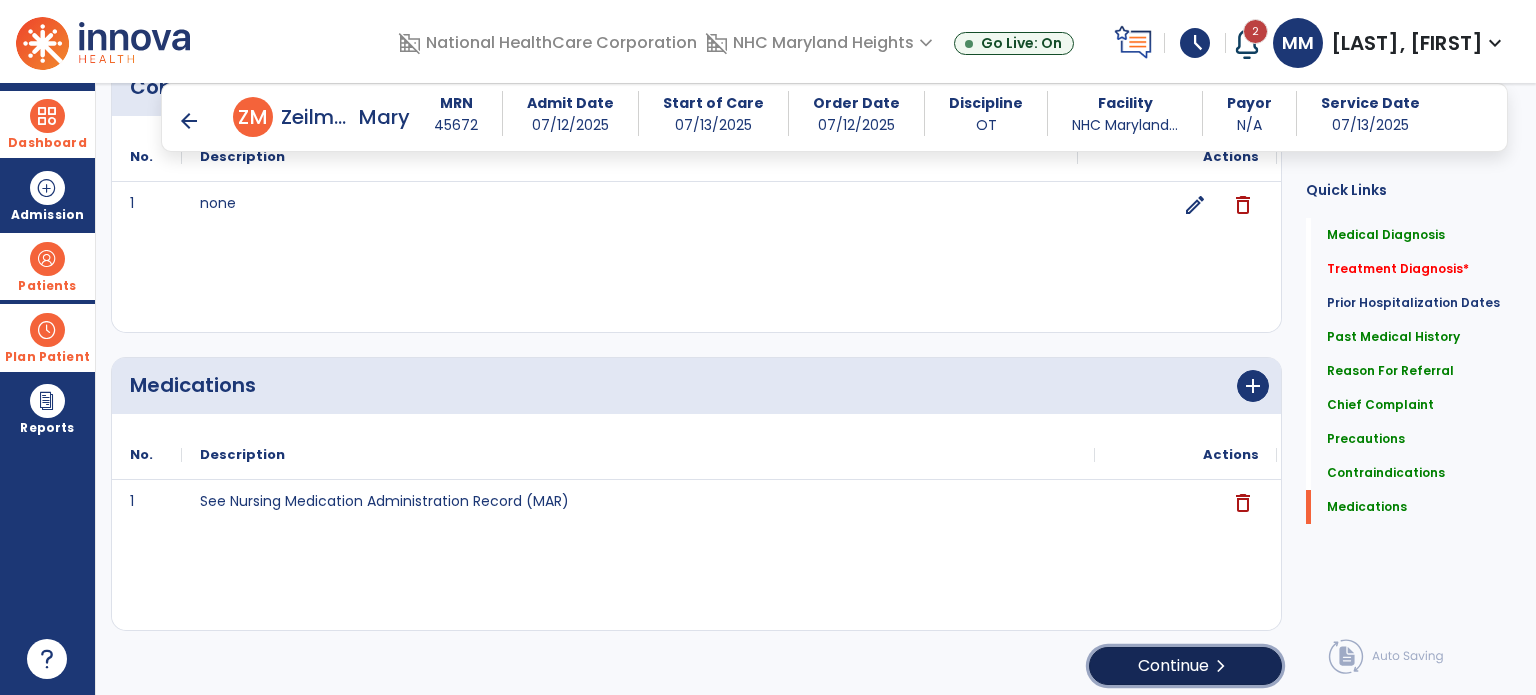 click on "chevron_right" 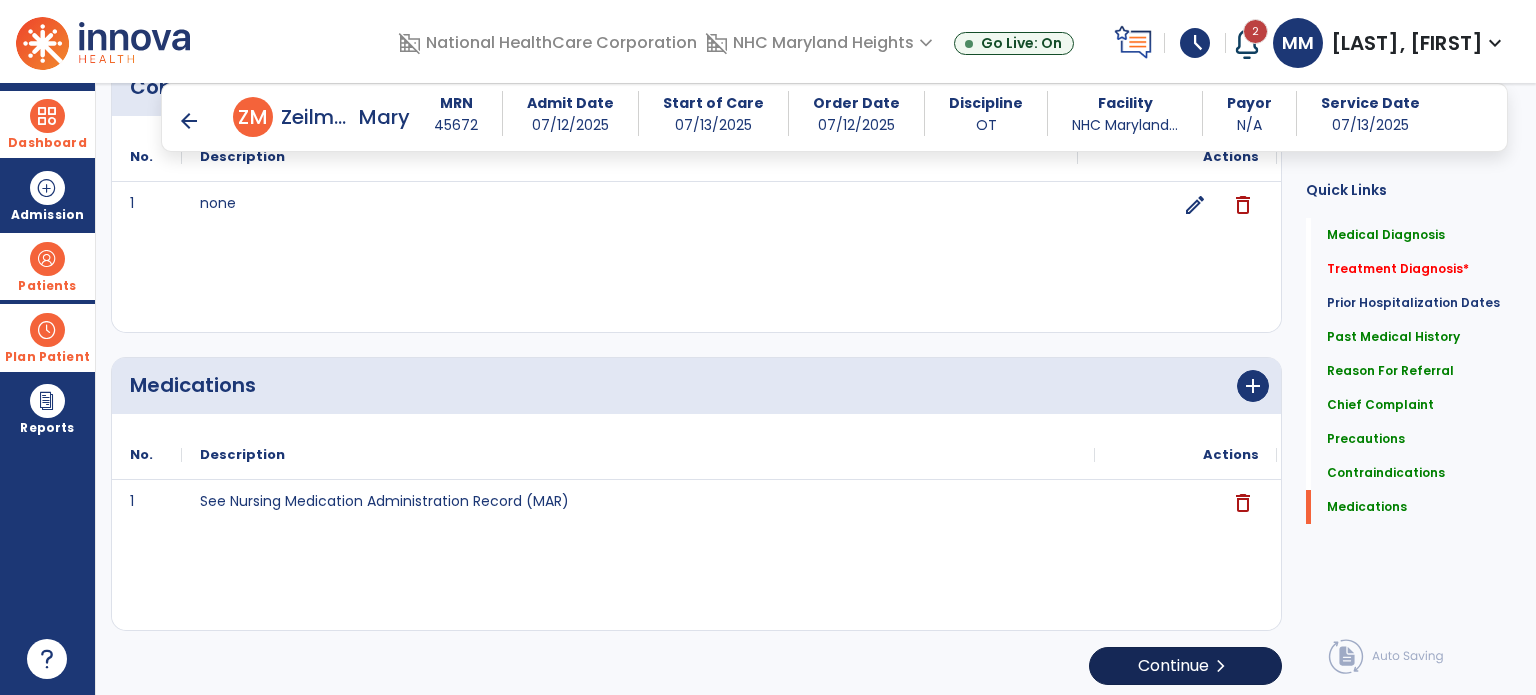 scroll, scrollTop: 8, scrollLeft: 0, axis: vertical 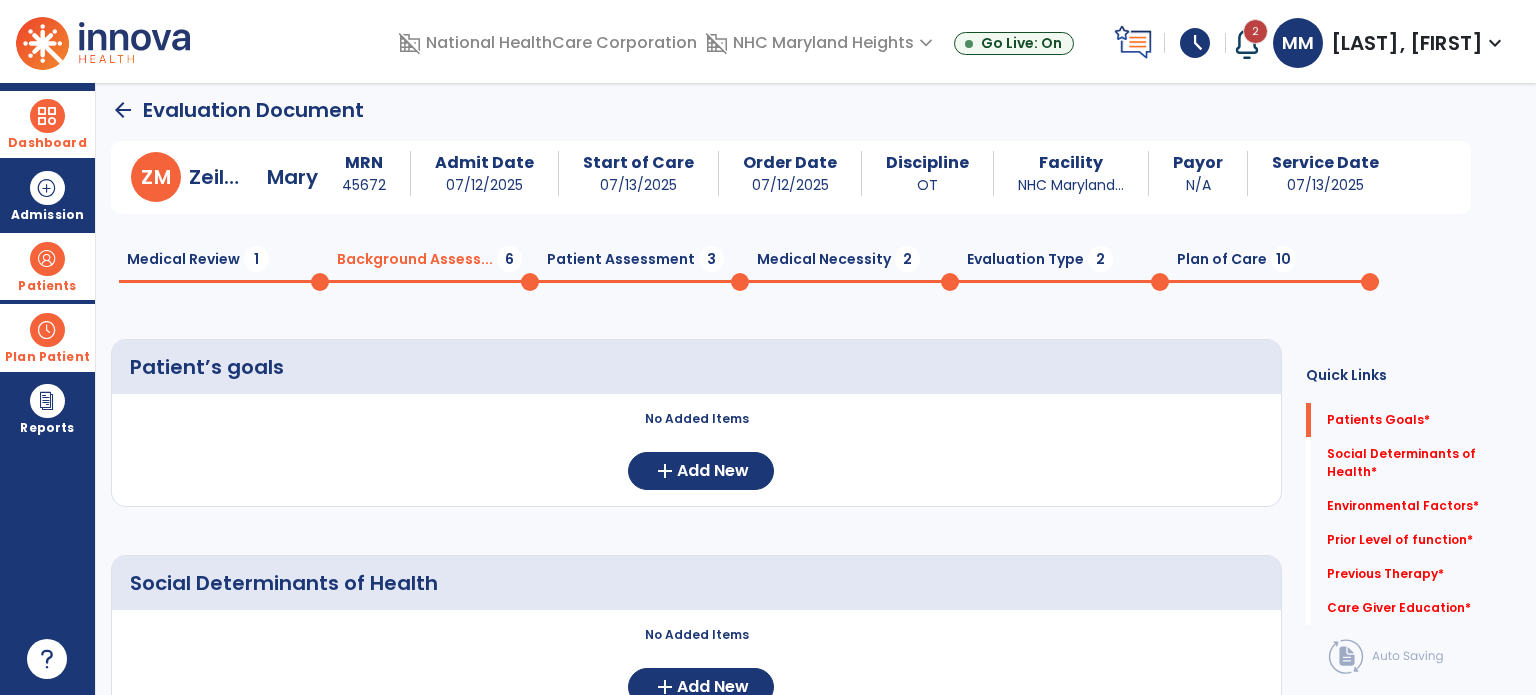 click on "arrow_back" 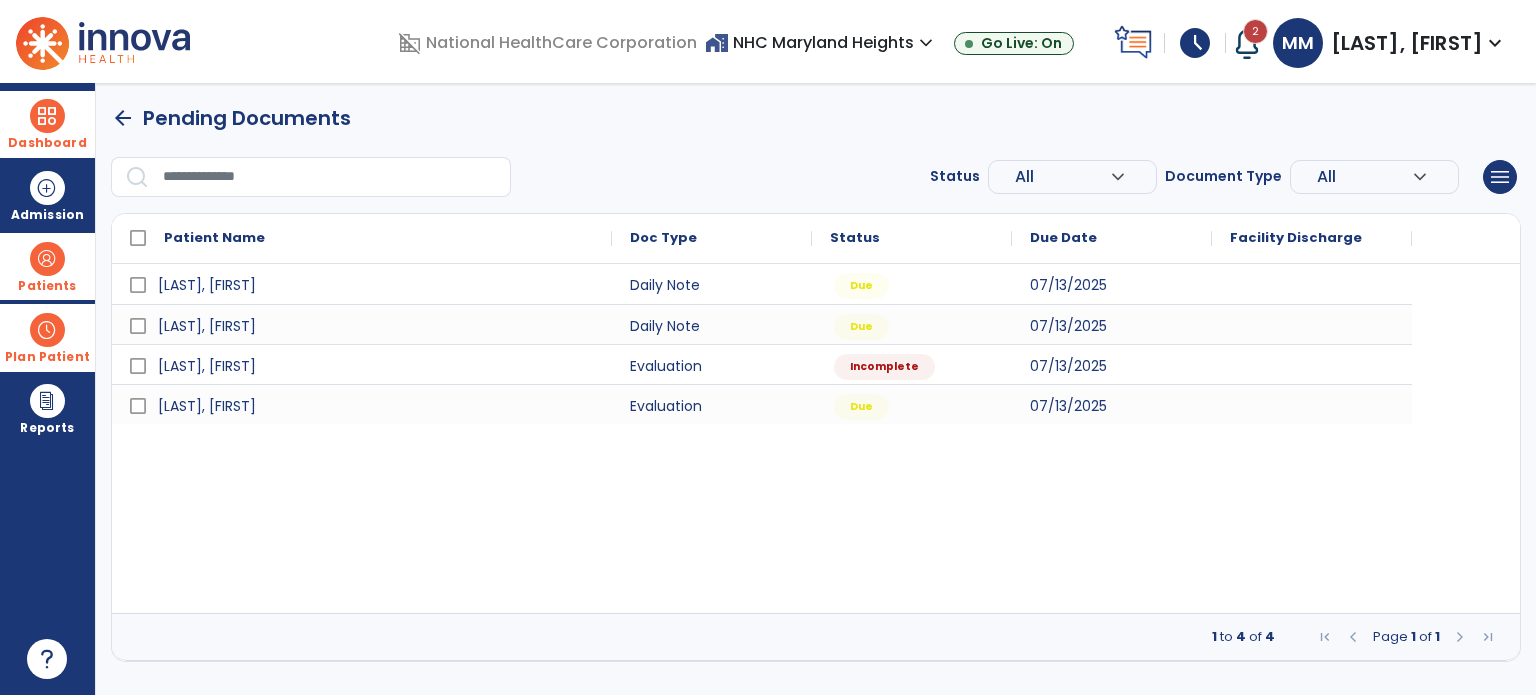scroll, scrollTop: 0, scrollLeft: 0, axis: both 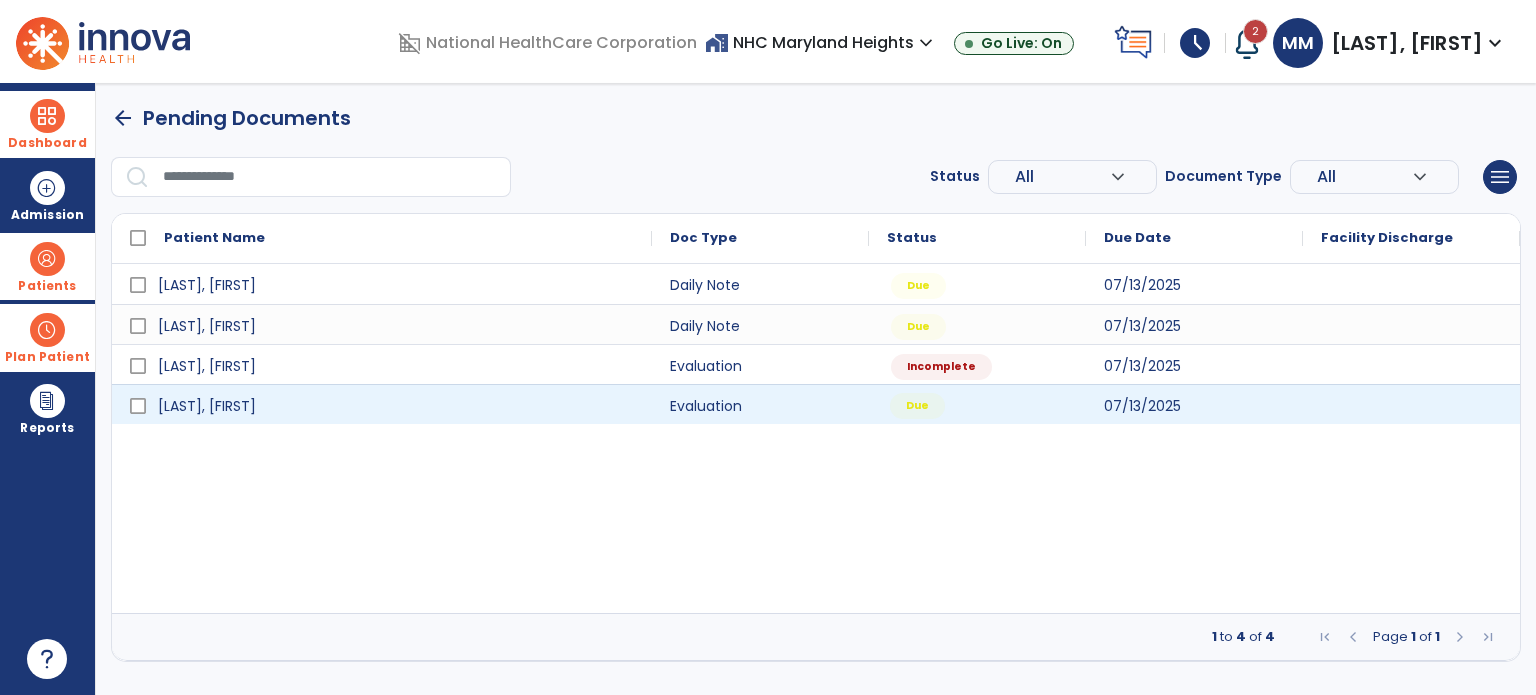 click on "Due" at bounding box center (917, 406) 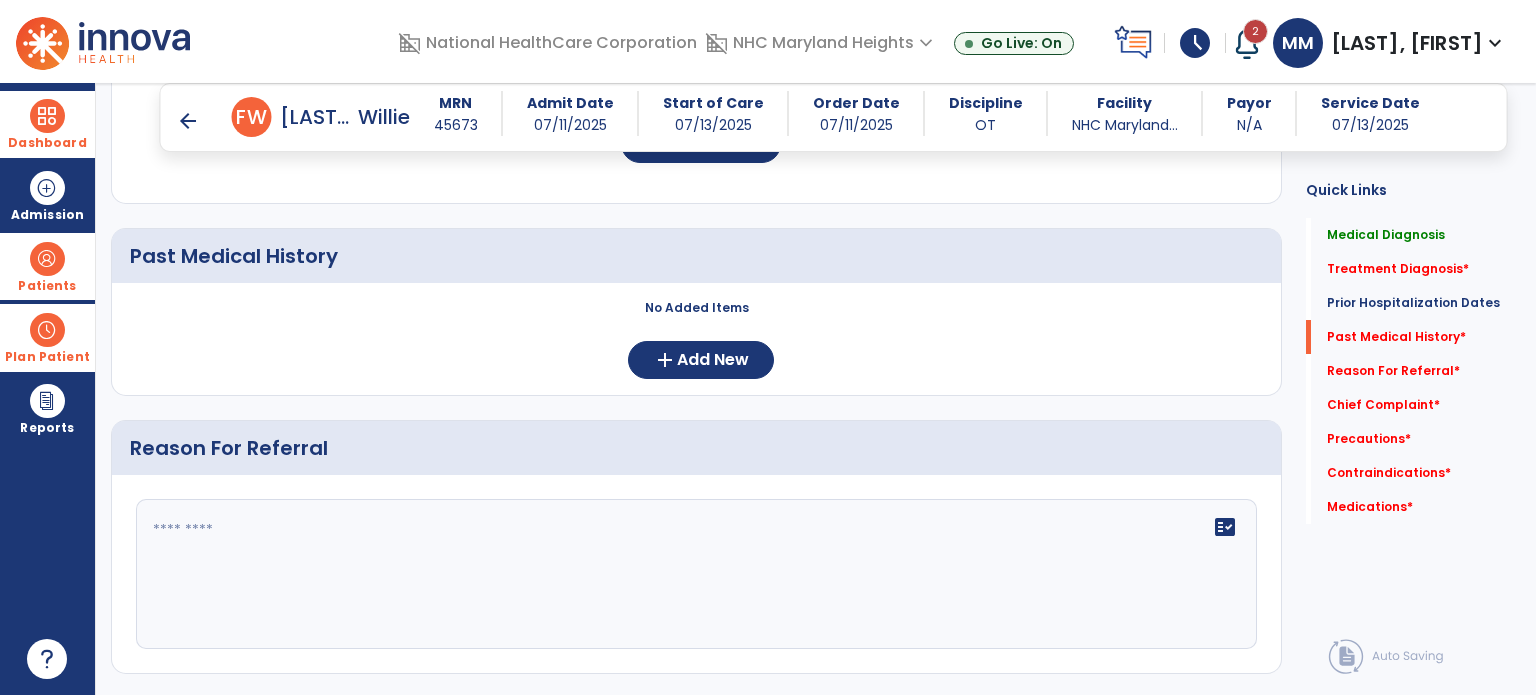 scroll, scrollTop: 799, scrollLeft: 0, axis: vertical 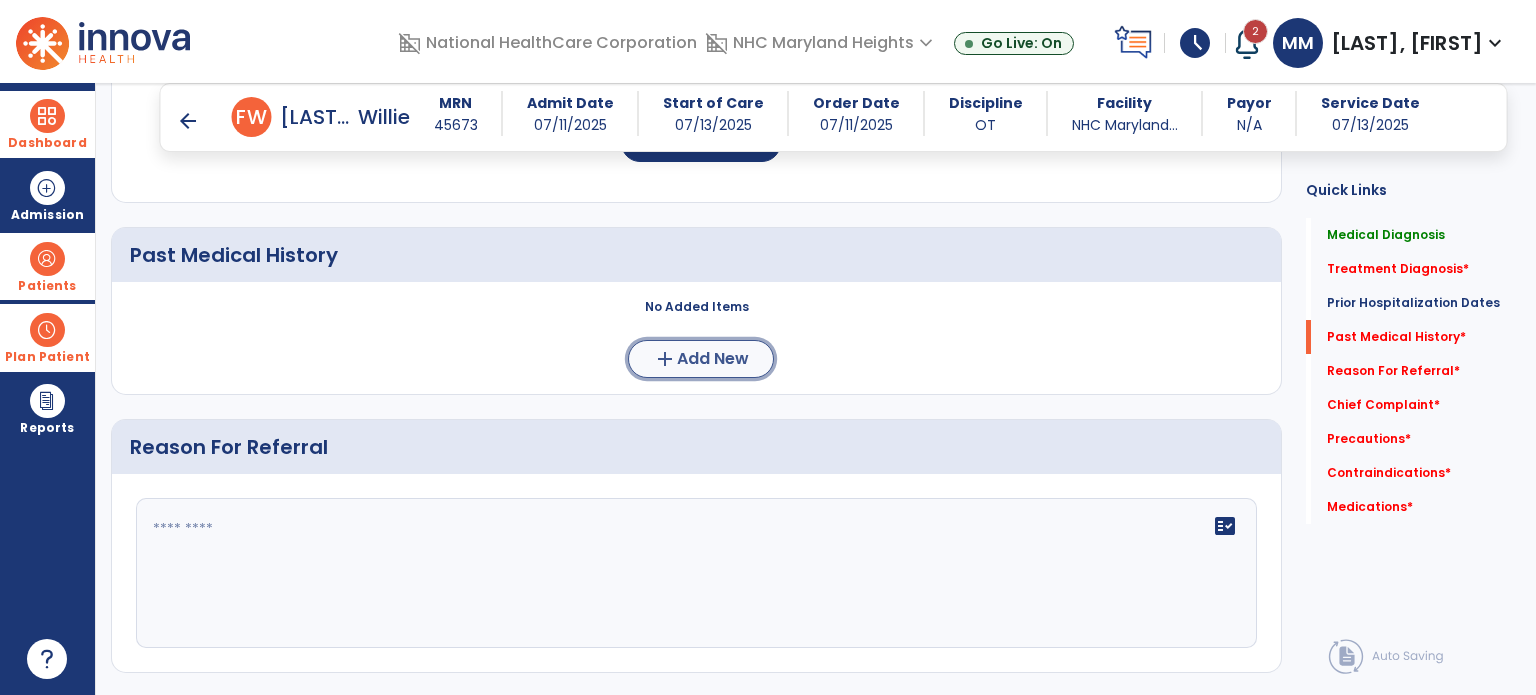 click on "Add New" 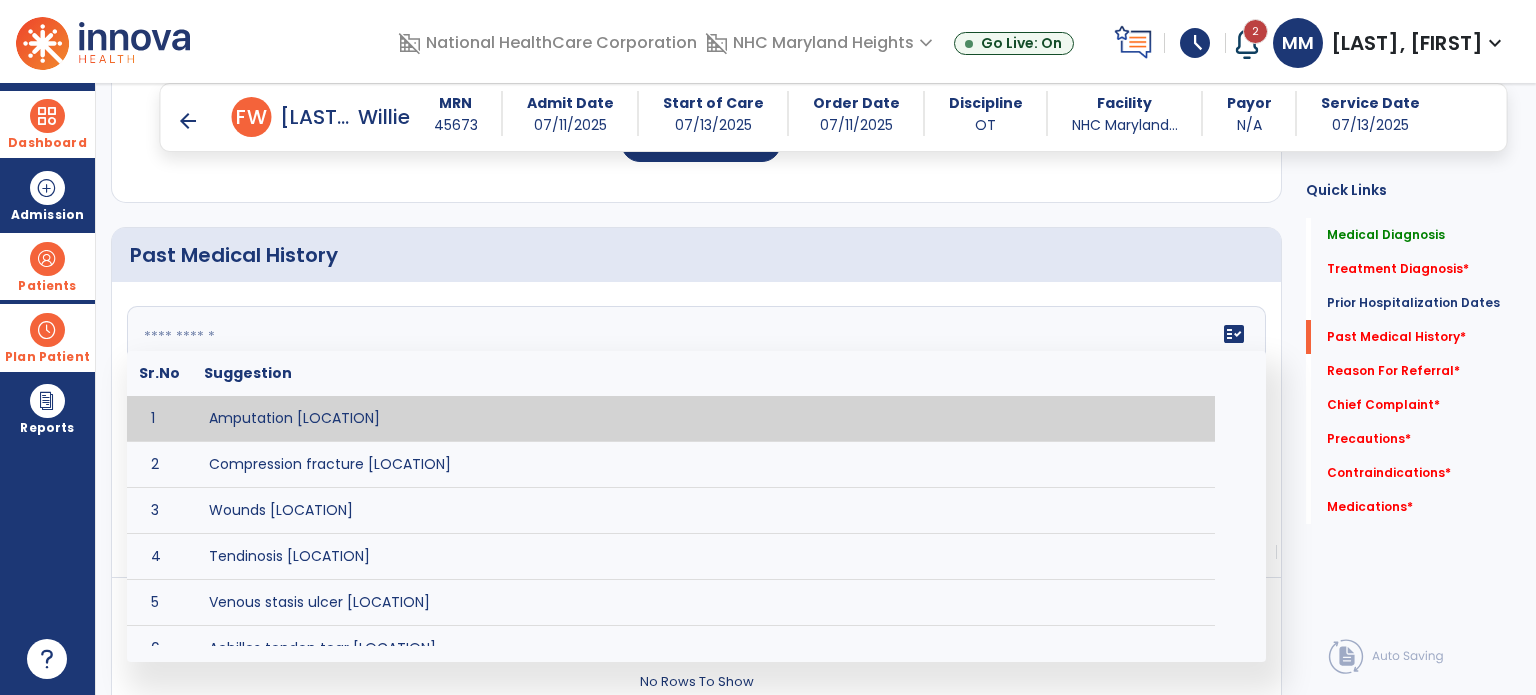 click 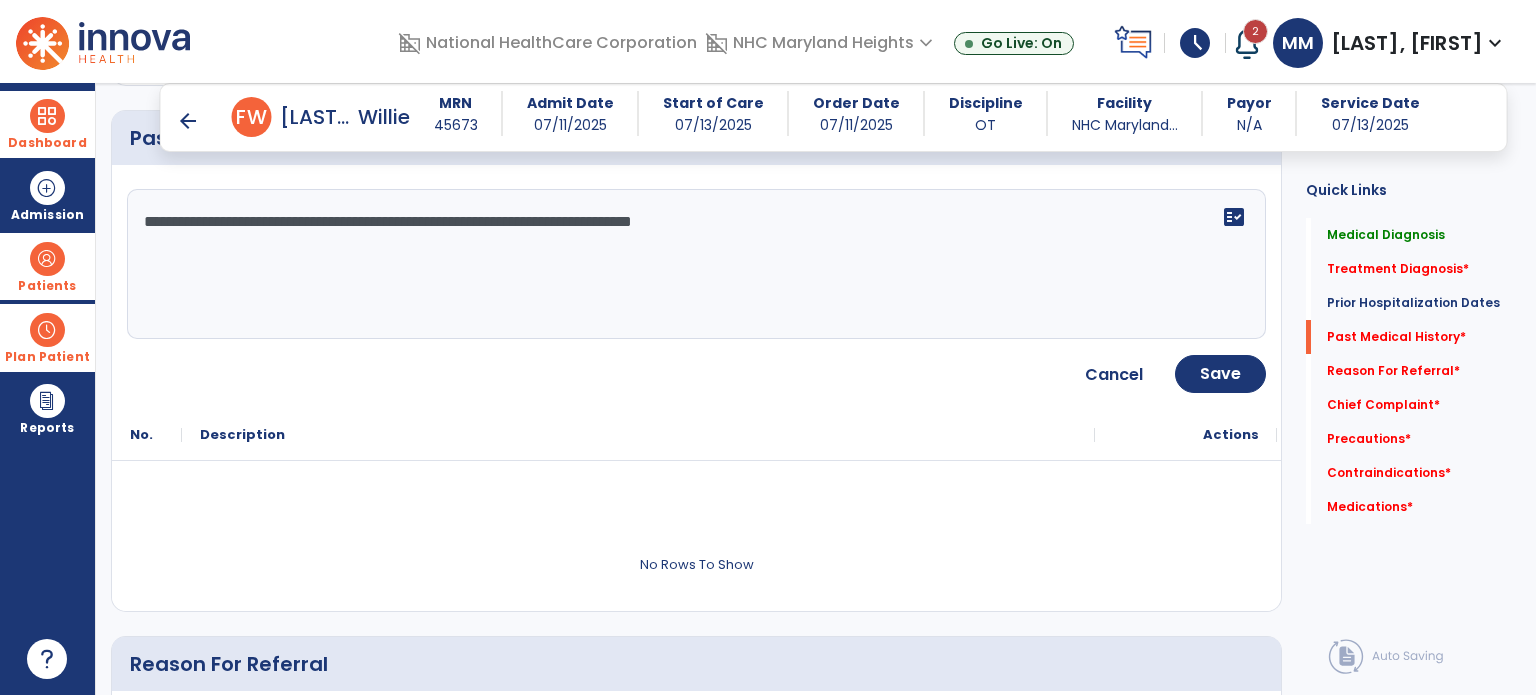 scroll, scrollTop: 912, scrollLeft: 0, axis: vertical 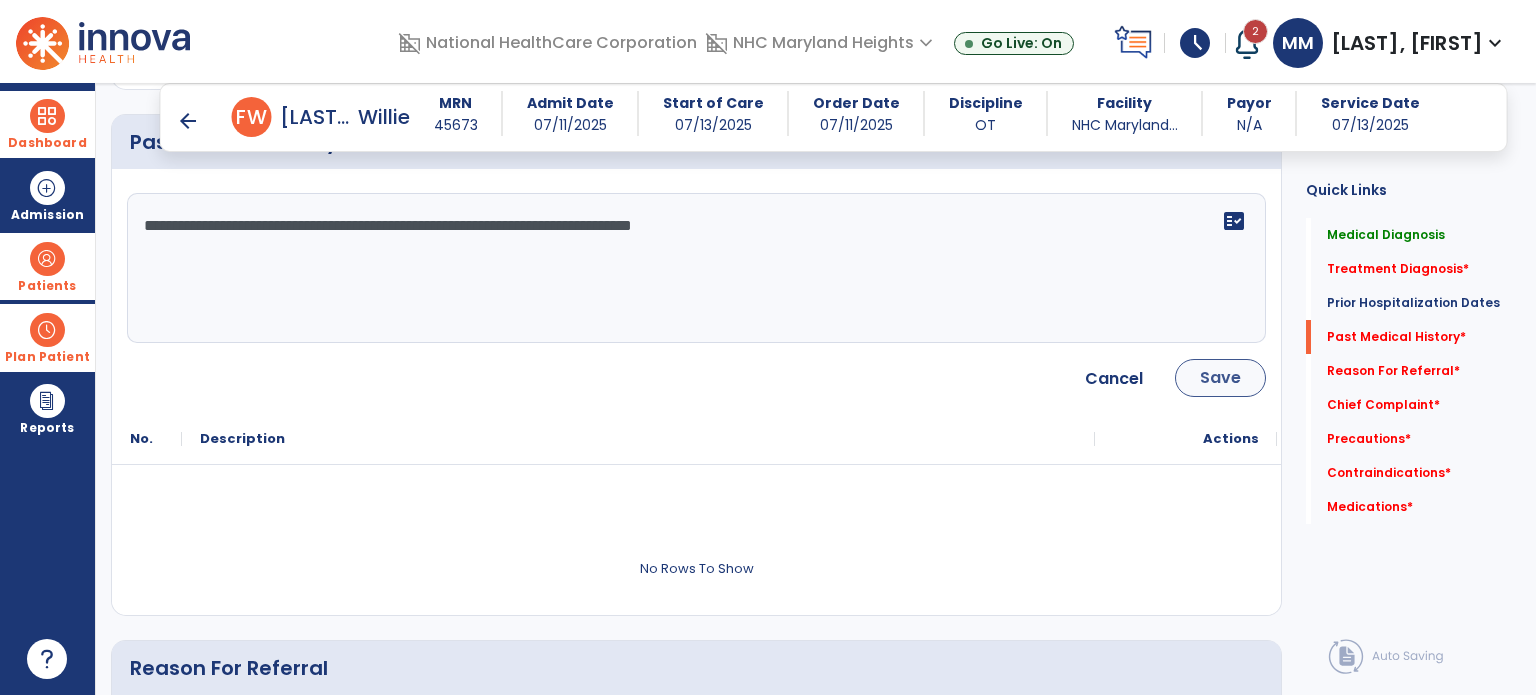 type on "**********" 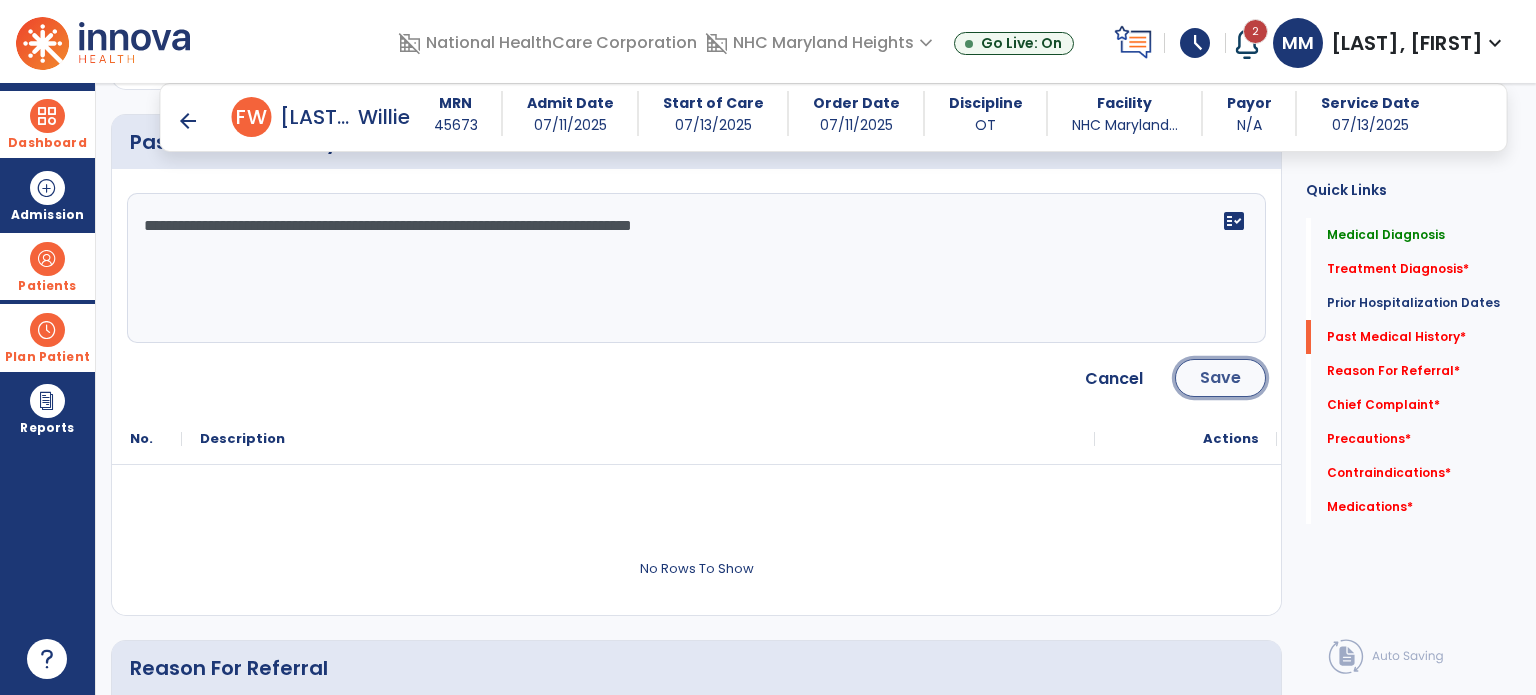 click on "Save" 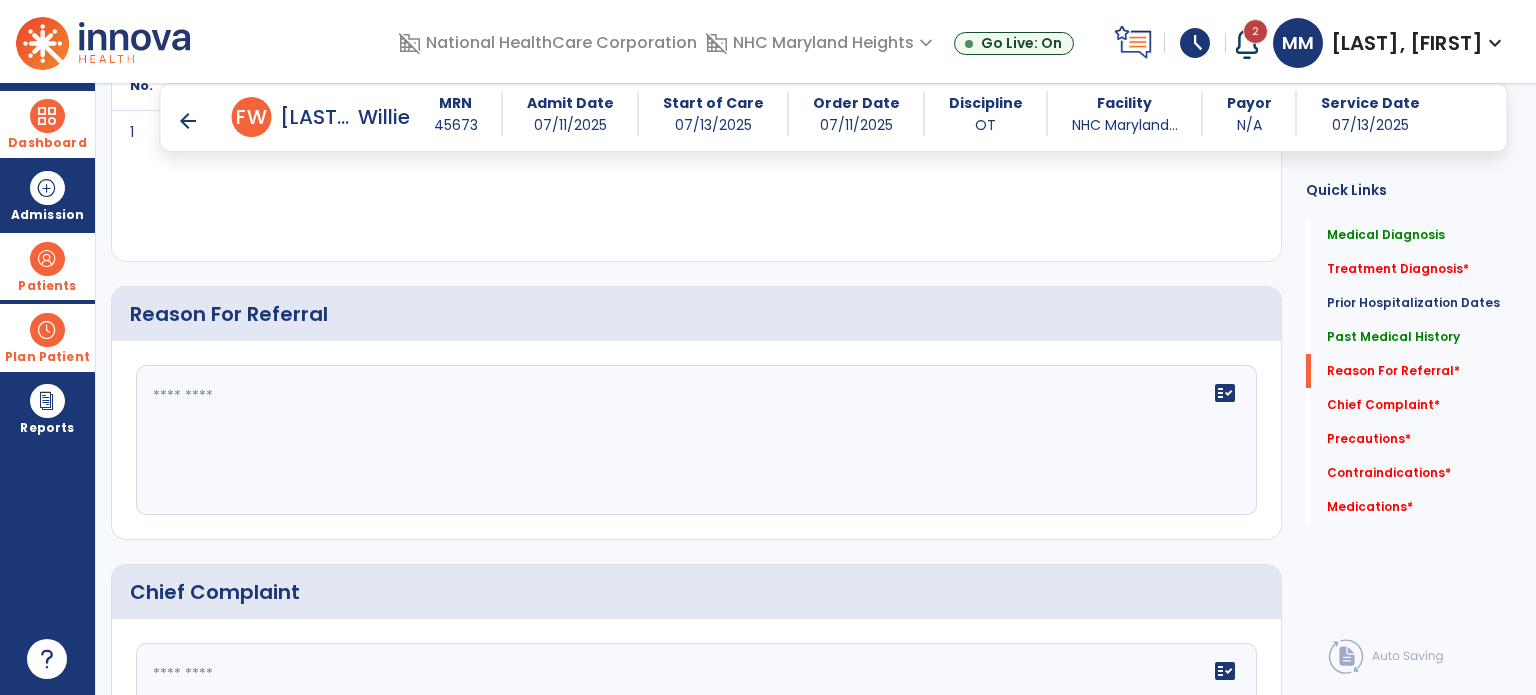 scroll, scrollTop: 1039, scrollLeft: 0, axis: vertical 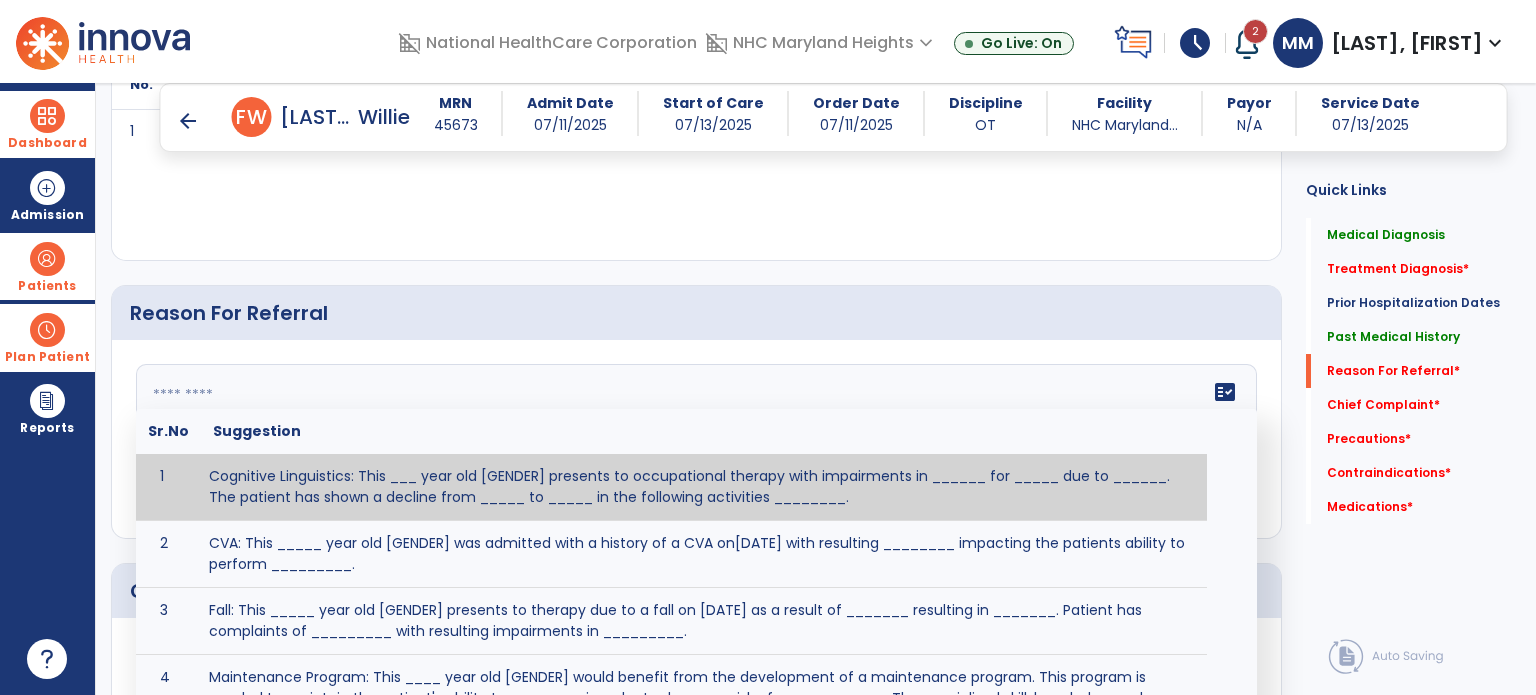 click 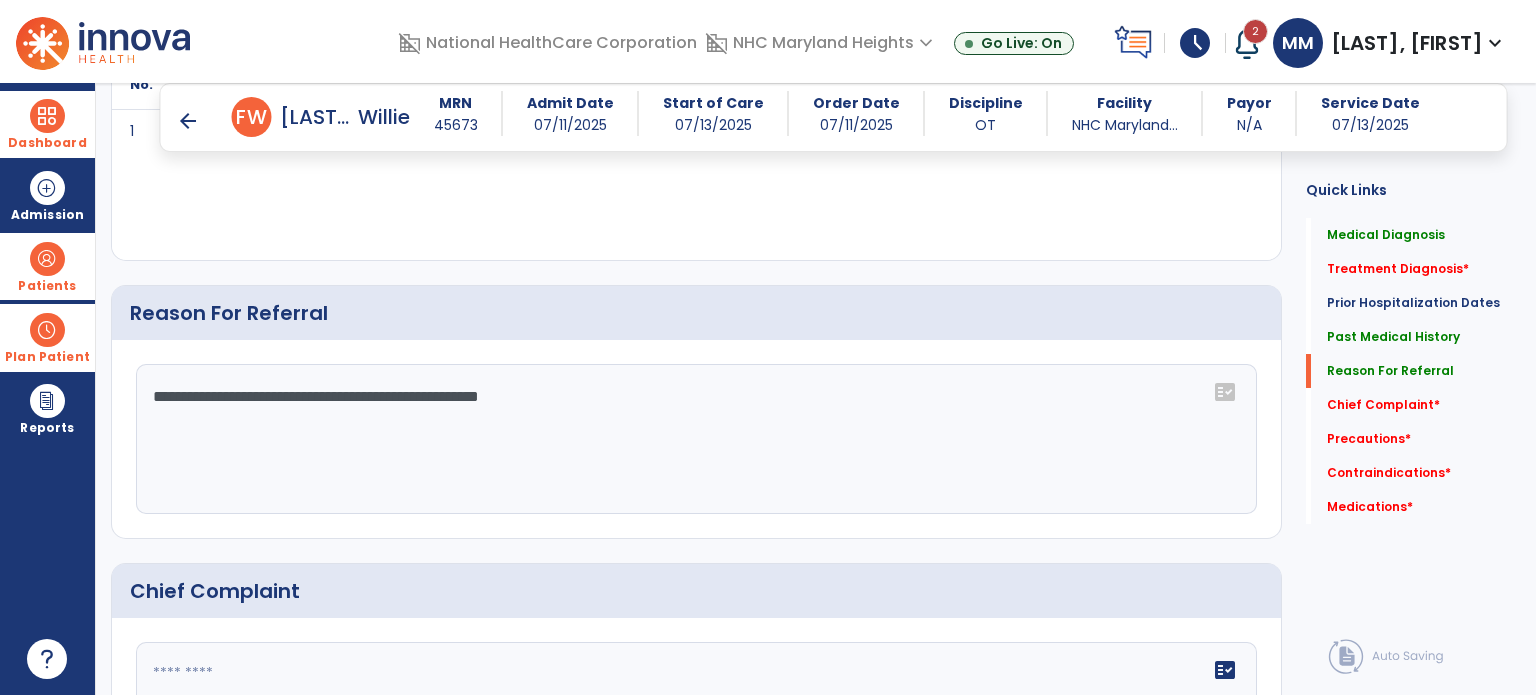 click on "**********" 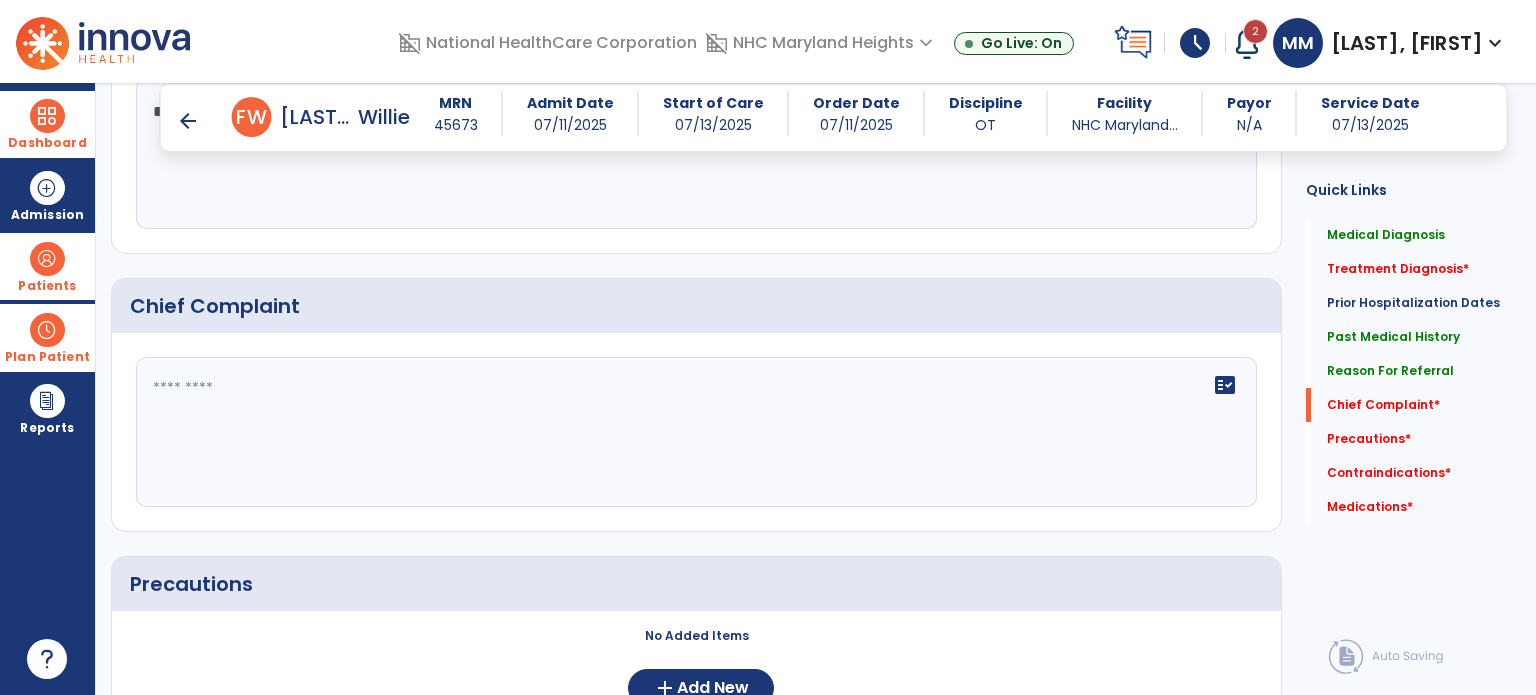 scroll, scrollTop: 1328, scrollLeft: 0, axis: vertical 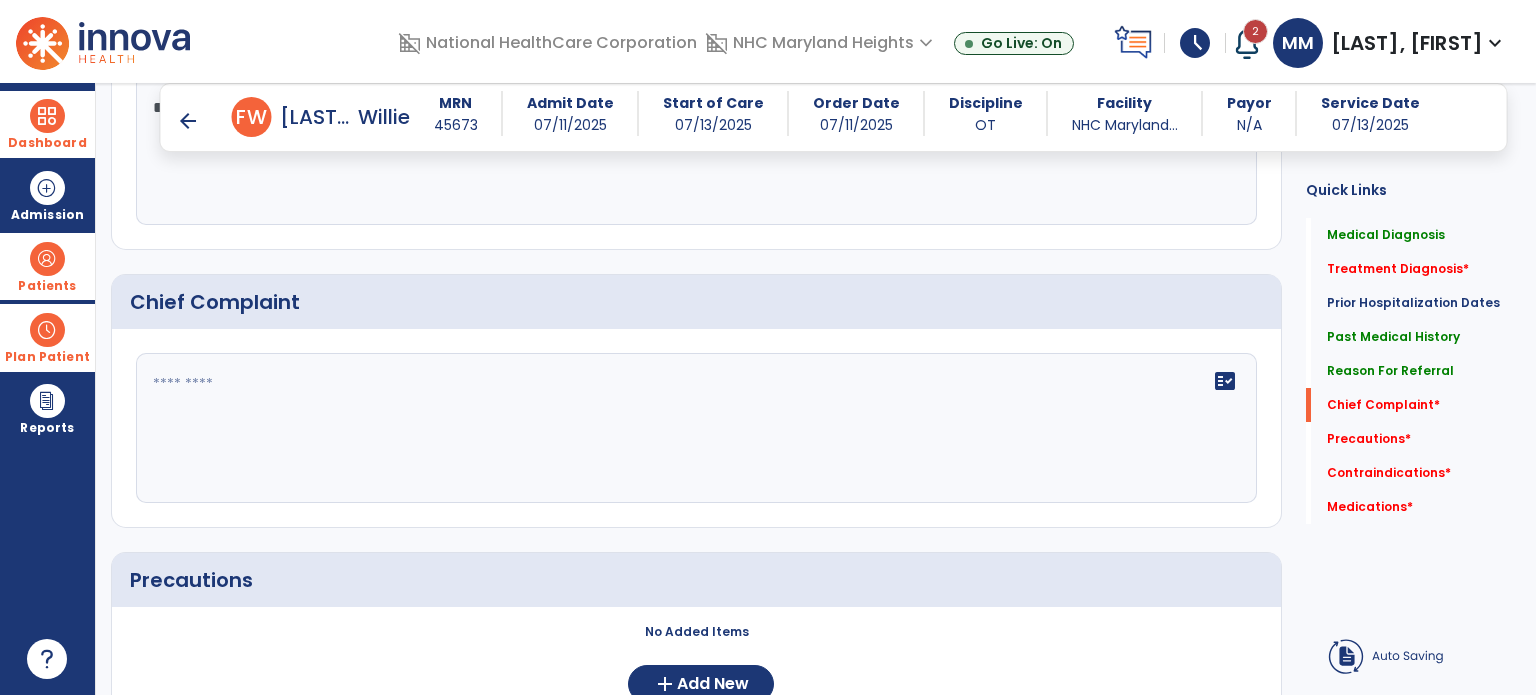 type on "**********" 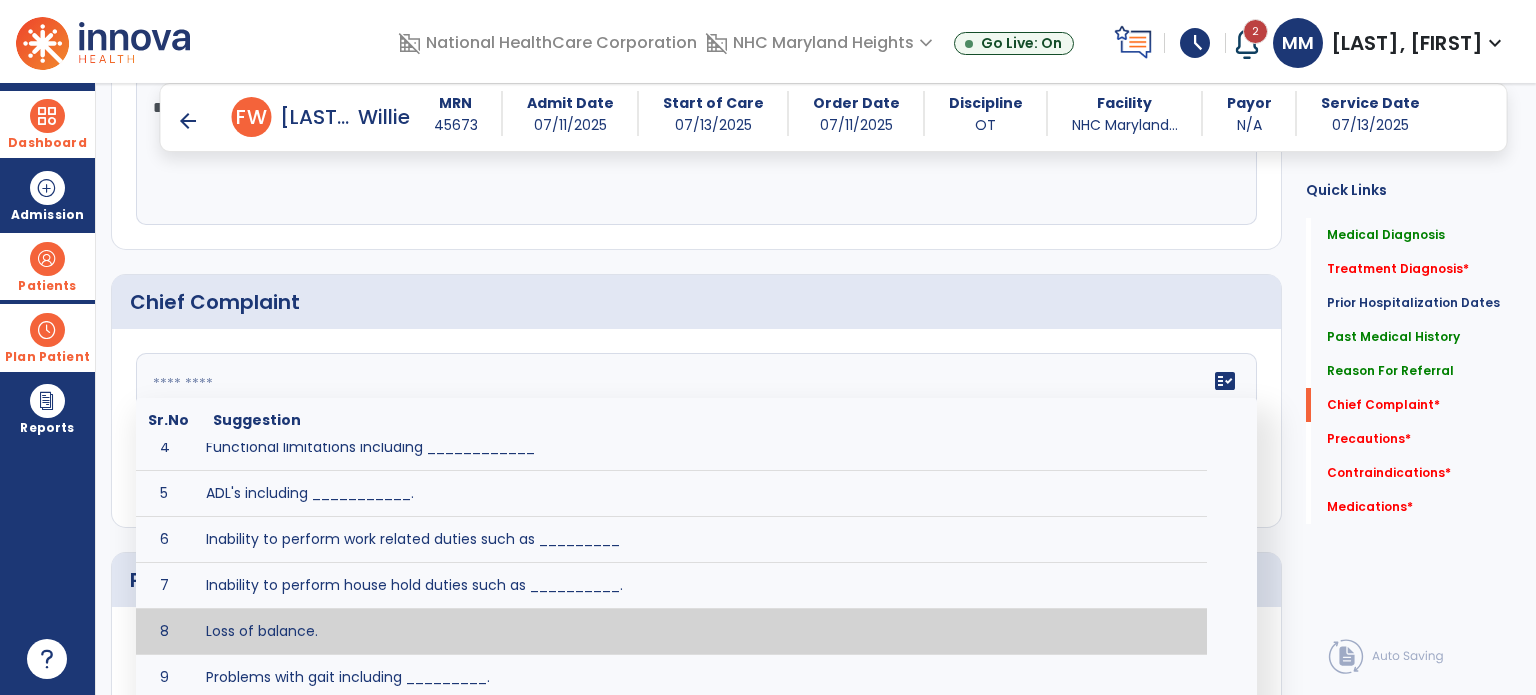 scroll, scrollTop: 161, scrollLeft: 0, axis: vertical 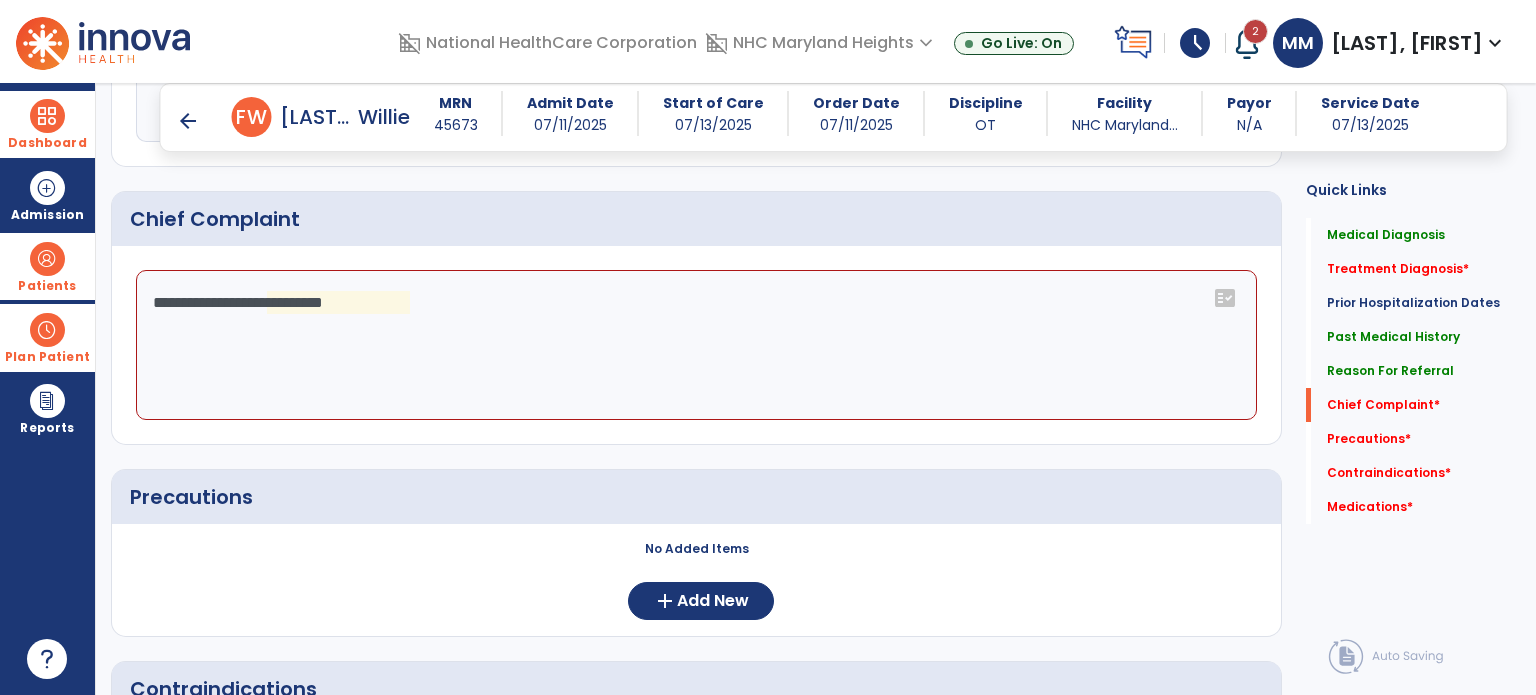 click on "**********" 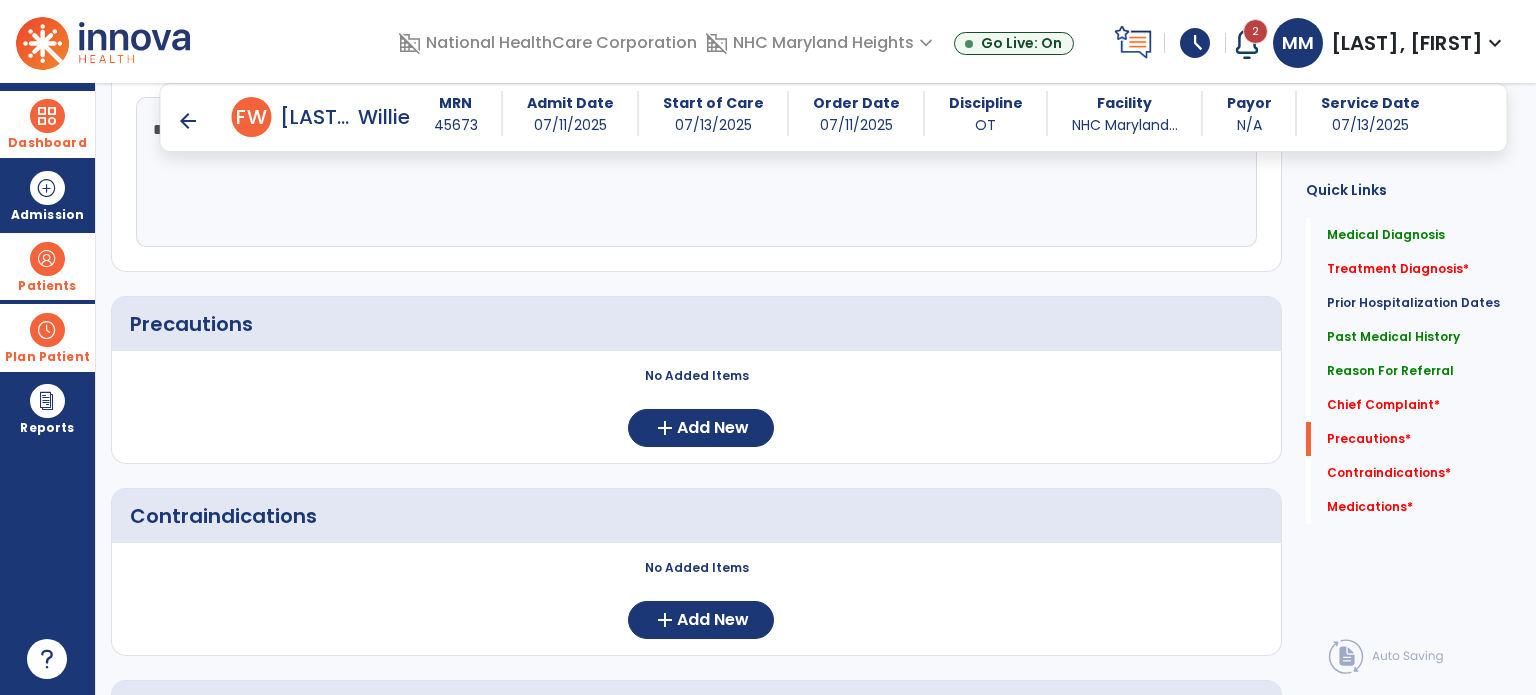 scroll, scrollTop: 1587, scrollLeft: 0, axis: vertical 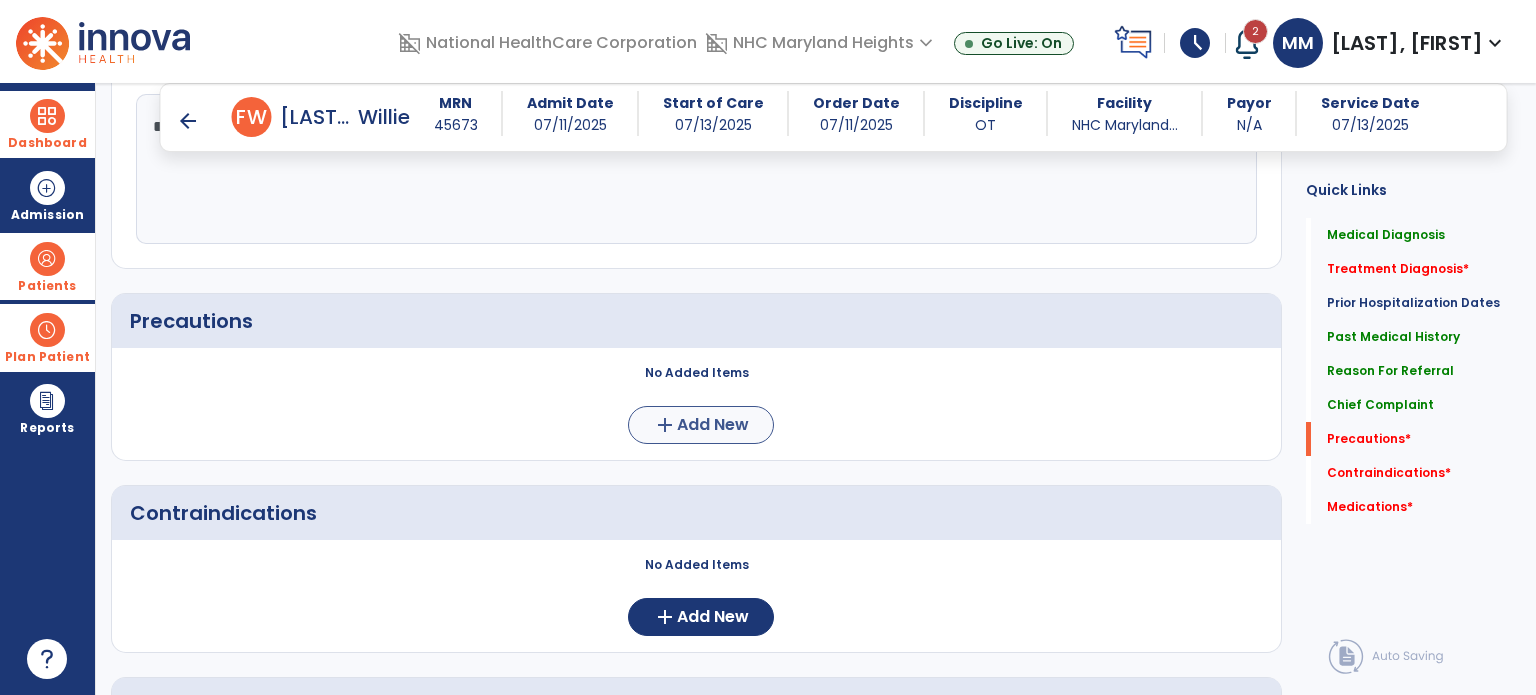 type on "**********" 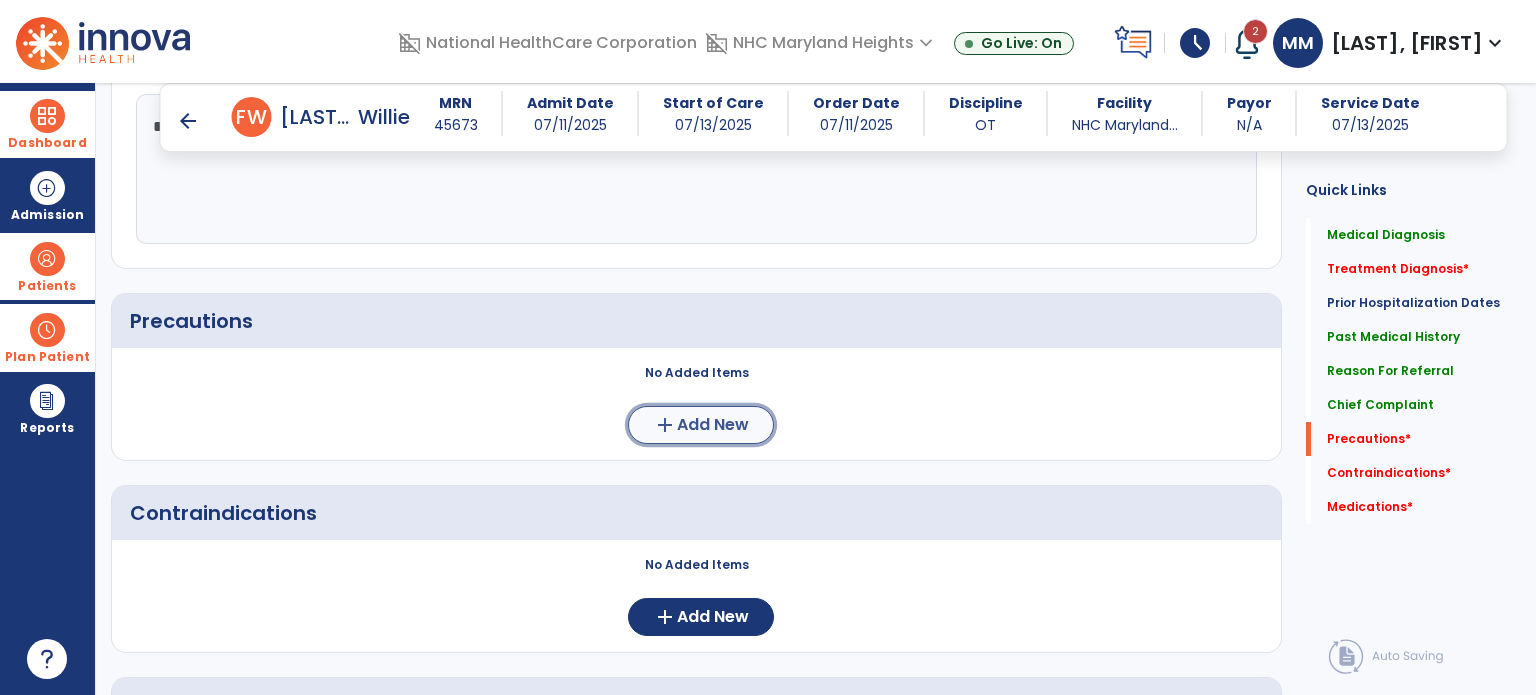 click on "add  Add New" 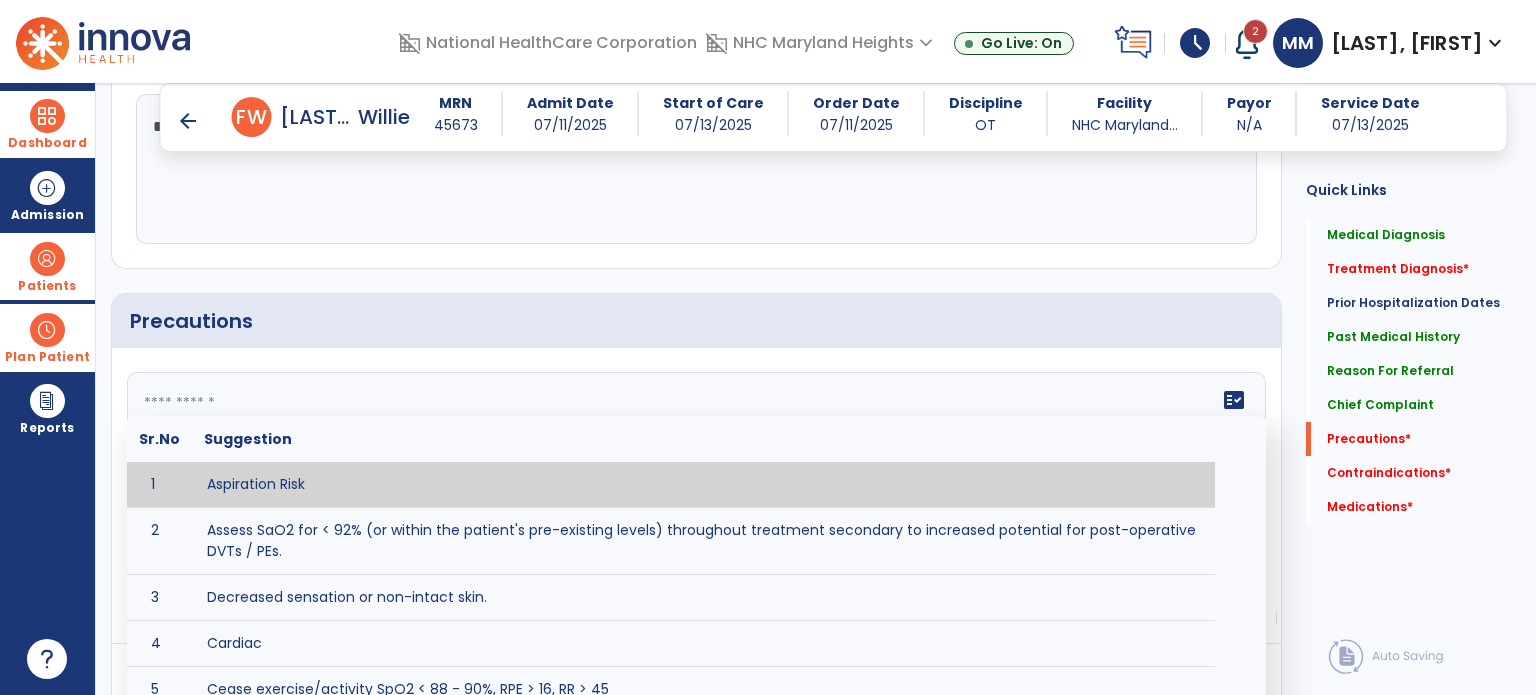 click on "fact_check  Sr.No Suggestion 1 Aspiration Risk 2 Assess SaO2 for < 92% (or within the patient's pre-existing levels) throughout treatment secondary to increased potential for post-operative DVTs / PEs. 3 Decreased sensation or non-intact skin. 4 Cardiac 5 Cease exercise/activity SpO2 < 88 - 90%, RPE > 16, RR > 45 6 Check for modified diet / oral intake restrictions related to swallowing impairments. Consult ST as appropriate. 7 Check INR lab results prior to activity if patient on blood thinners. 8 Closely monitor anxiety or stress due to increased SOB/dyspnea and cease activity/exercise until patient is able to control this response 9 Code Status:  10 Confirm surgical approach and discoloration or other precautions. 11 Confirm surgical procedure and specific precautions based on procedure (e.g., no twisting/bending/lifting, need for post-op brace, limiting time in sitting, etc.). 12 Confirm weight bearing status as defined by the surgeon. 13 14 Precautions for exercise include:  15 Depression 16 17 18 19 20" 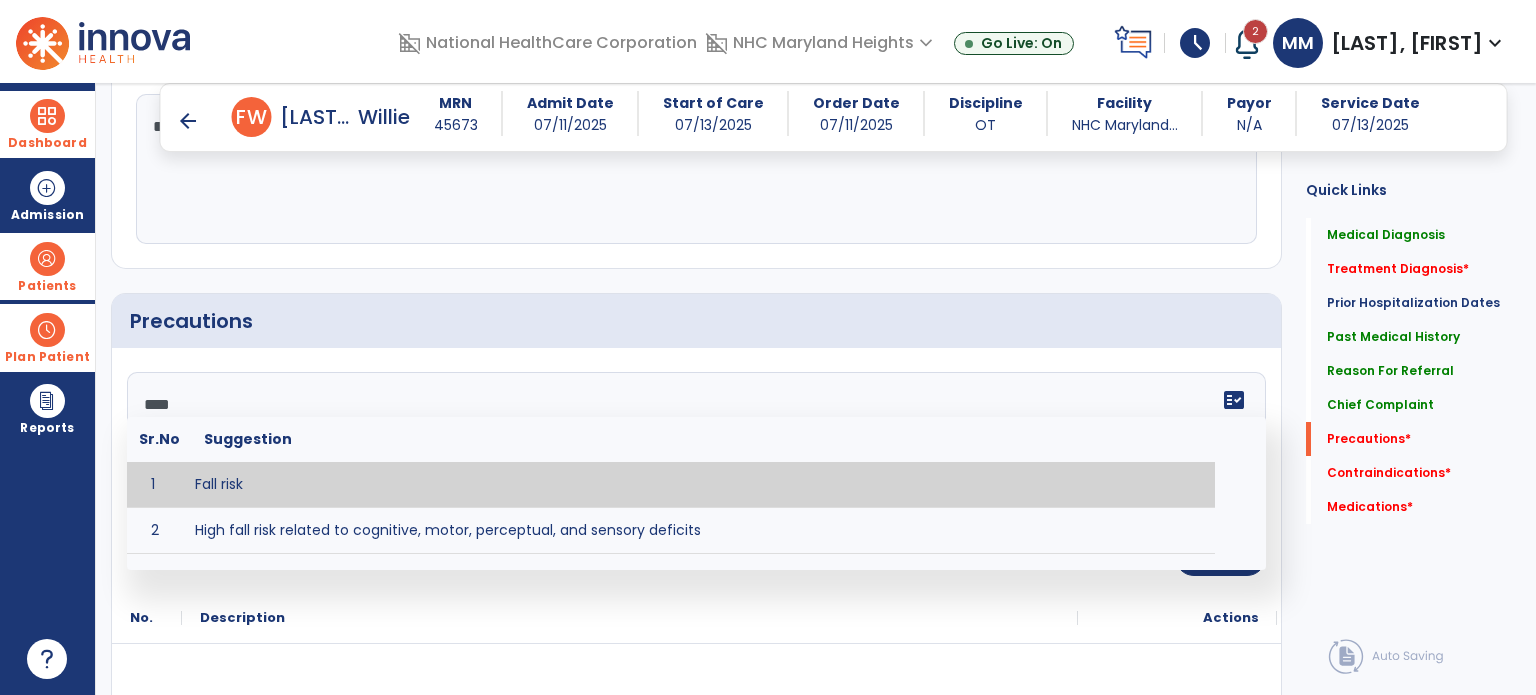 type on "*********" 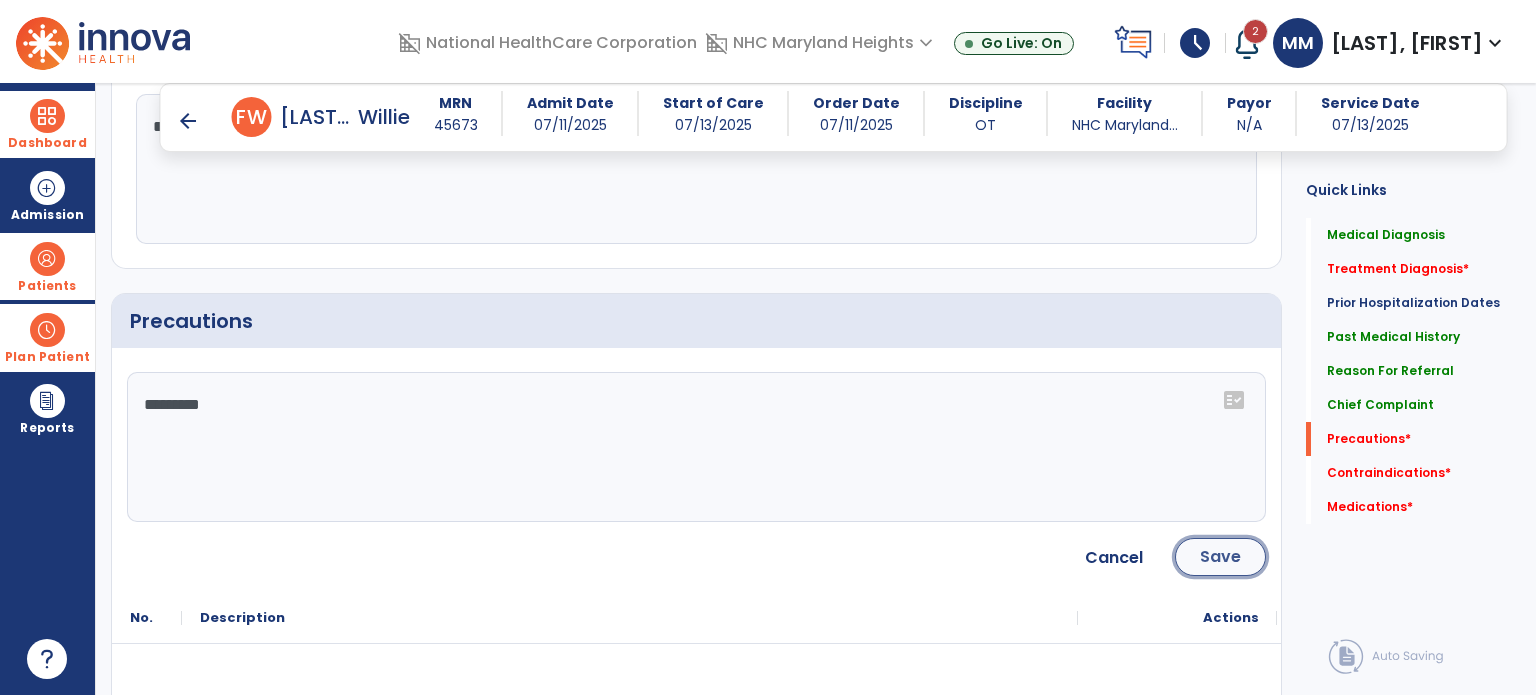 click on "Save" 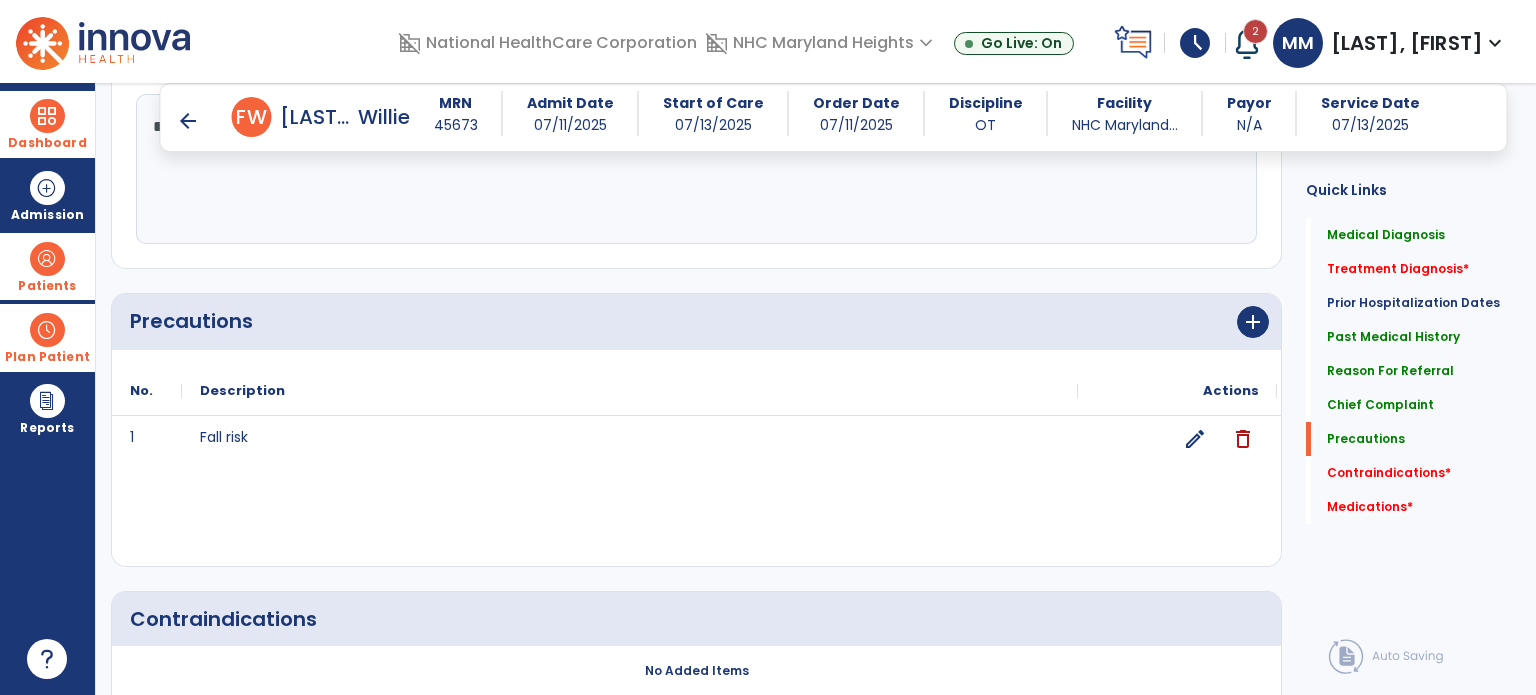 scroll, scrollTop: 1906, scrollLeft: 0, axis: vertical 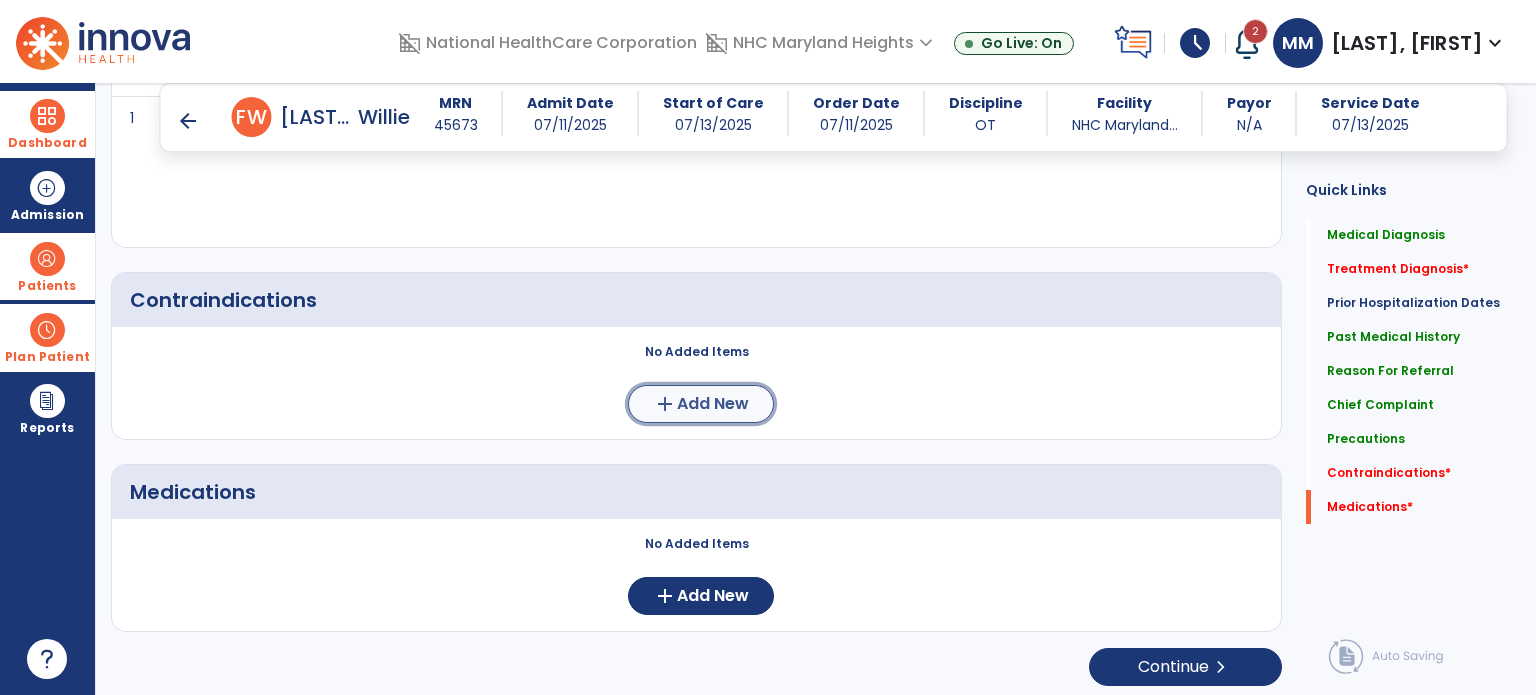 click on "Add New" 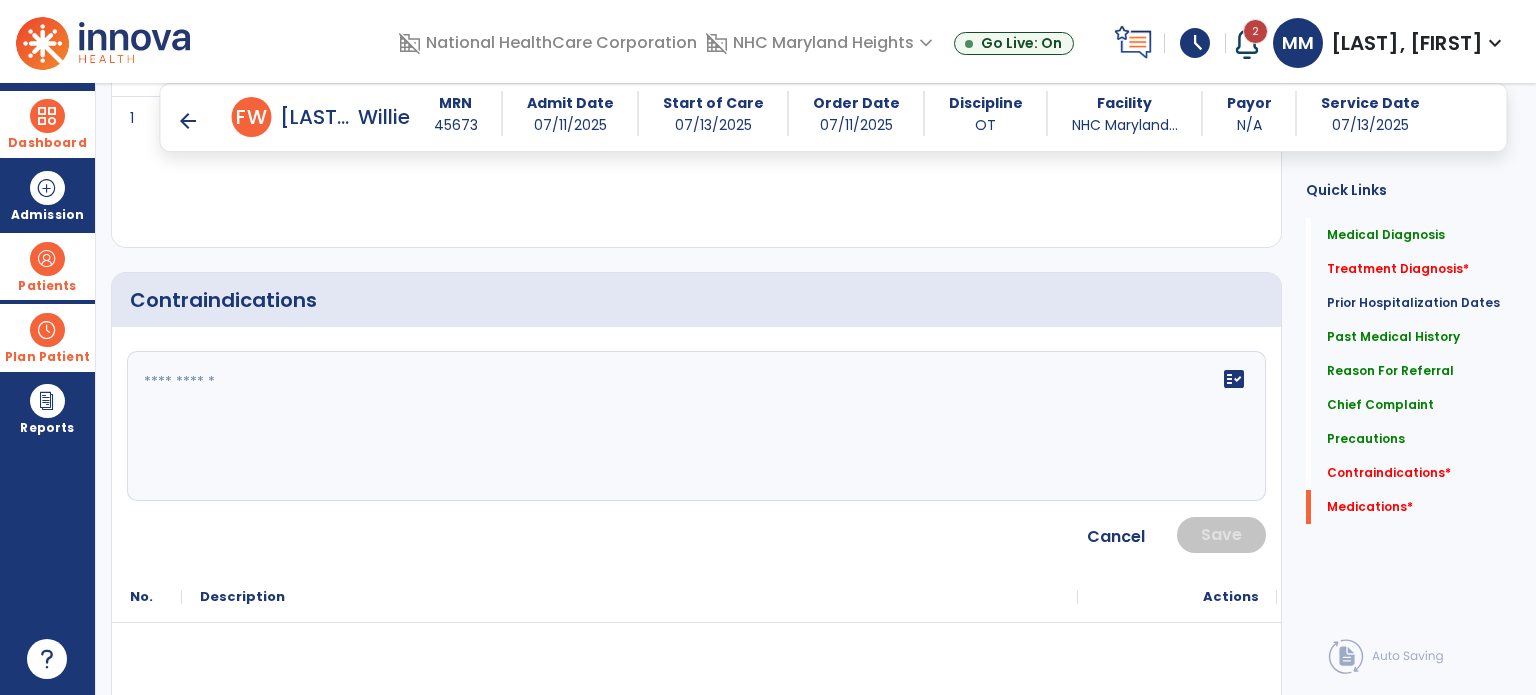 click 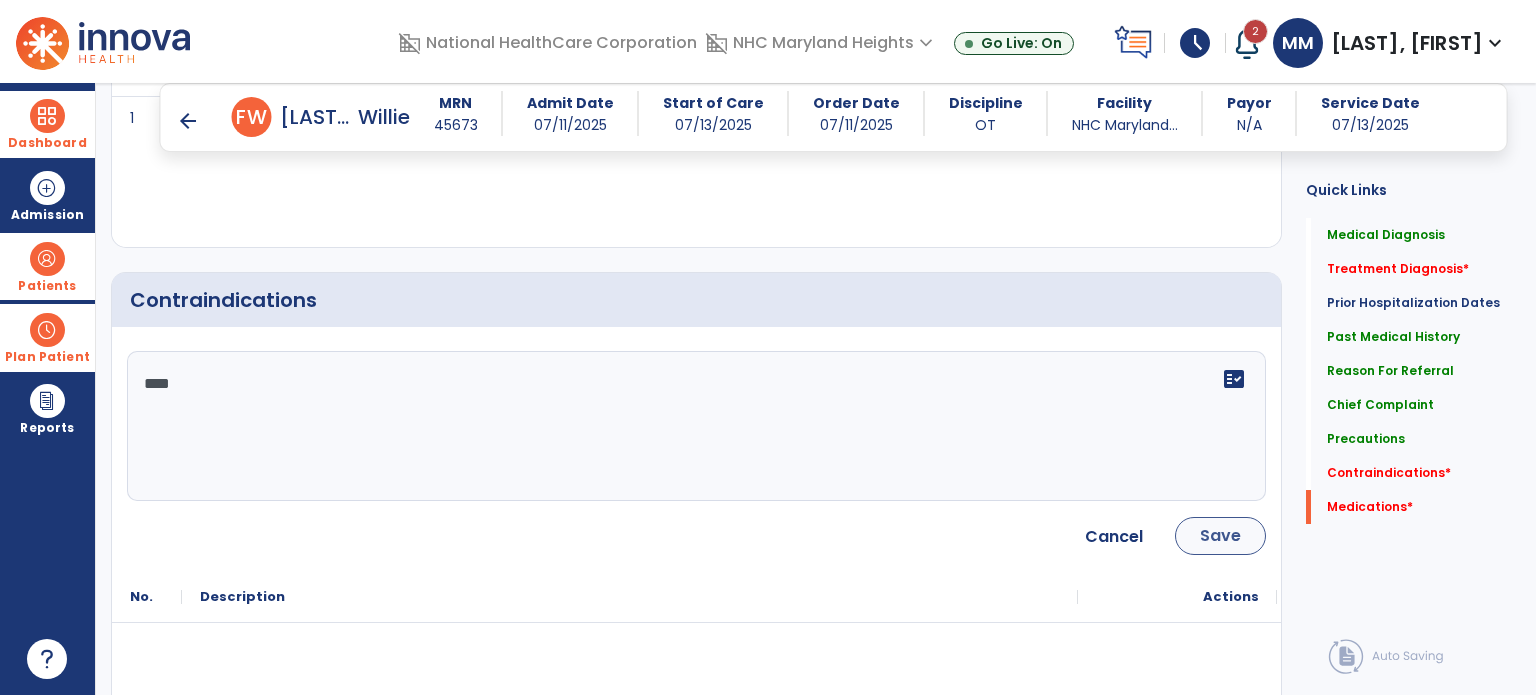 type on "****" 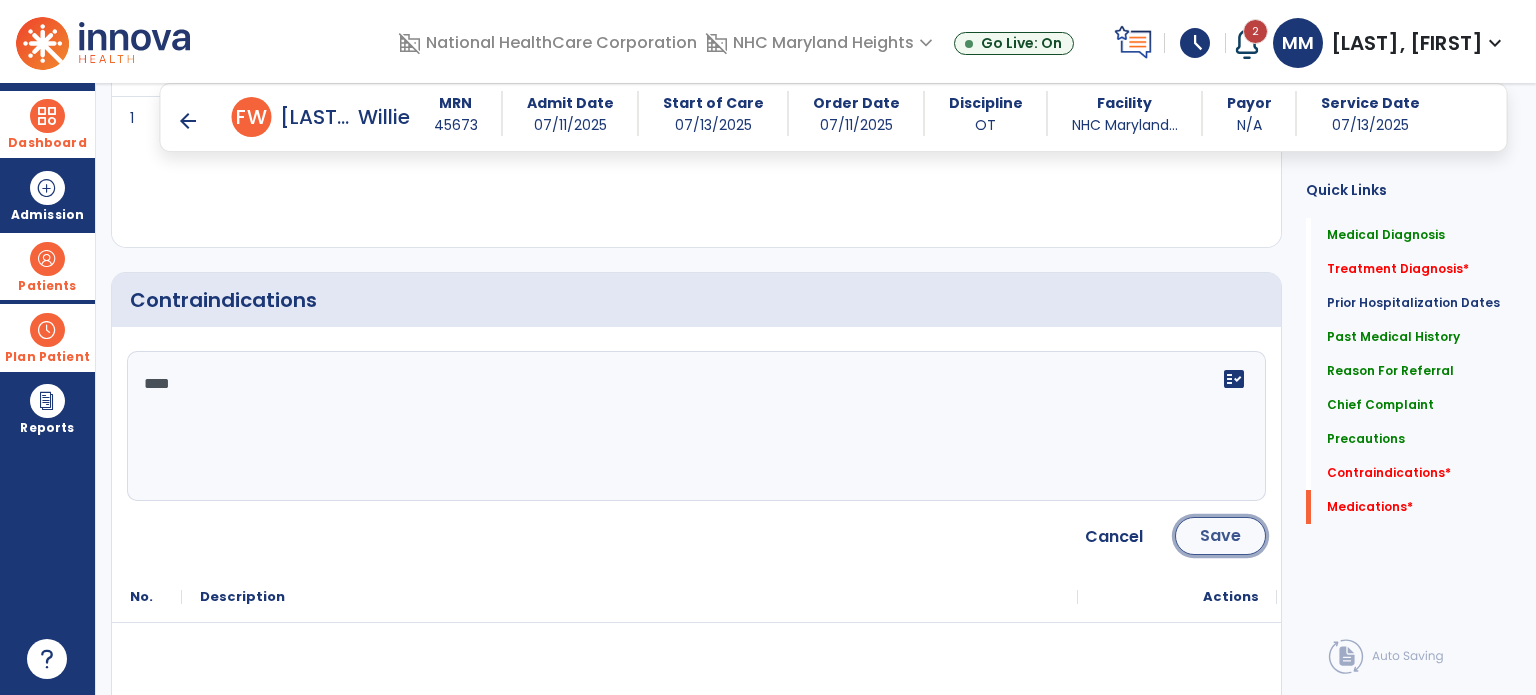 click on "Save" 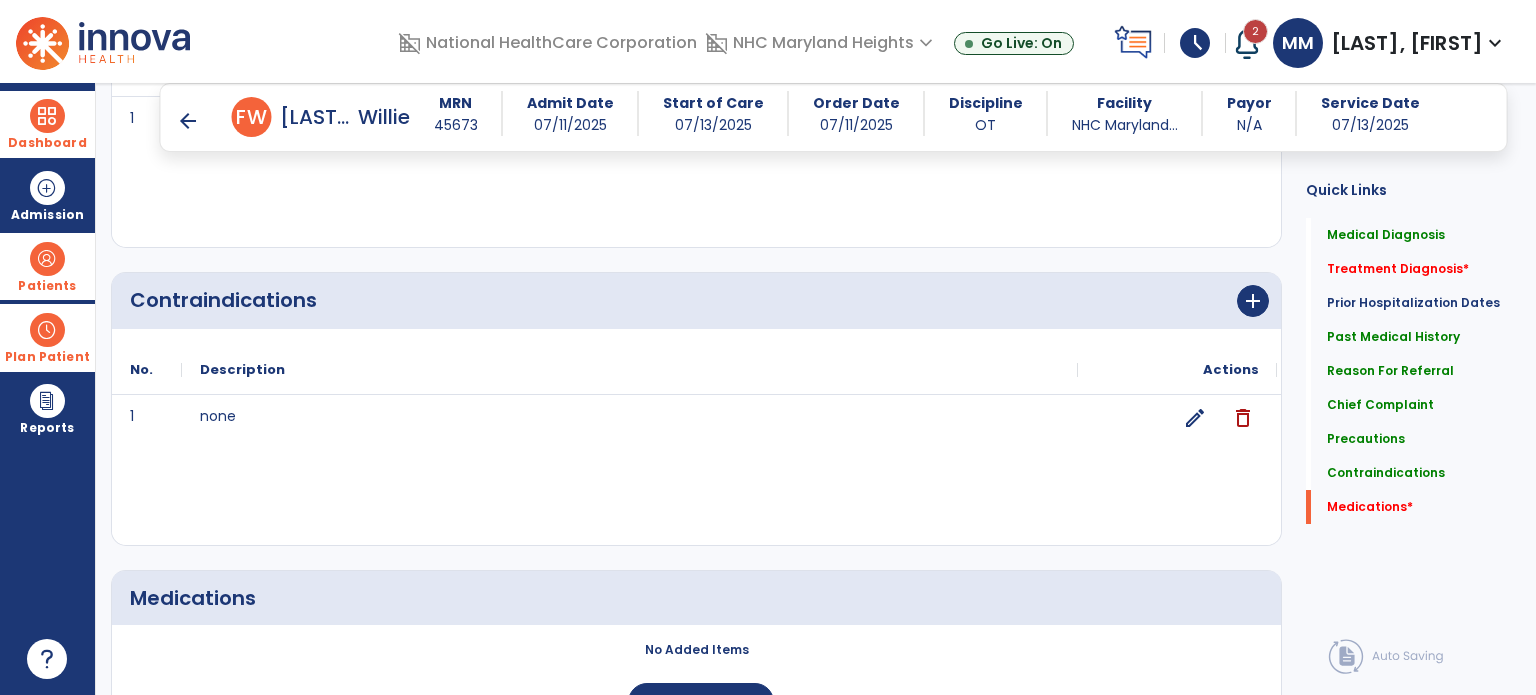 scroll, scrollTop: 2012, scrollLeft: 0, axis: vertical 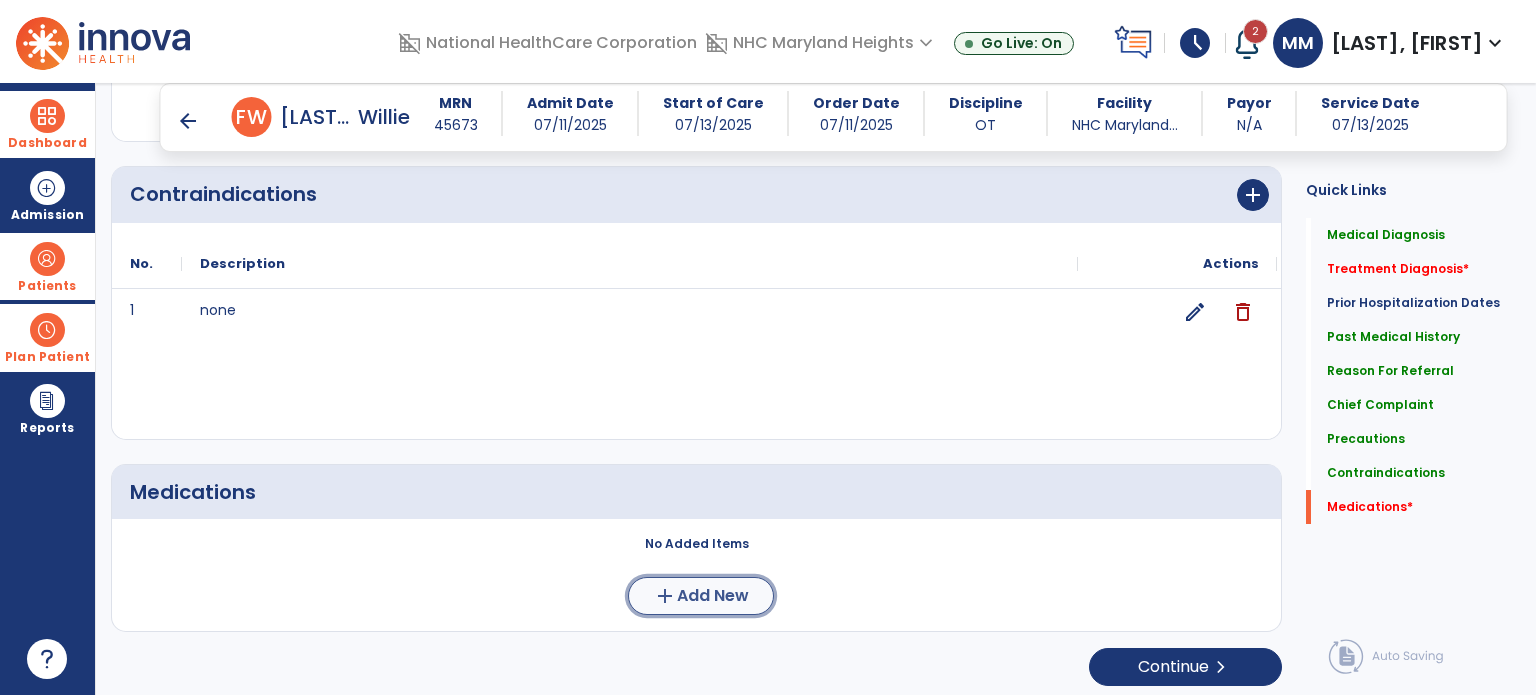 click on "Add New" 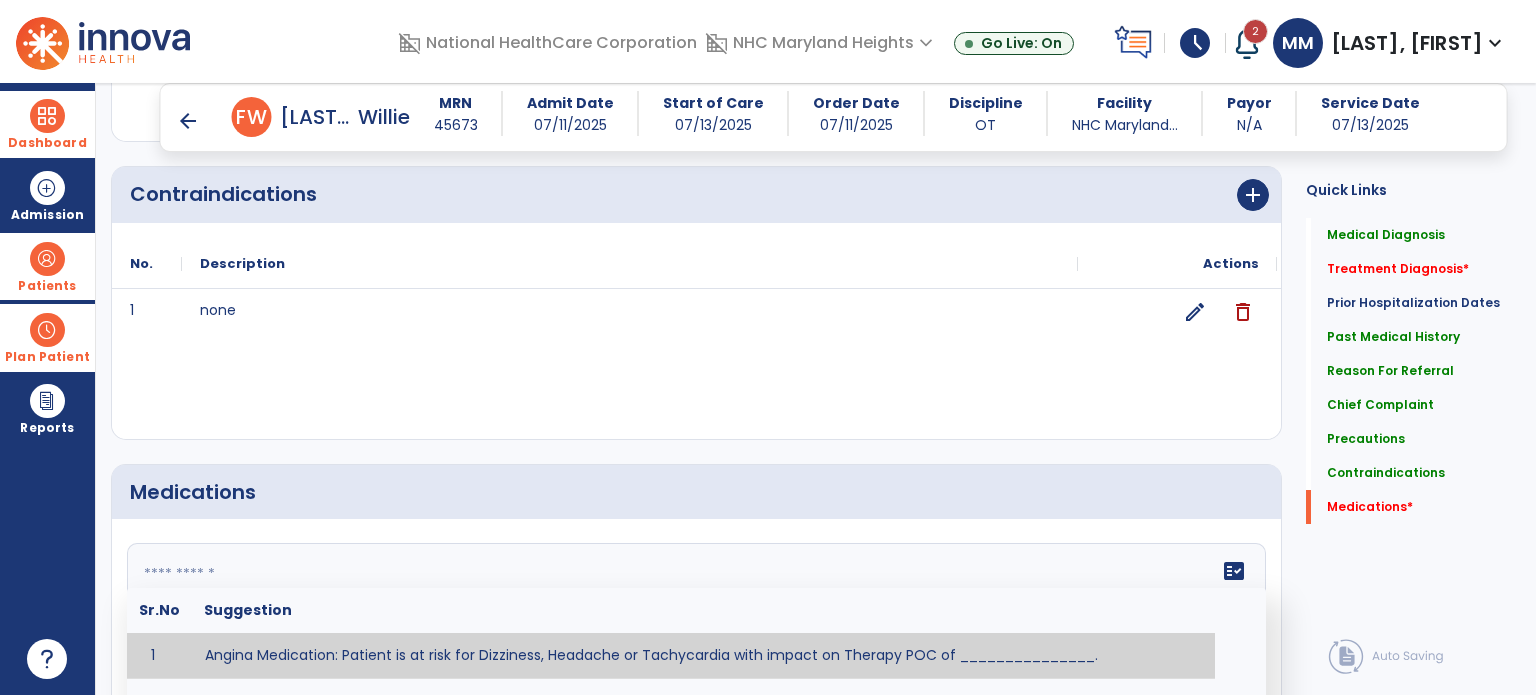 click 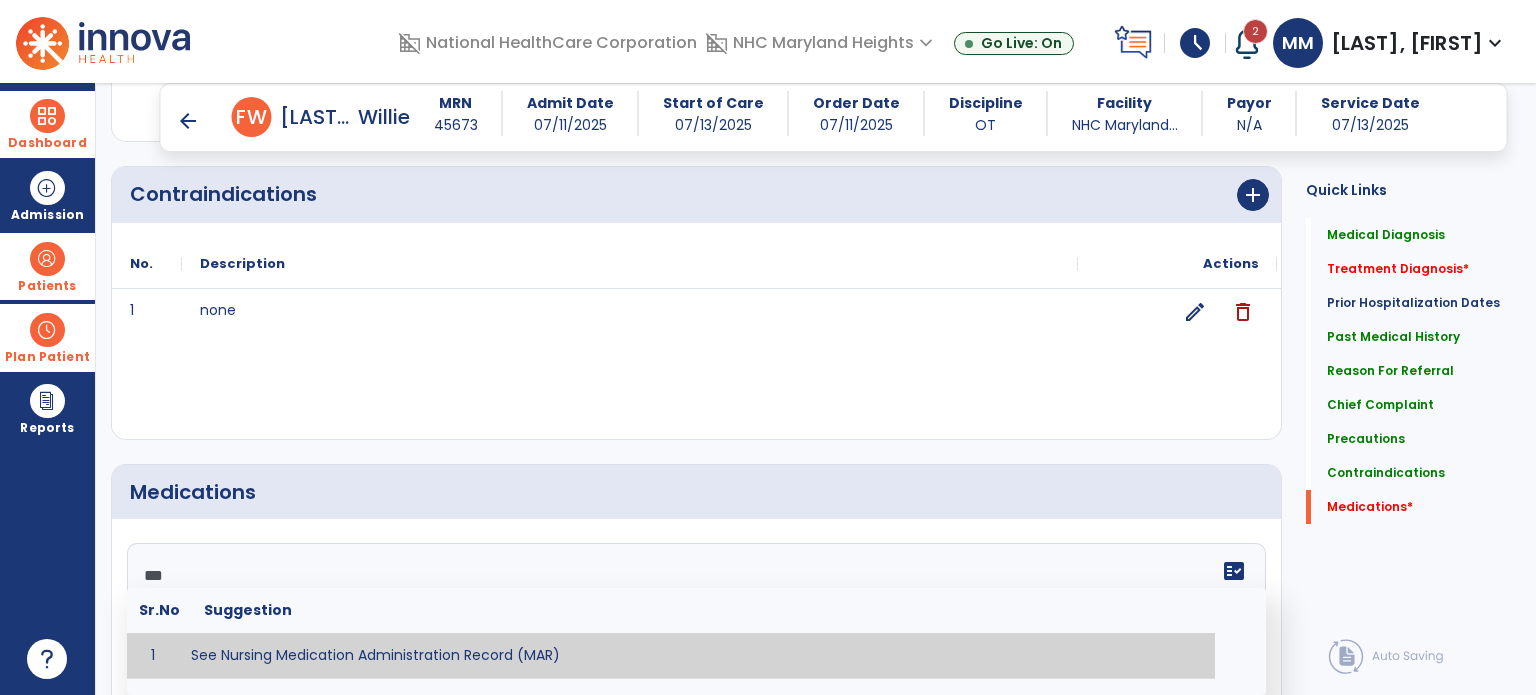 type on "**********" 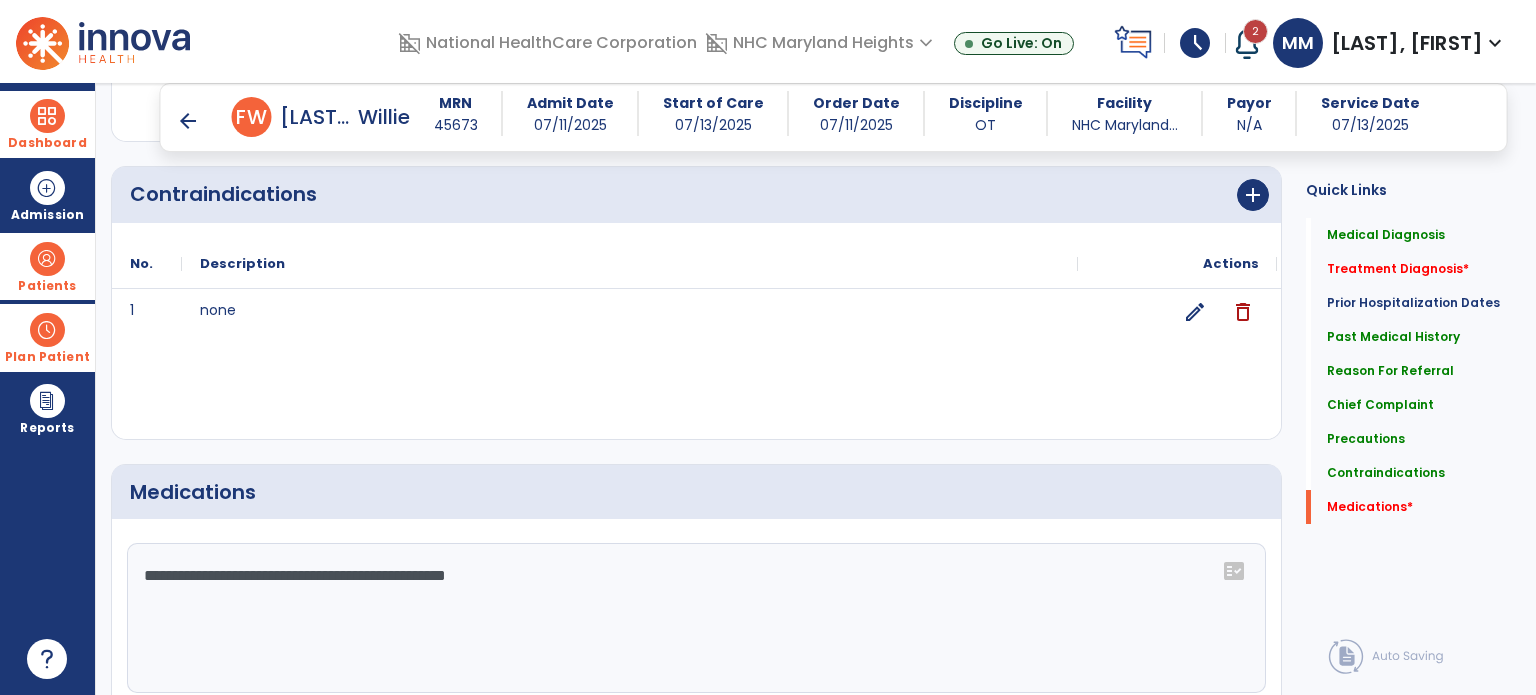 scroll, scrollTop: 2346, scrollLeft: 0, axis: vertical 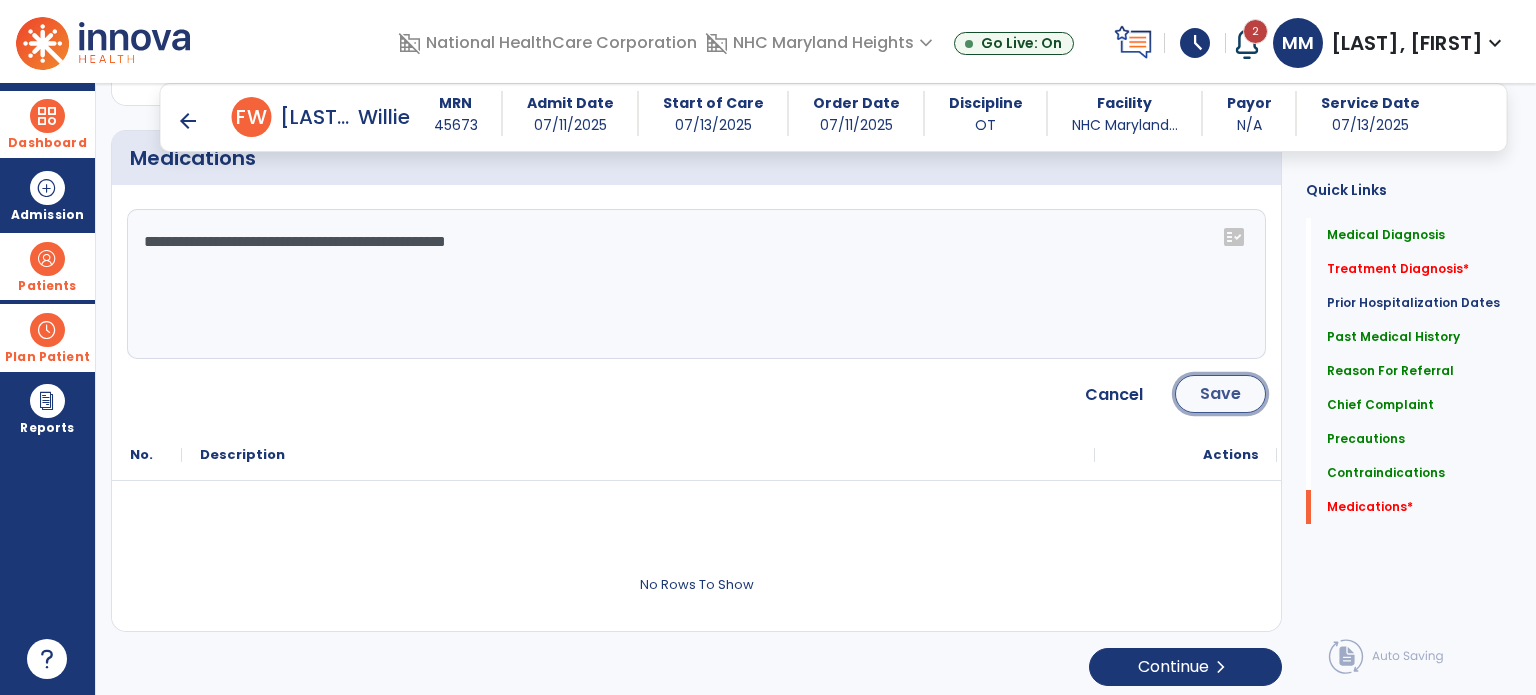 click on "Save" 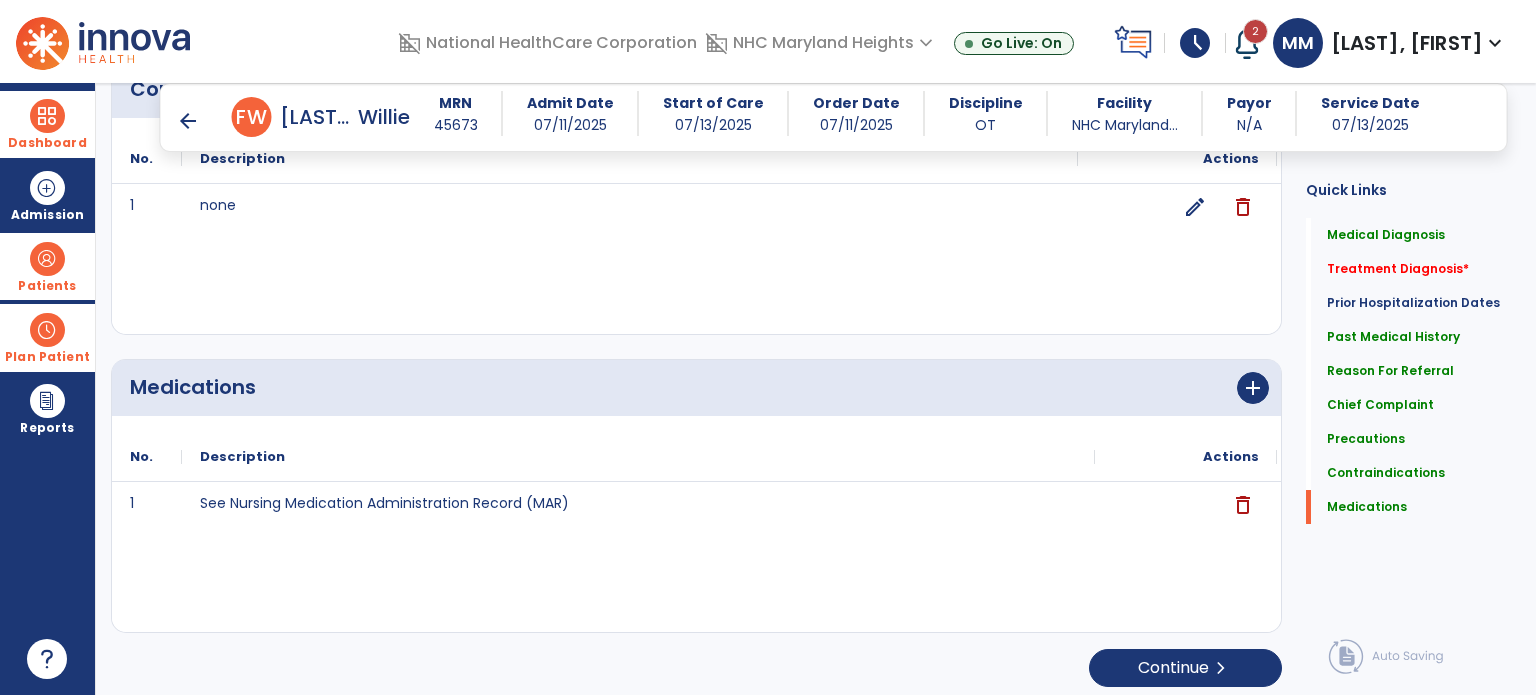 scroll, scrollTop: 2119, scrollLeft: 0, axis: vertical 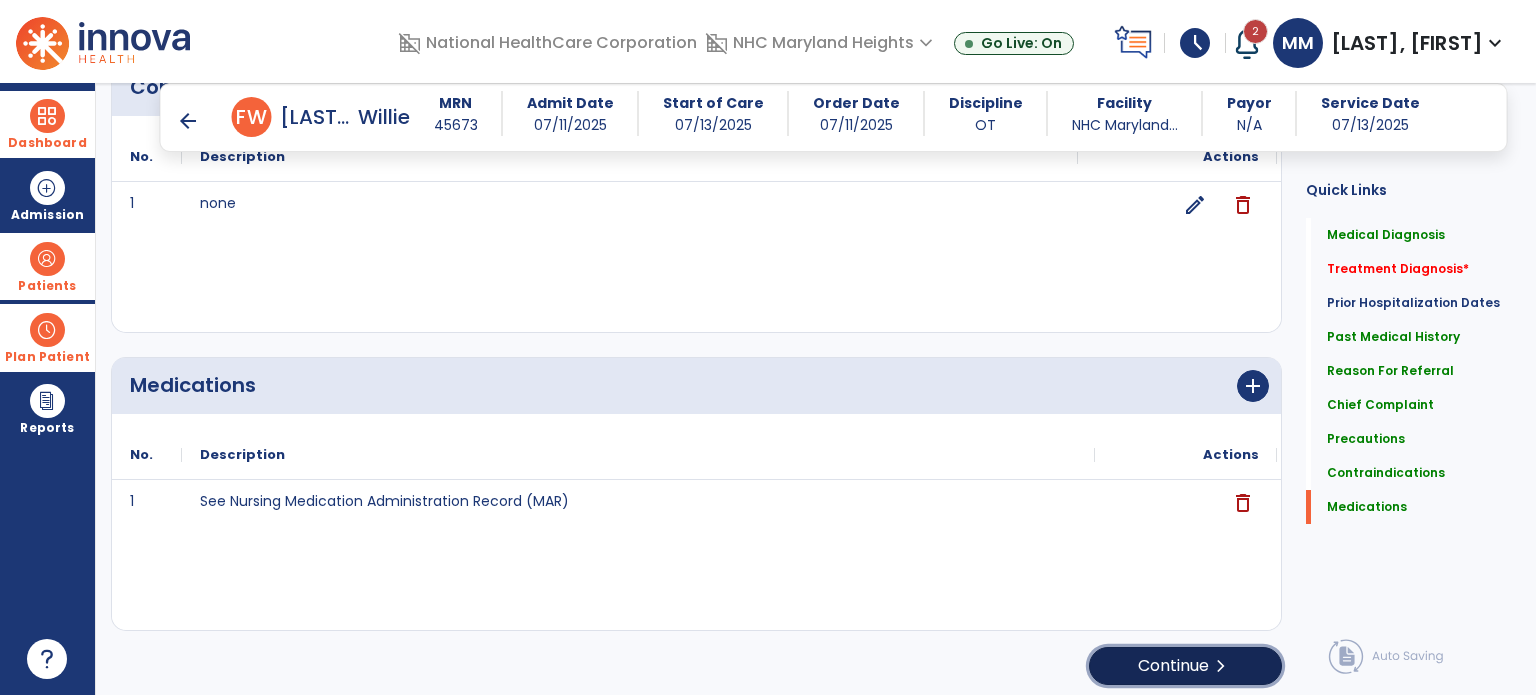 click on "Continue  chevron_right" 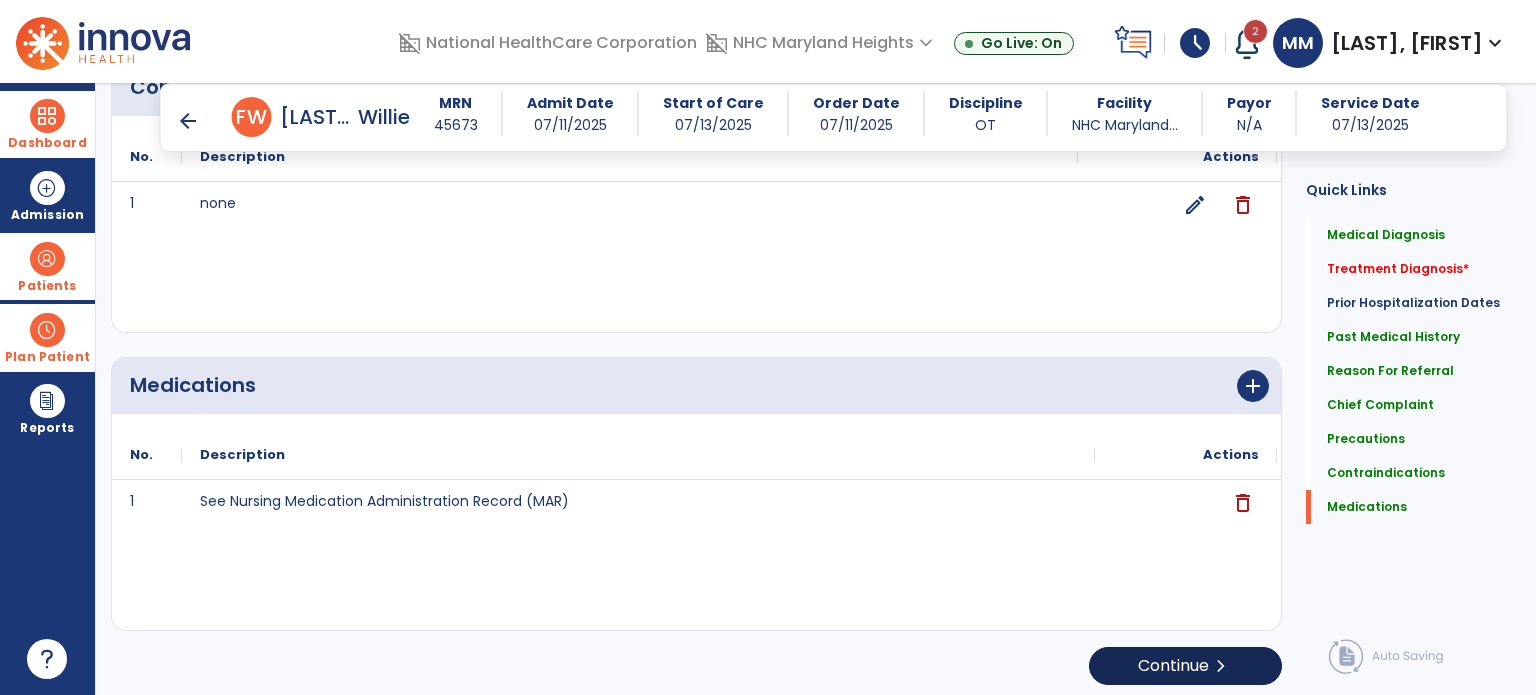 scroll, scrollTop: 8, scrollLeft: 0, axis: vertical 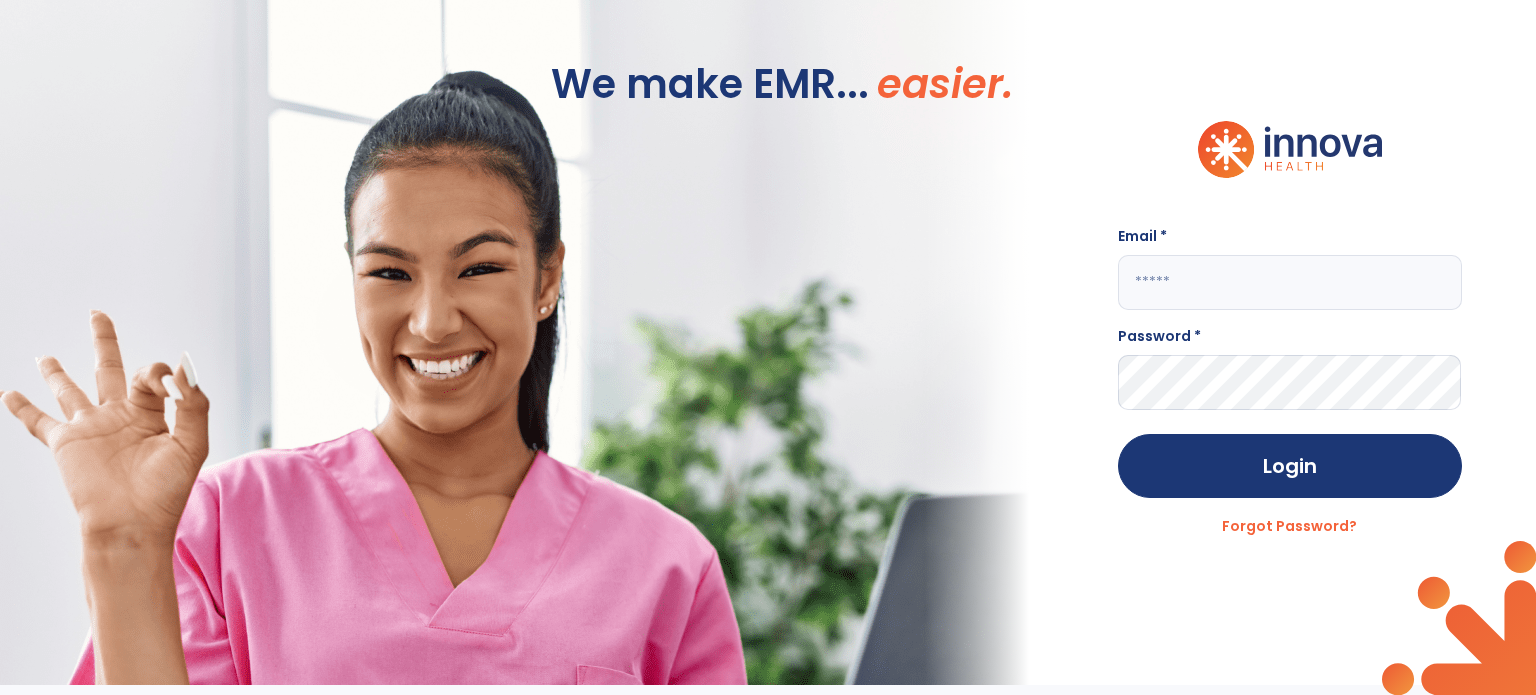 type on "**********" 